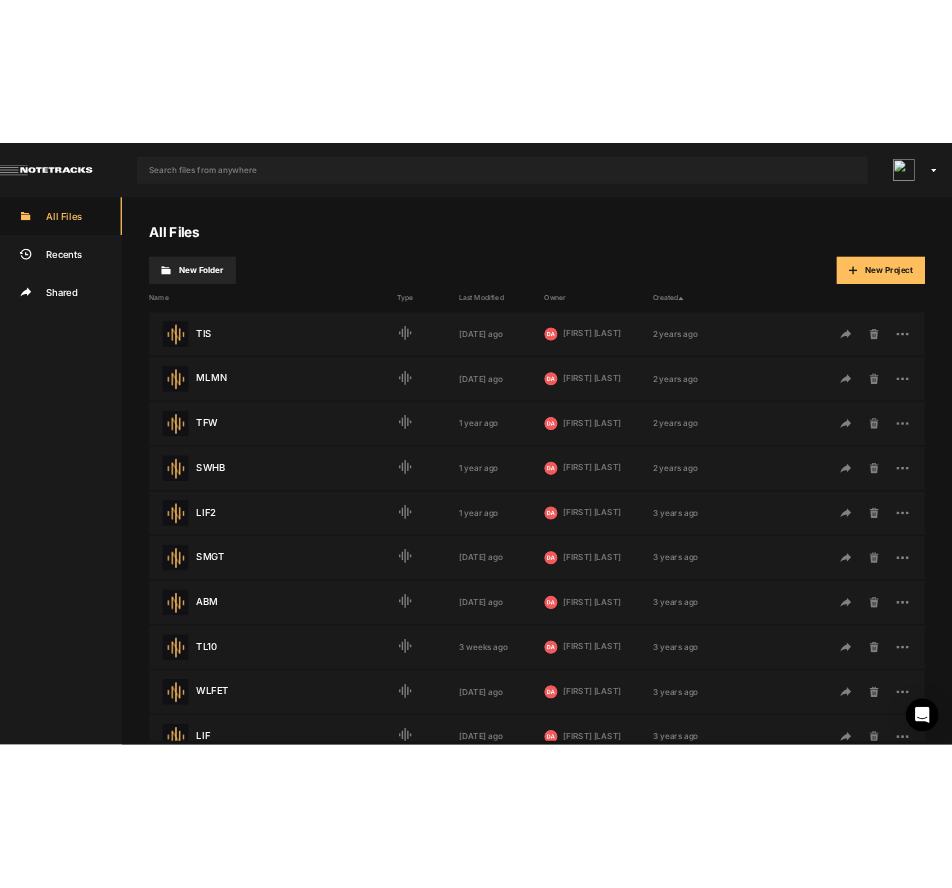 scroll, scrollTop: 0, scrollLeft: 0, axis: both 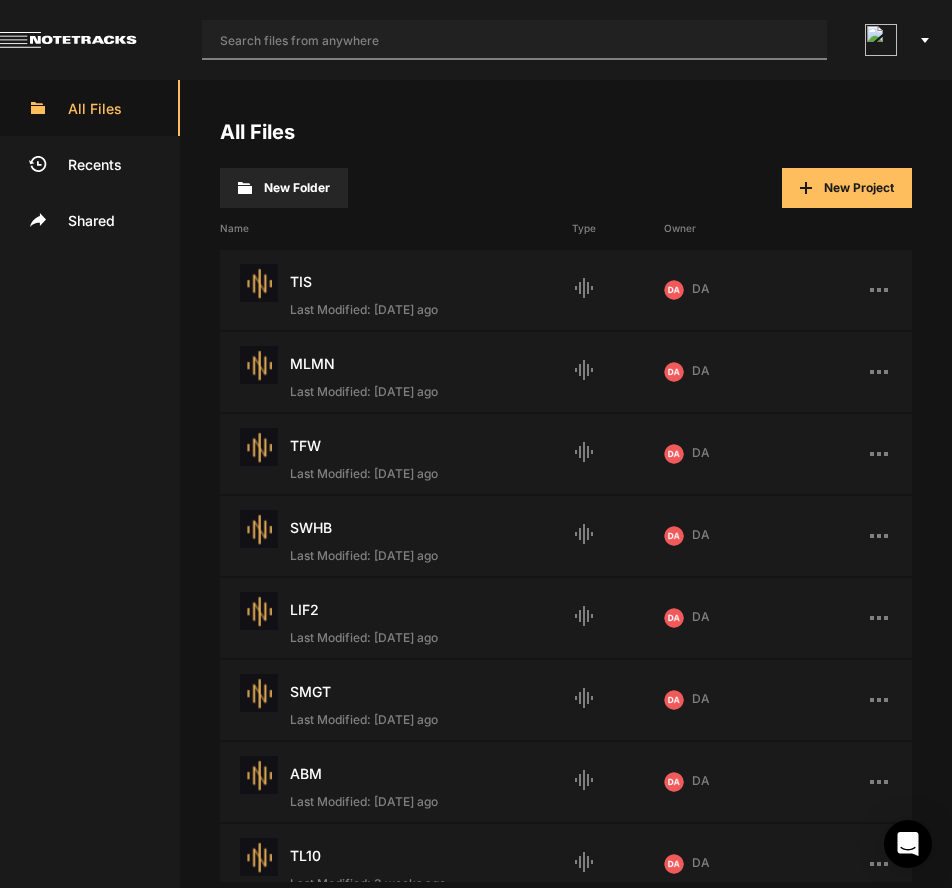 click 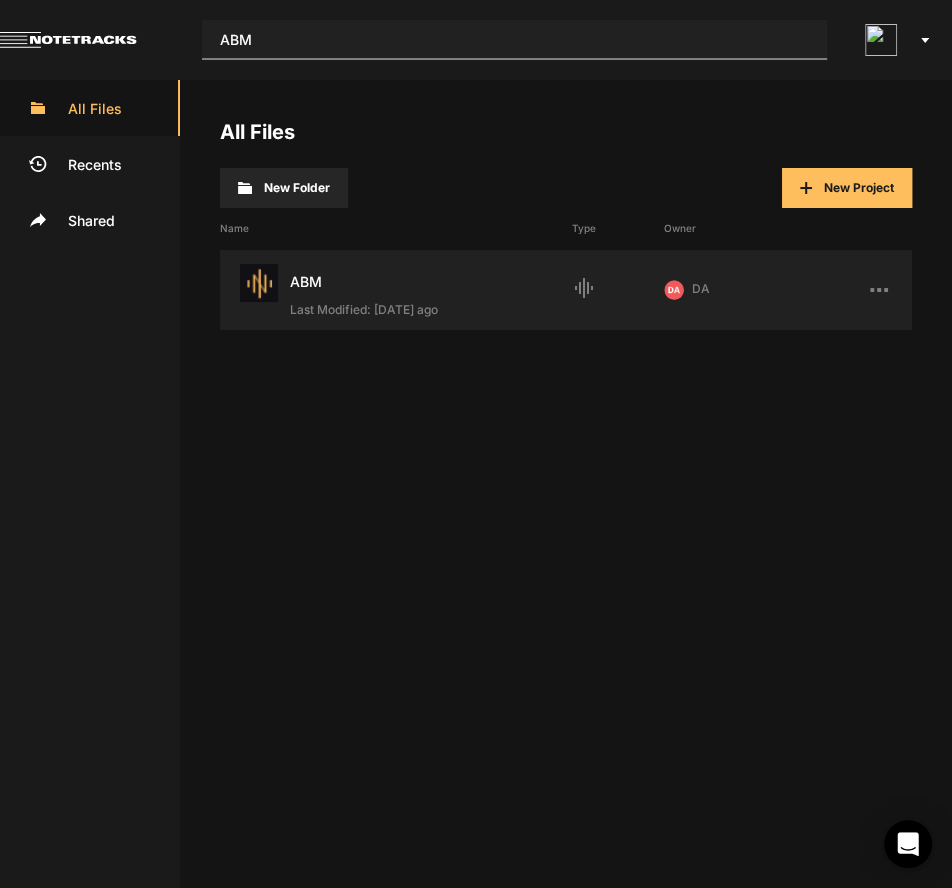 type on "ABM" 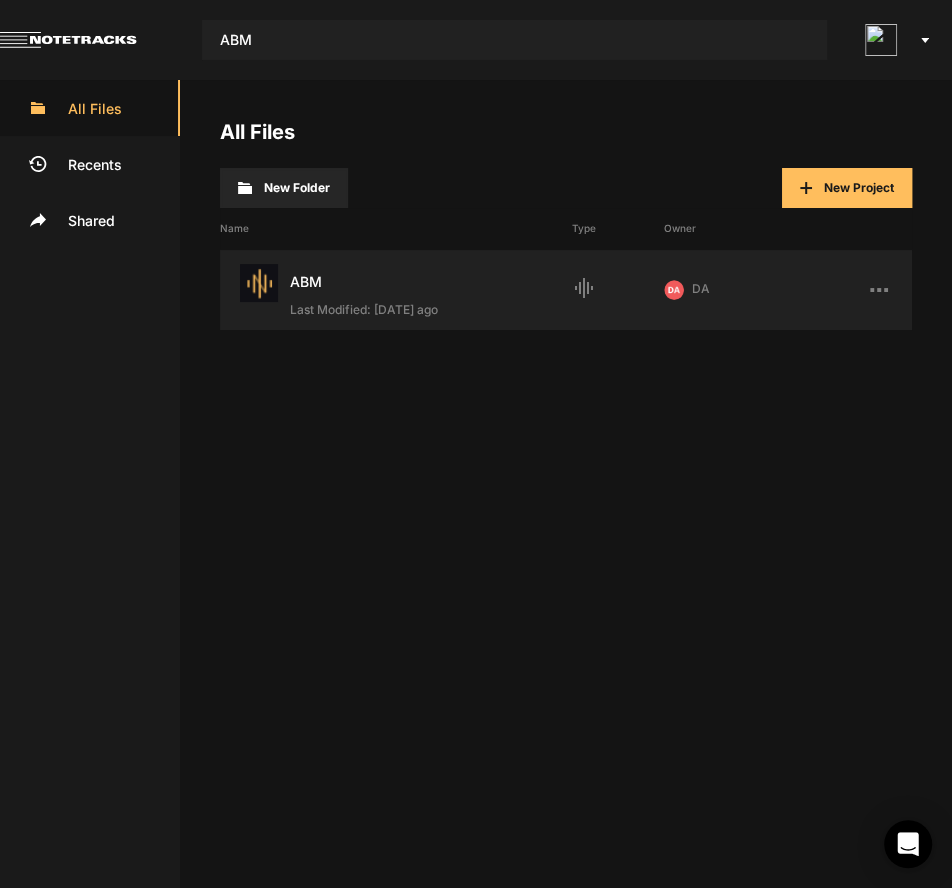 click on "ABM  Last Modified: 6 days ago" at bounding box center (396, 290) 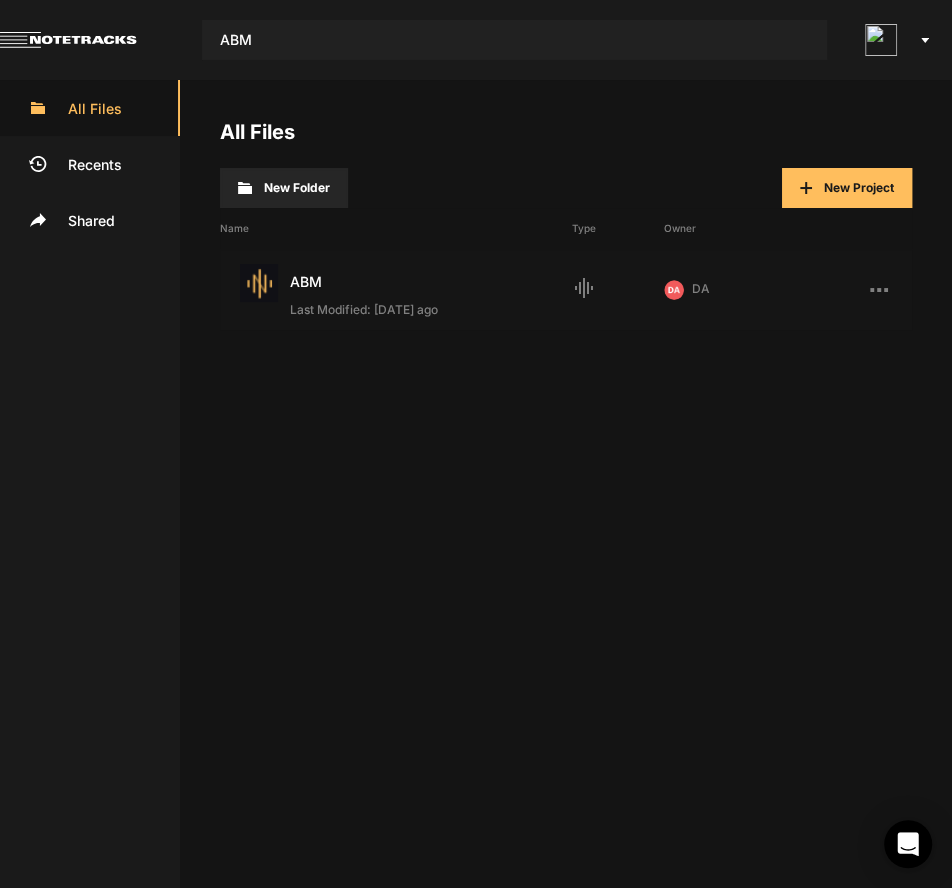 click on "ABM  Last Modified: 6 days ago" at bounding box center [396, 290] 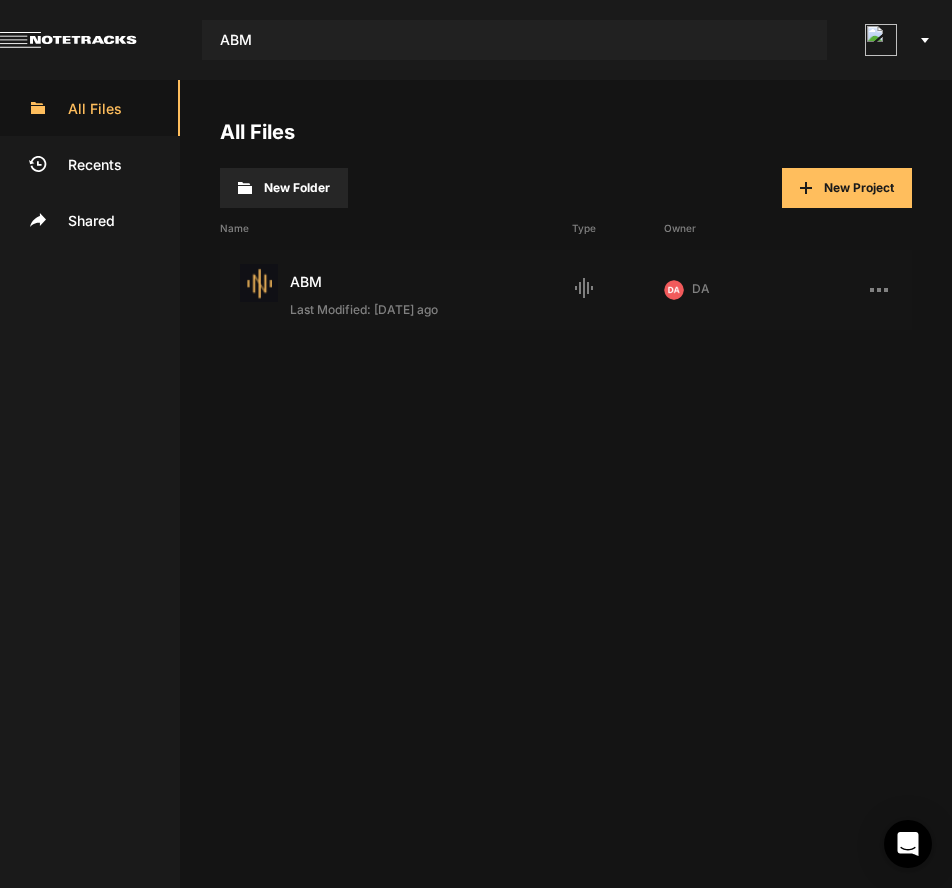 click on "ABM  Last Modified: 6 days ago" at bounding box center (396, 290) 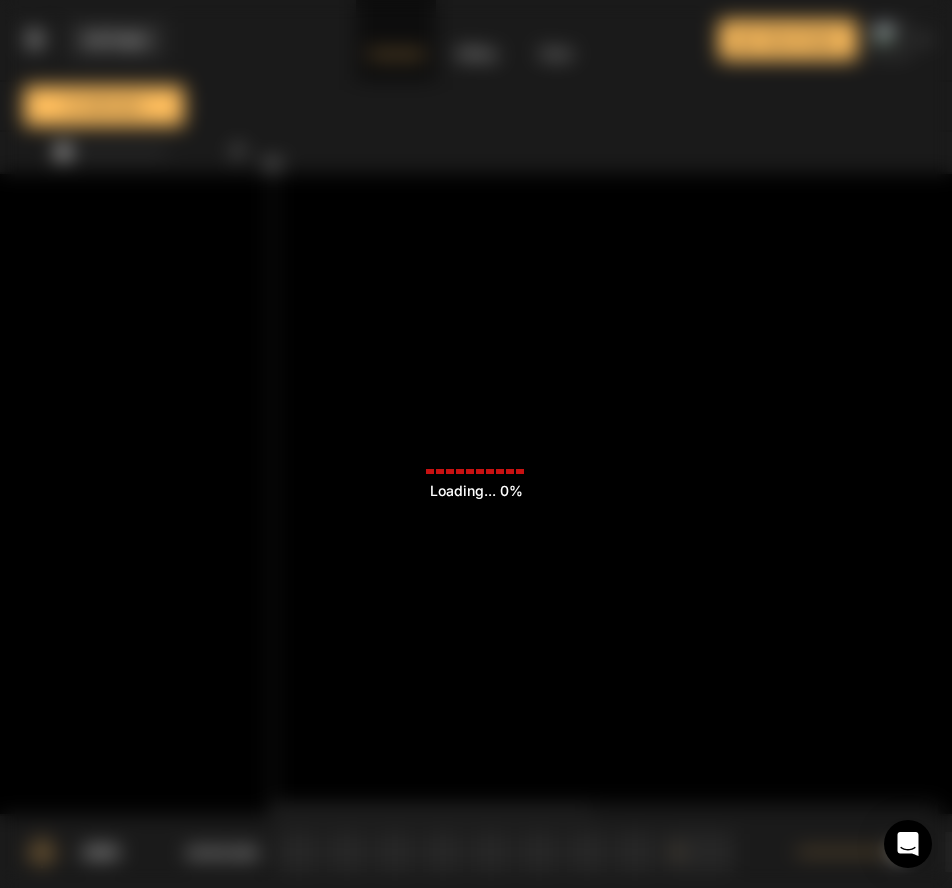 click on "Loading ... 0%" 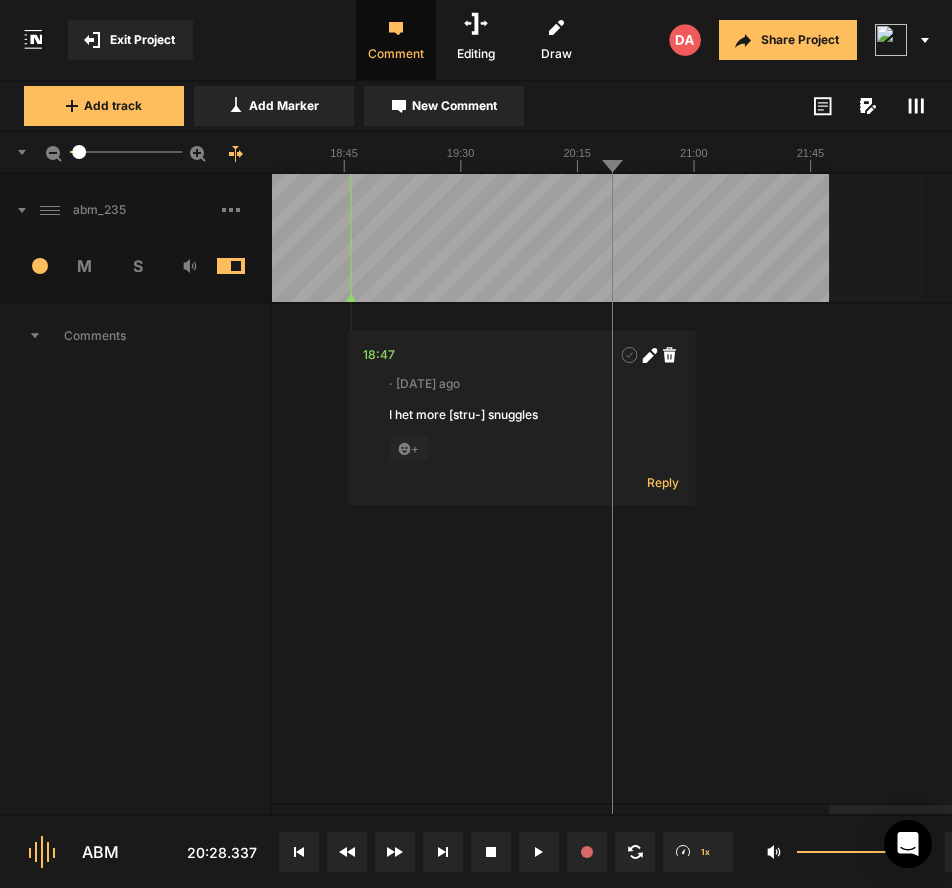 click 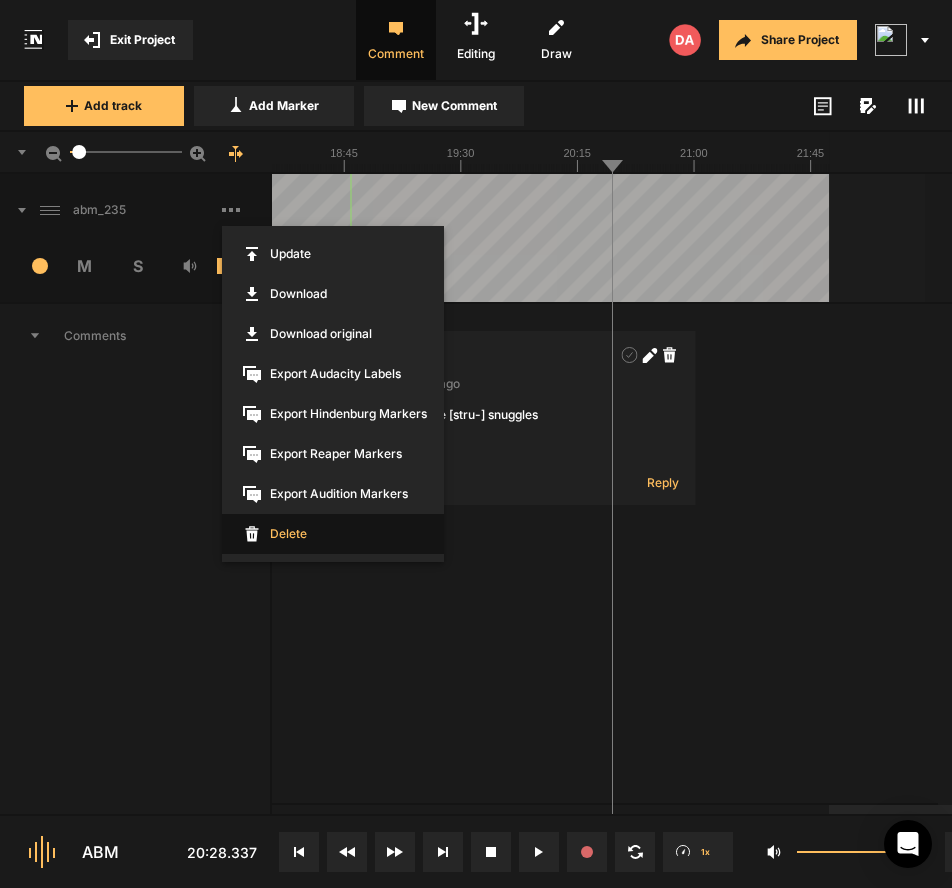click on "Delete" at bounding box center (333, 534) 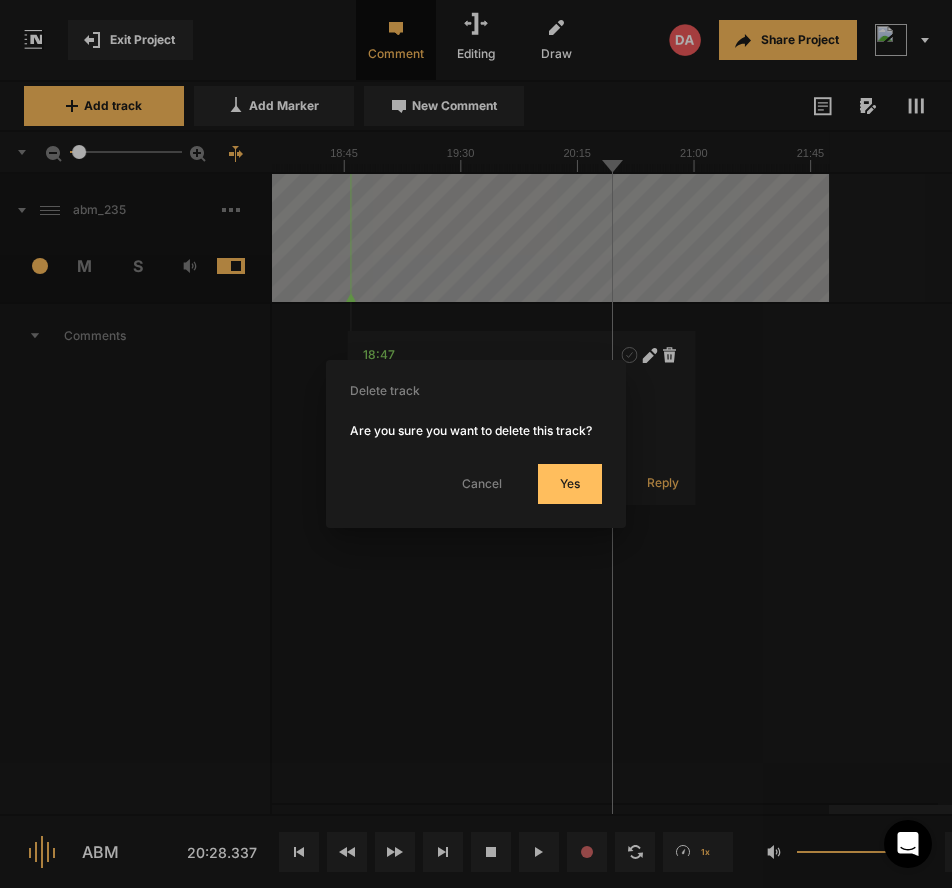 click on "Yes" at bounding box center (570, 484) 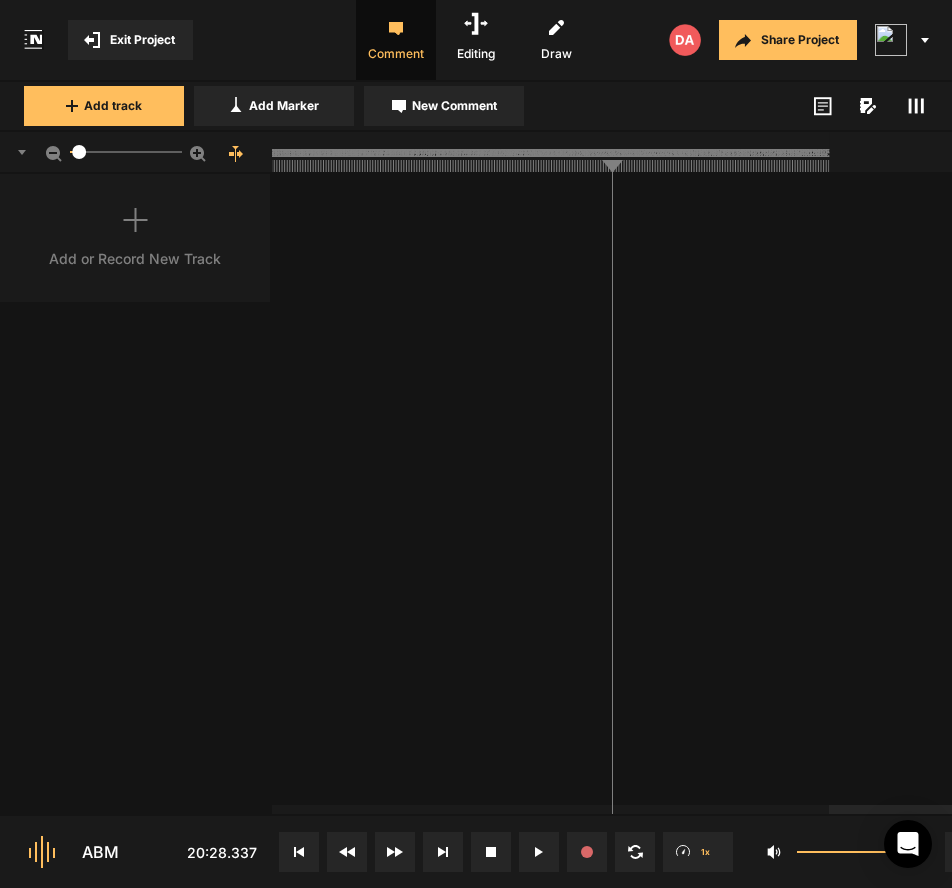 click 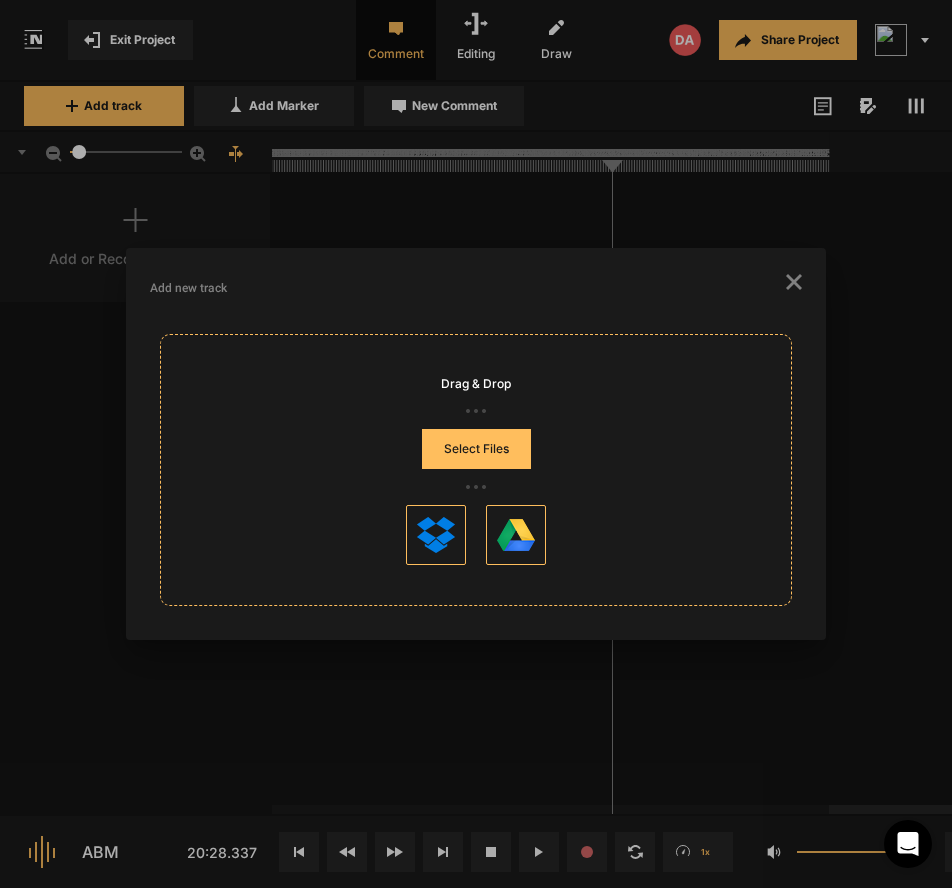 click on "Drag & Drop Select Files" at bounding box center (476, 470) 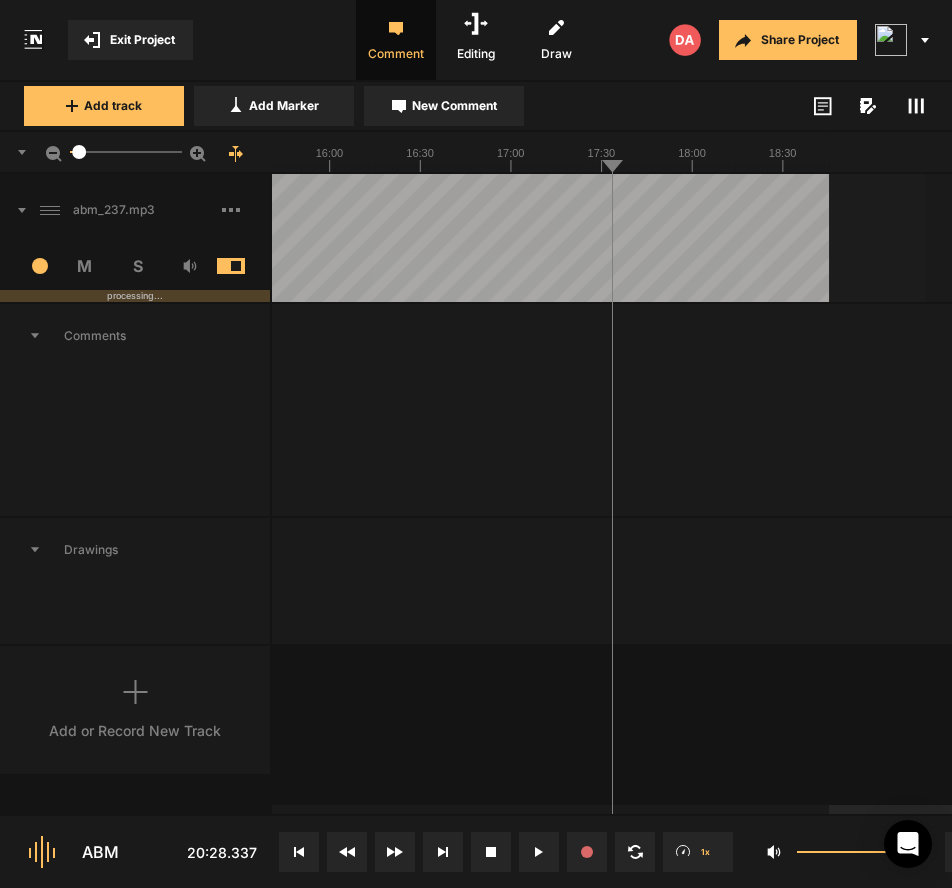 click 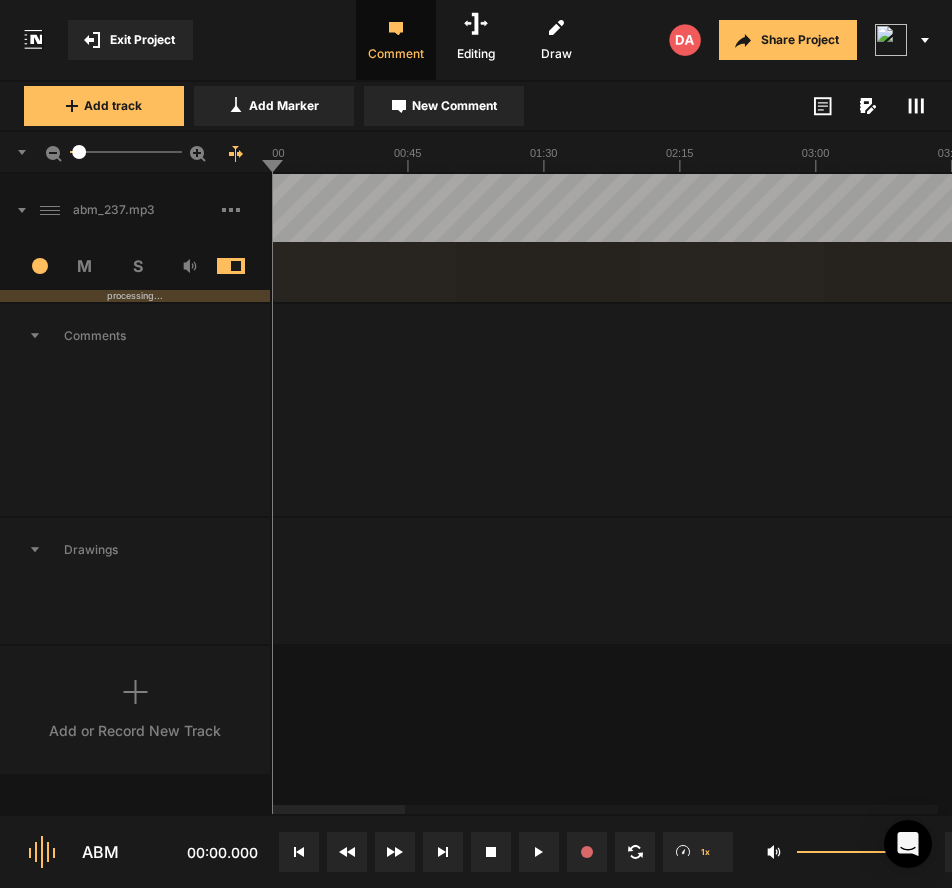 click at bounding box center (1972, 581) 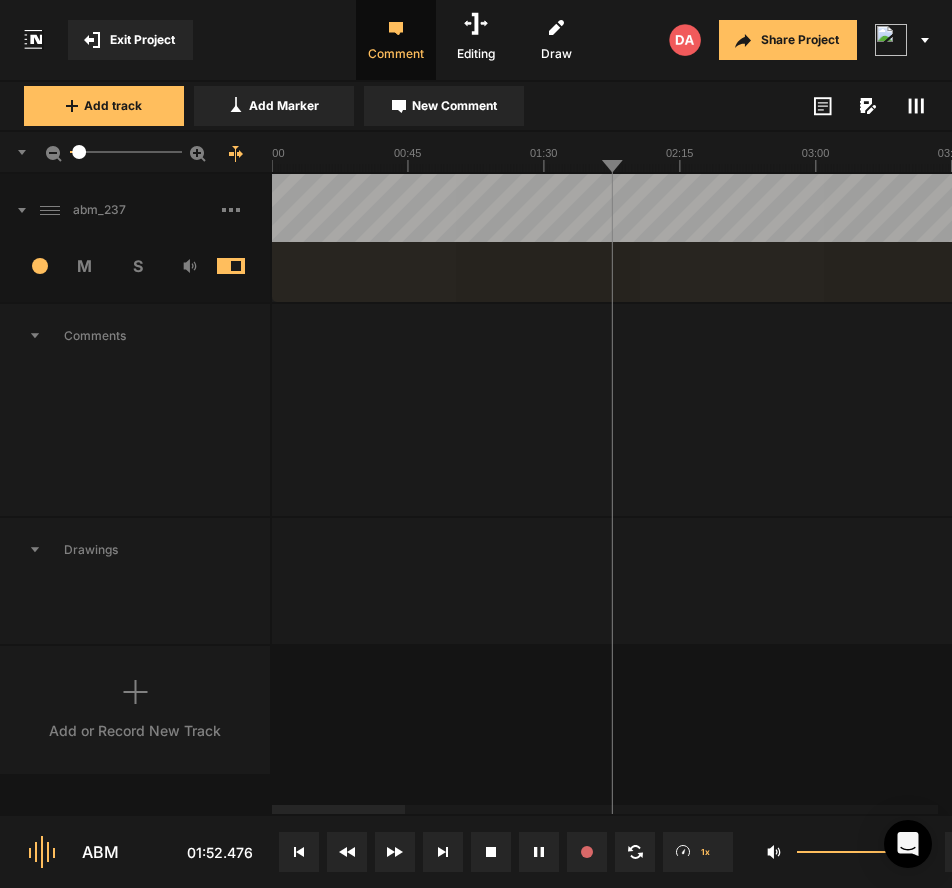 click at bounding box center (1972, 560) 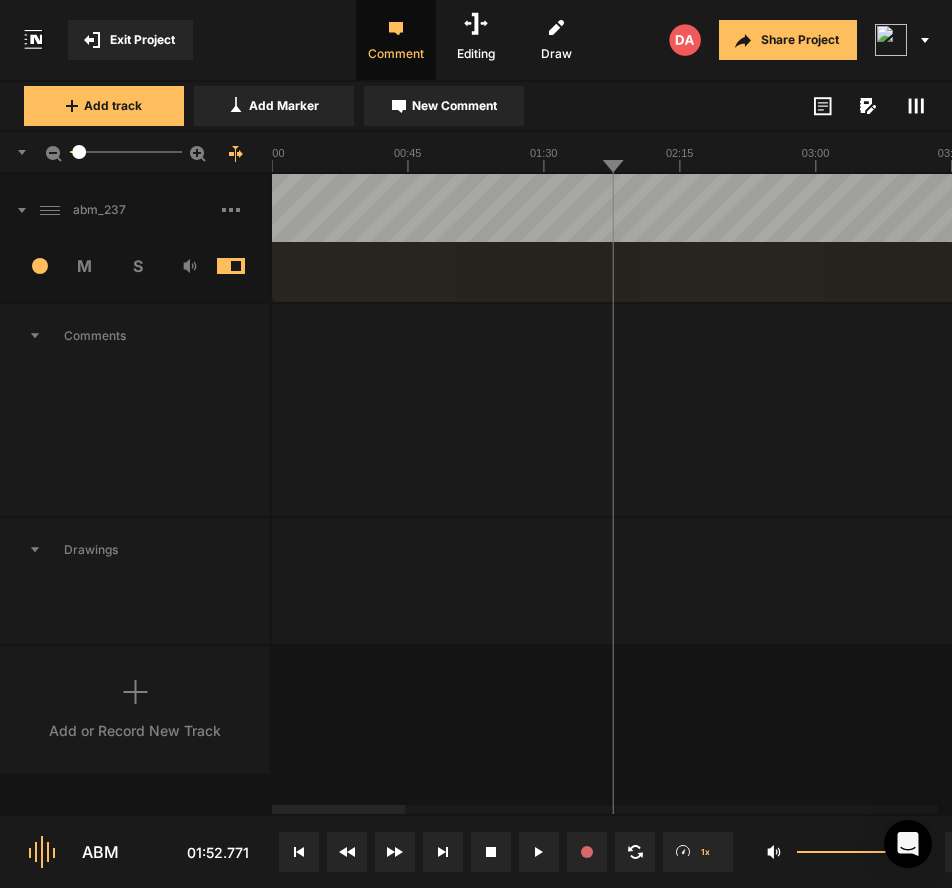 click 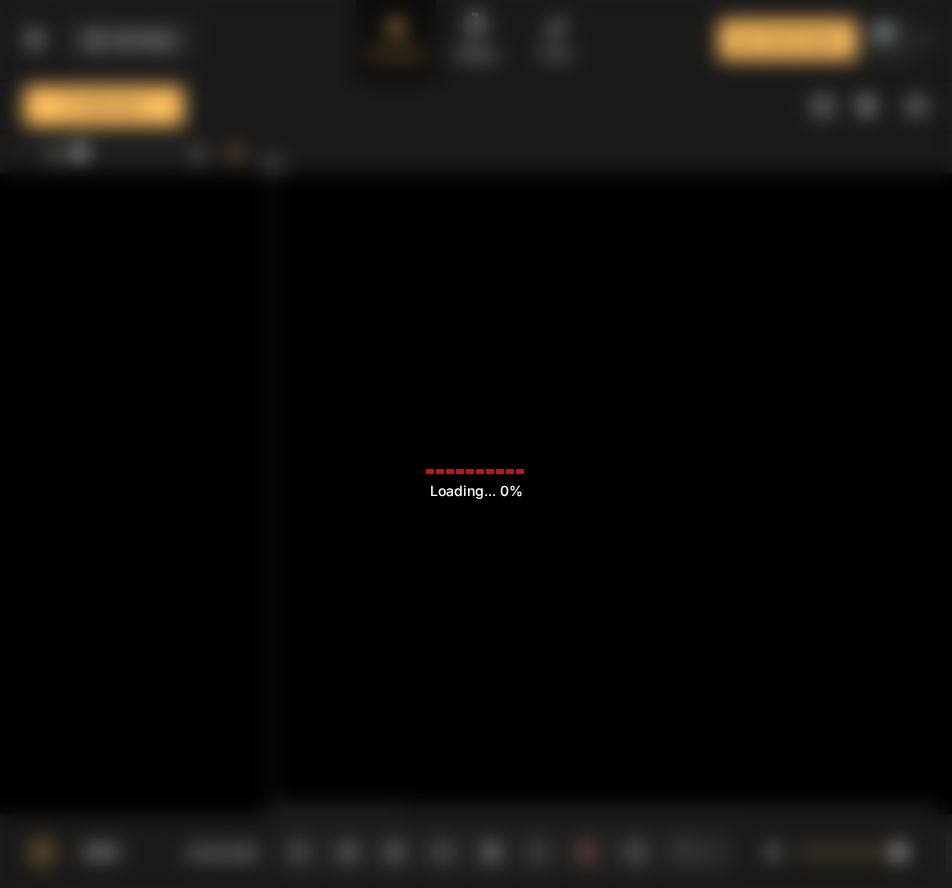 scroll, scrollTop: 0, scrollLeft: 0, axis: both 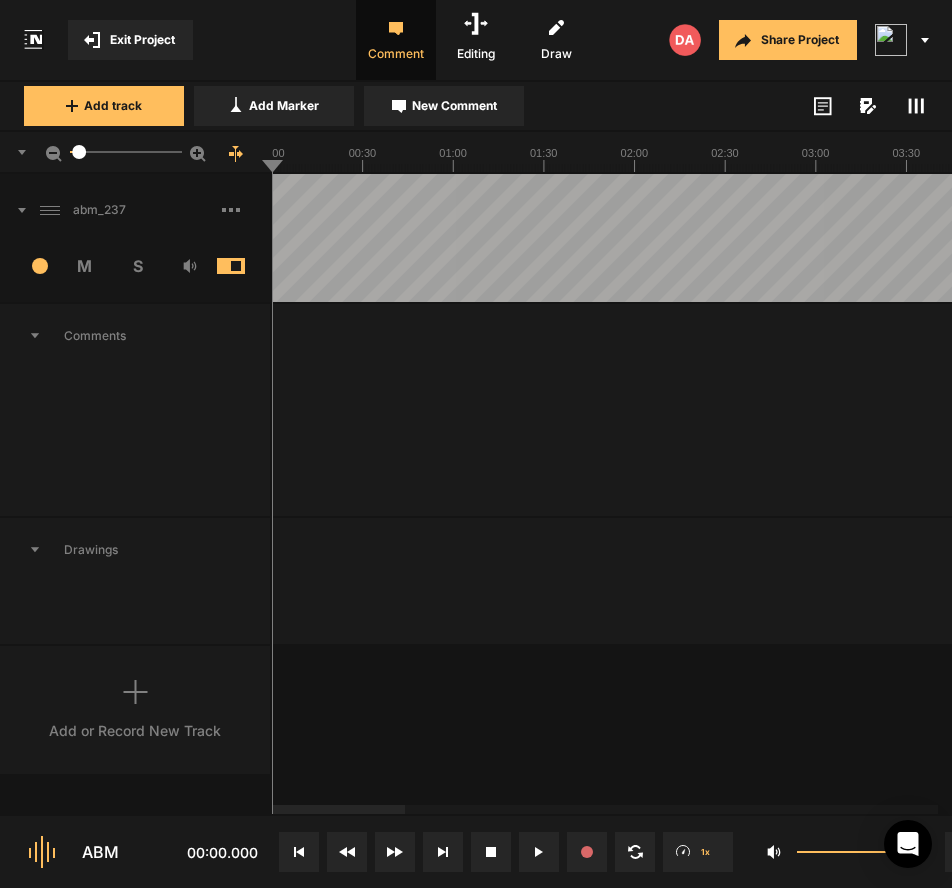 click at bounding box center (1973, 410) 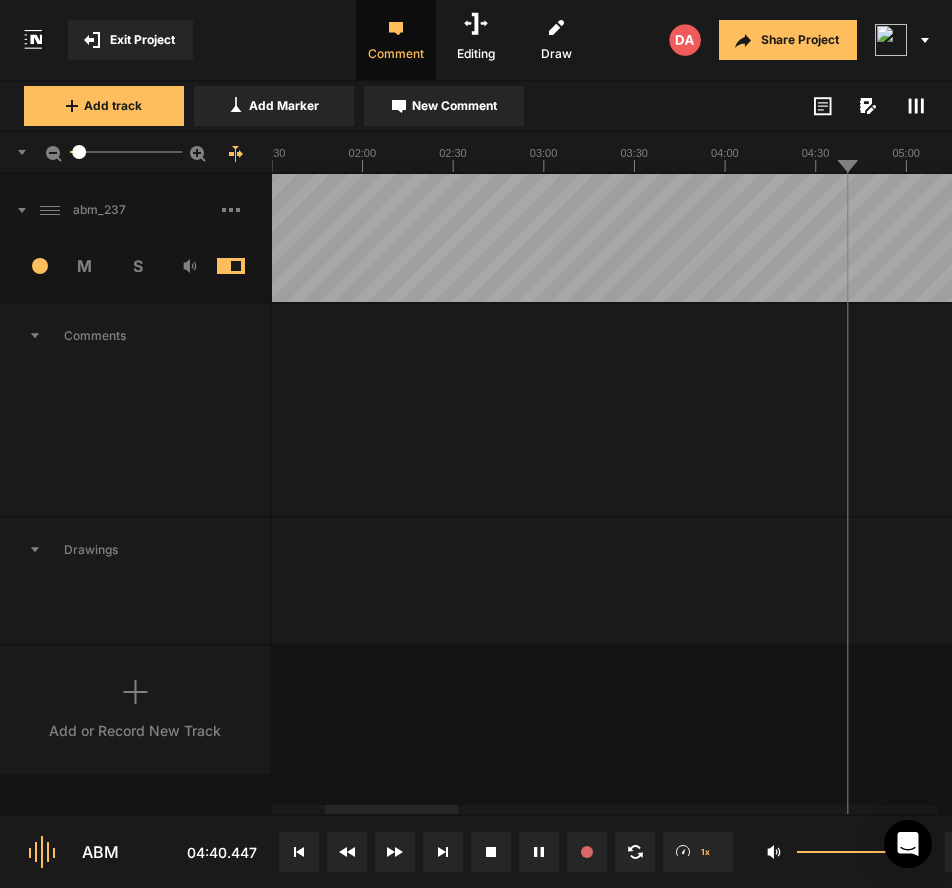 click at bounding box center [1700, 238] 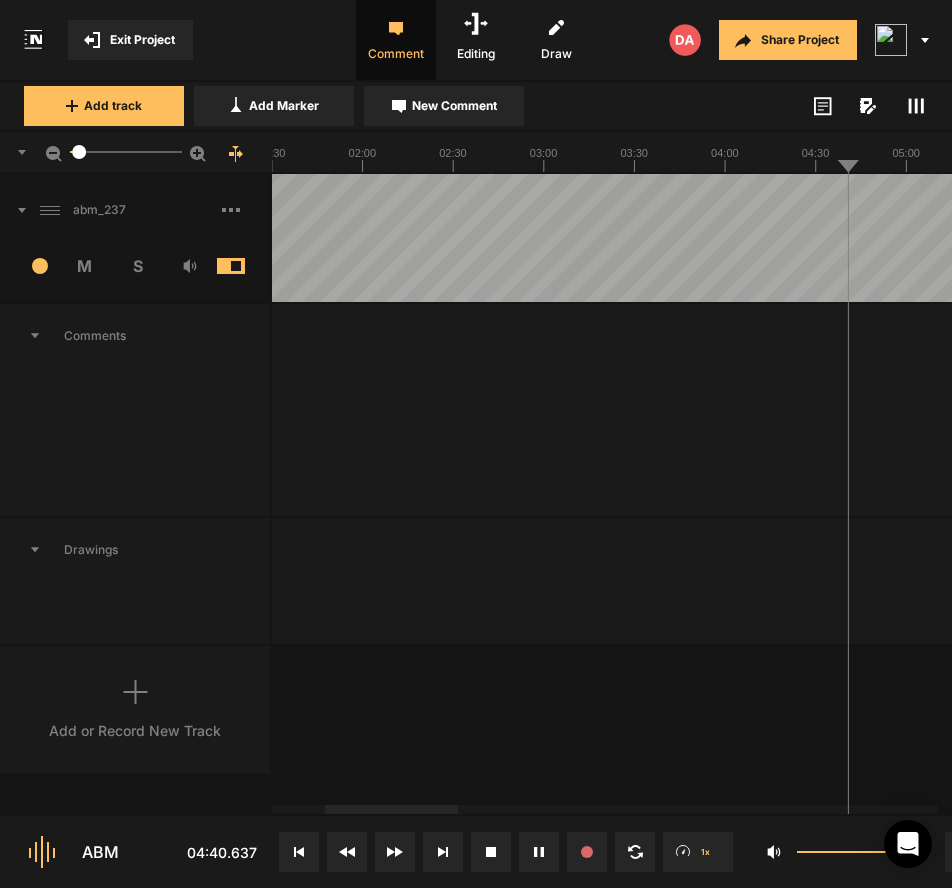 click at bounding box center (1700, 238) 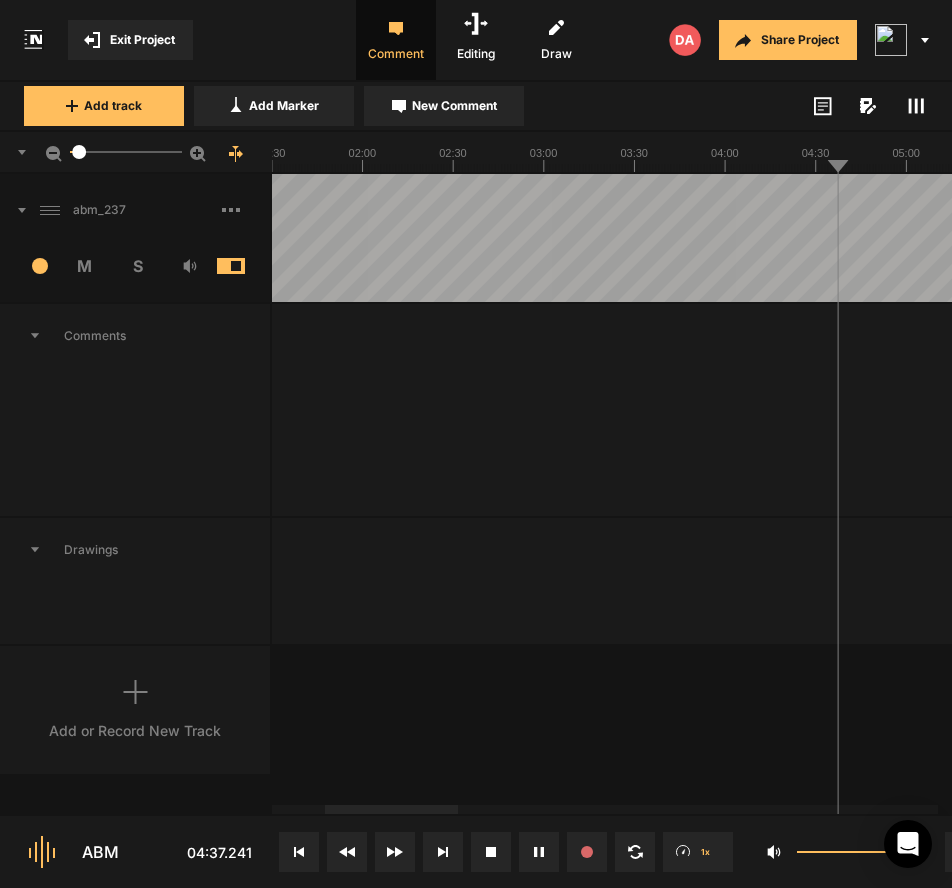 click at bounding box center (1700, 238) 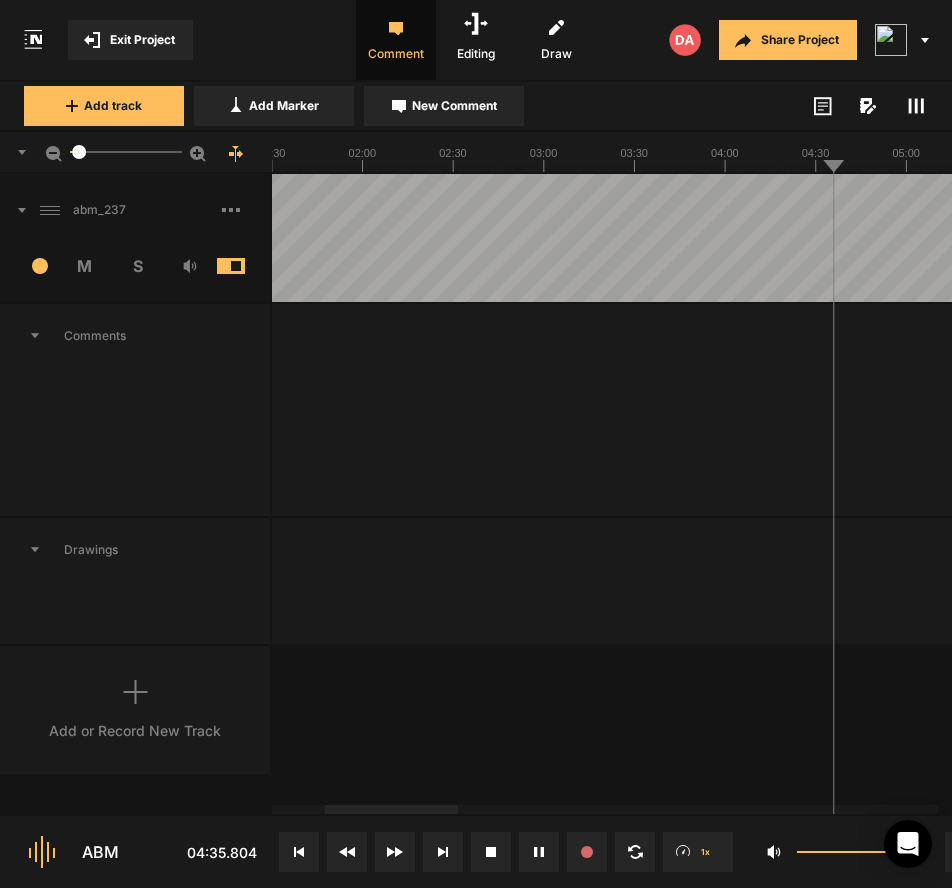 click on "Add track
Add Marker
New Comment" at bounding box center (279, 106) 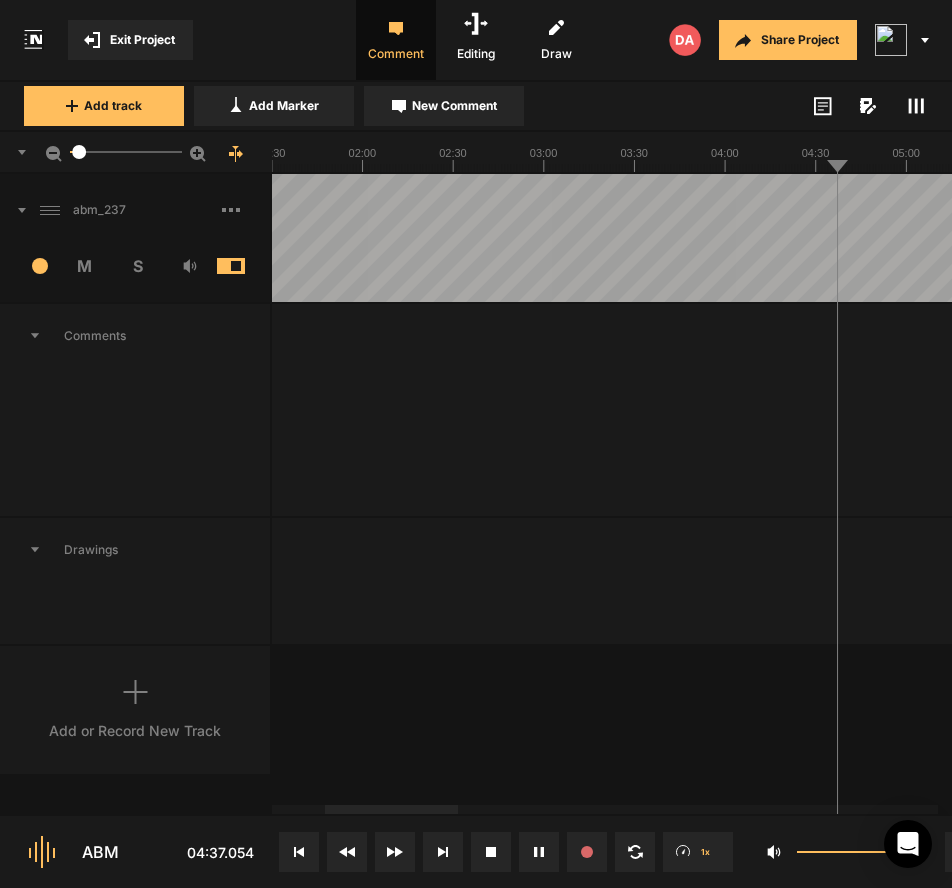 click at bounding box center [1700, 238] 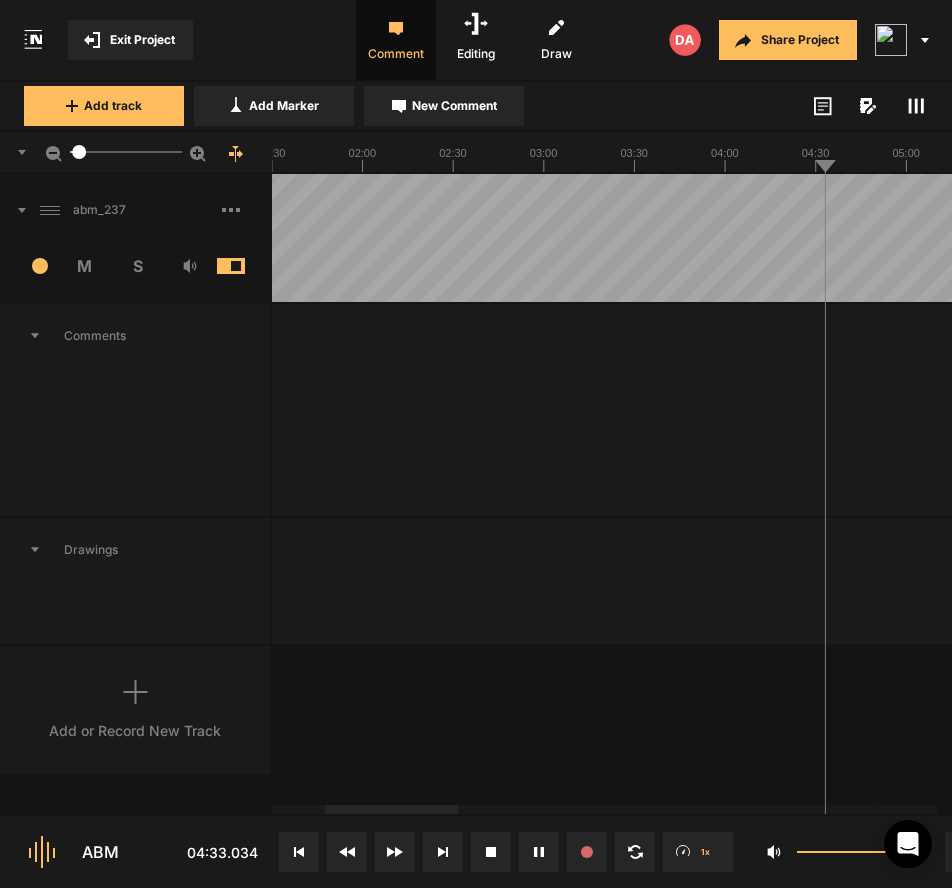 click at bounding box center (1973, 410) 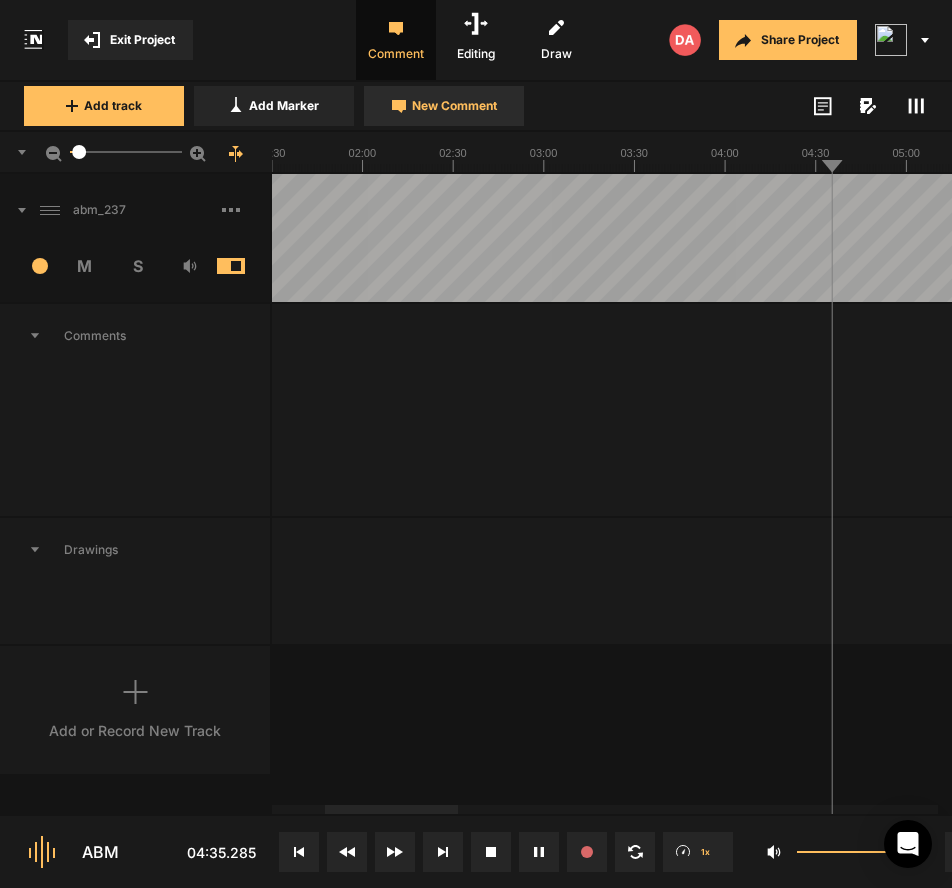 click on "New Comment" at bounding box center [444, 106] 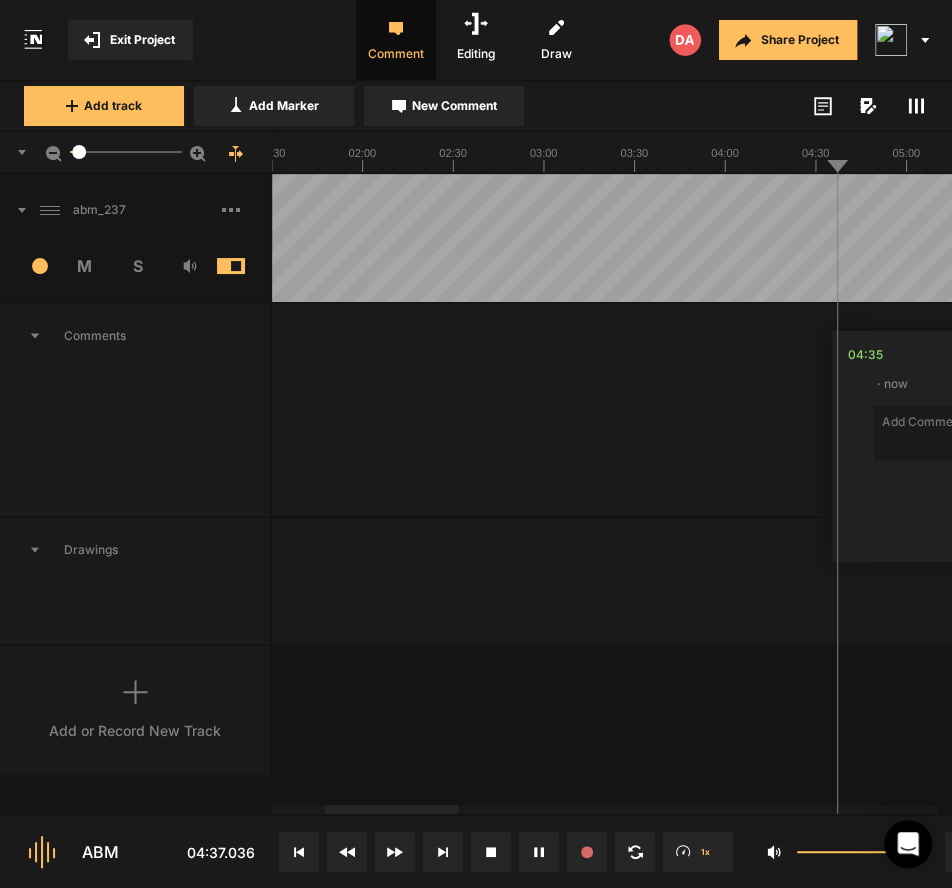 click at bounding box center [1006, 433] 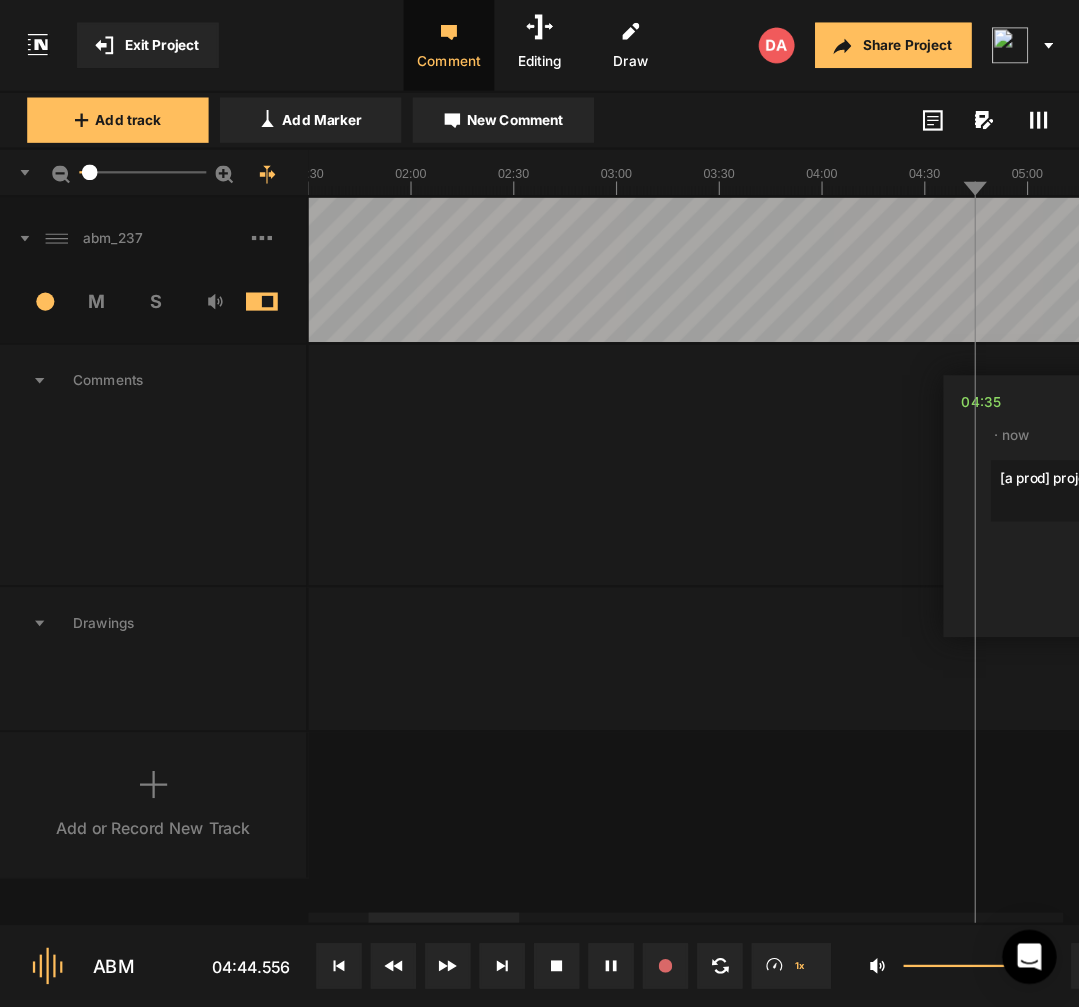 scroll, scrollTop: 0, scrollLeft: 478, axis: horizontal 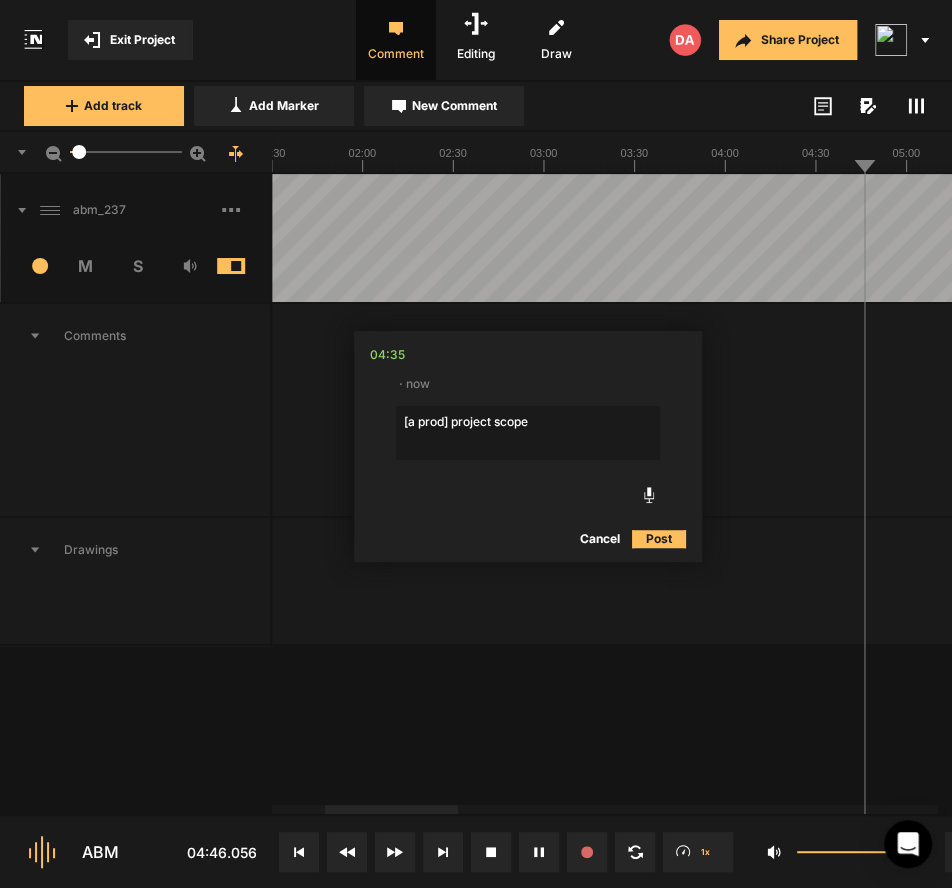 type on "[a prod] project scopes" 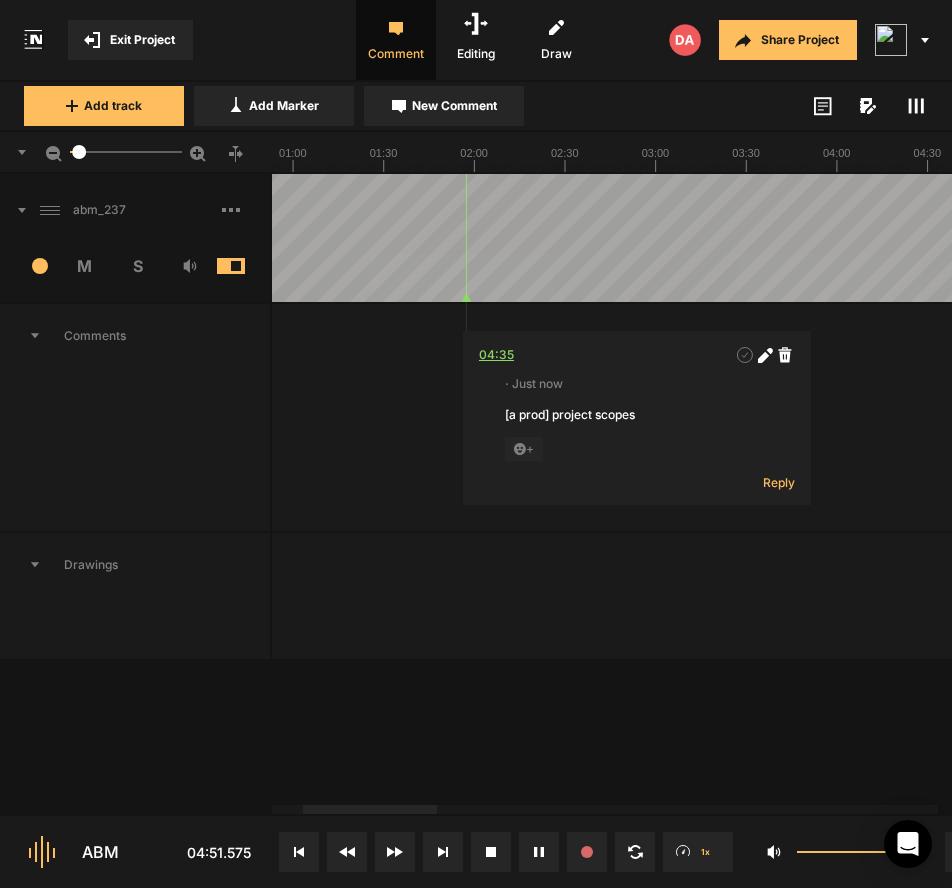 click on "04:35" at bounding box center [496, 355] 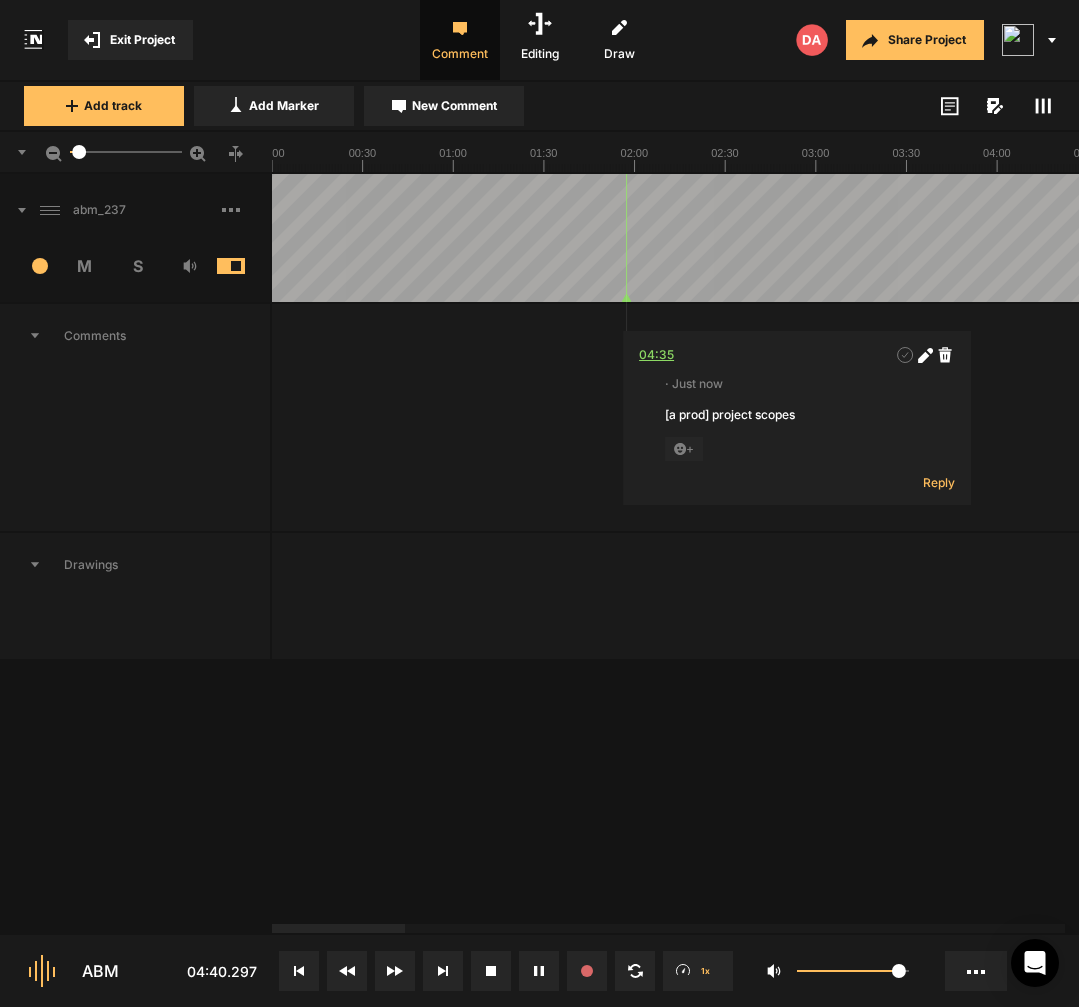 click on "04:35" at bounding box center (656, 355) 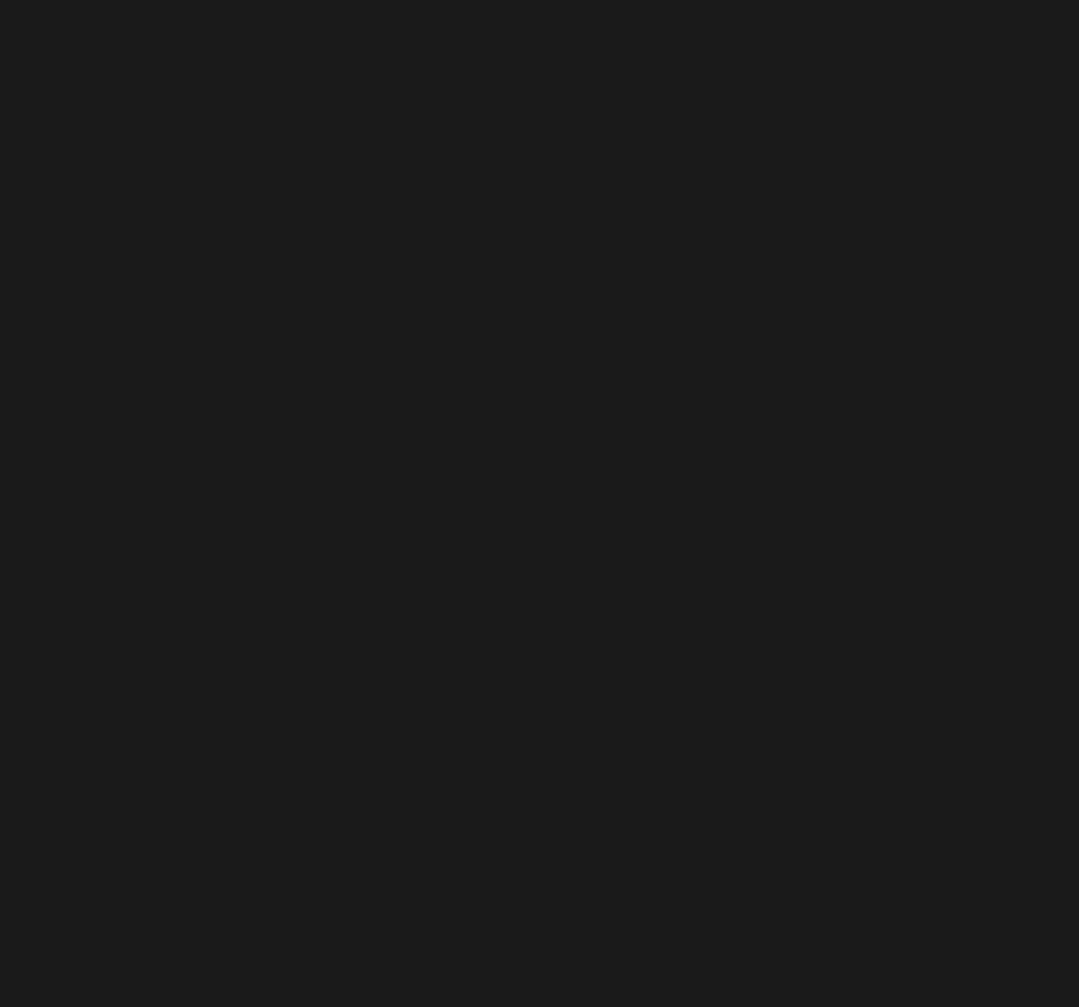 scroll, scrollTop: 0, scrollLeft: 0, axis: both 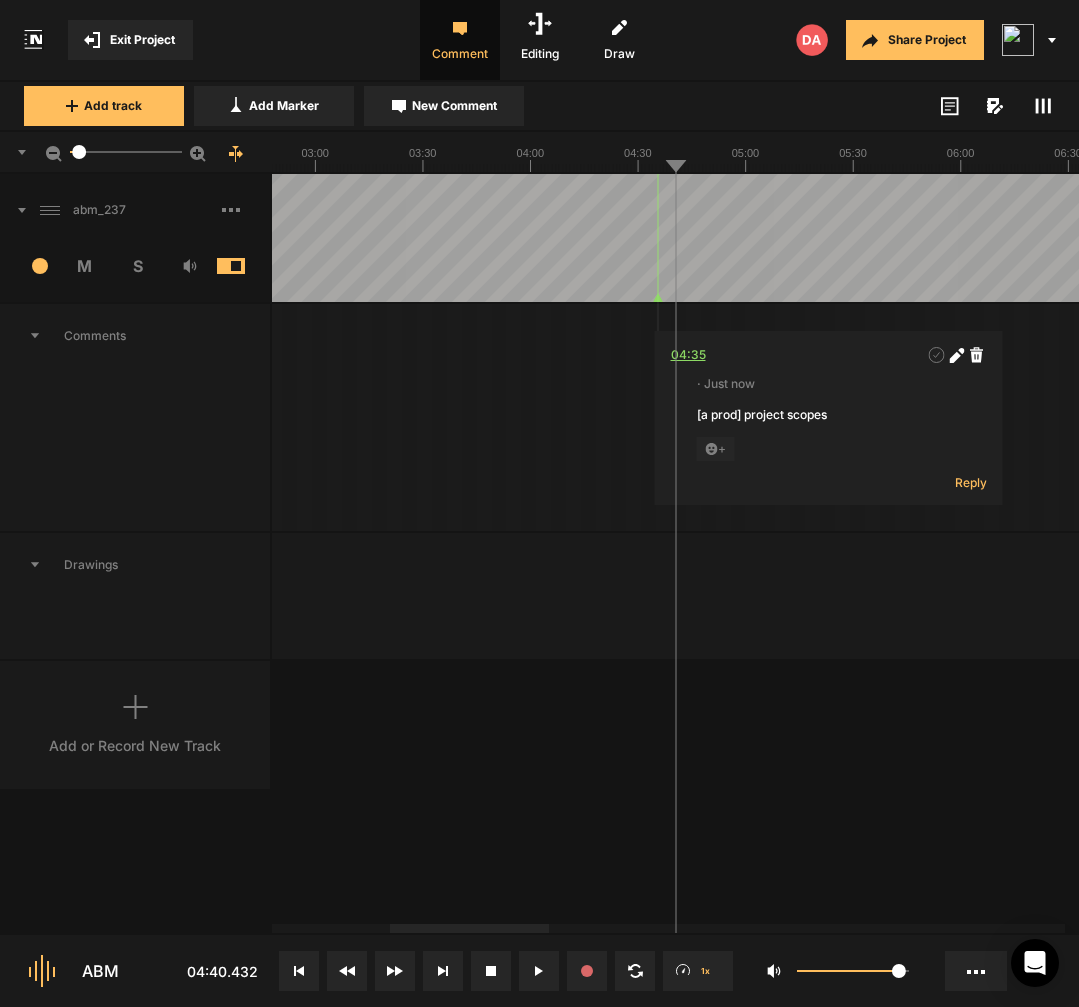 click on "04:35" at bounding box center [688, 355] 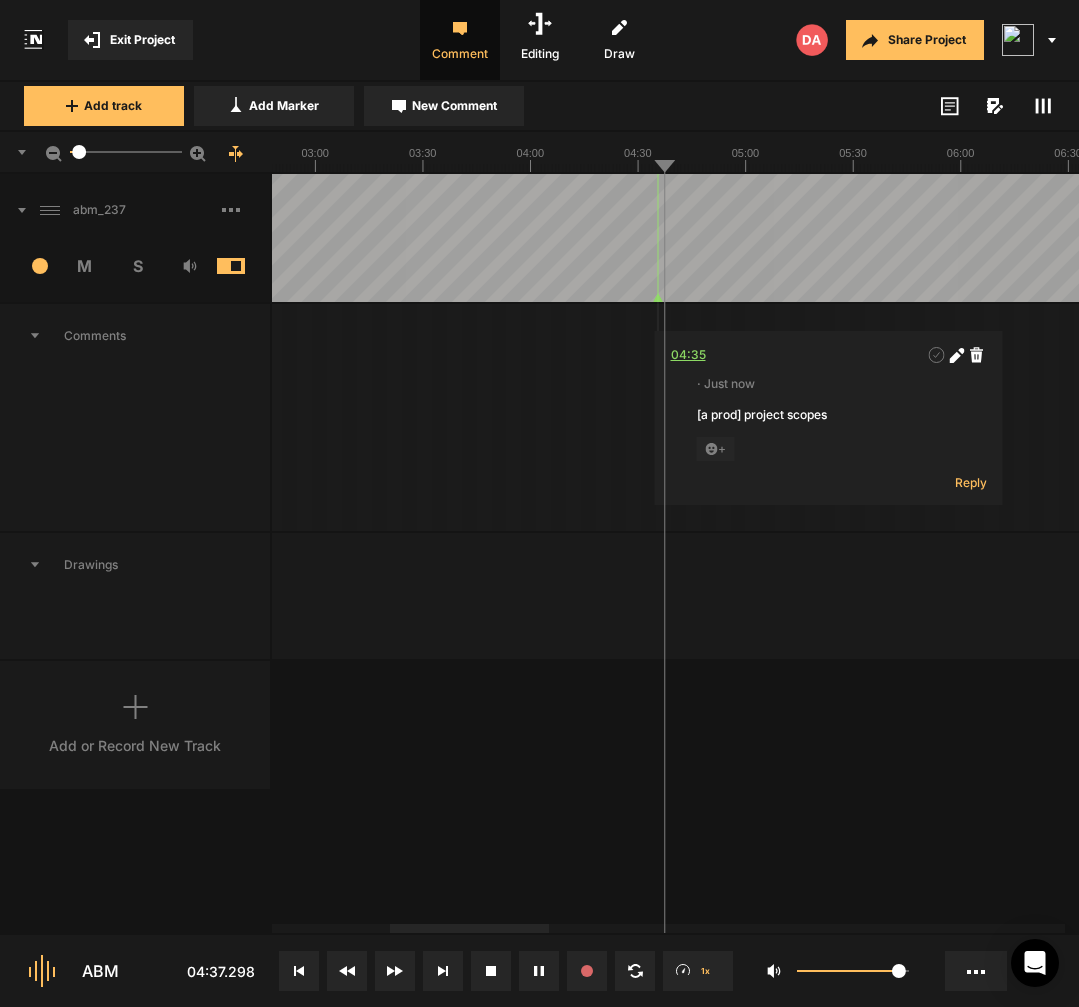 click on "04:35" at bounding box center [688, 355] 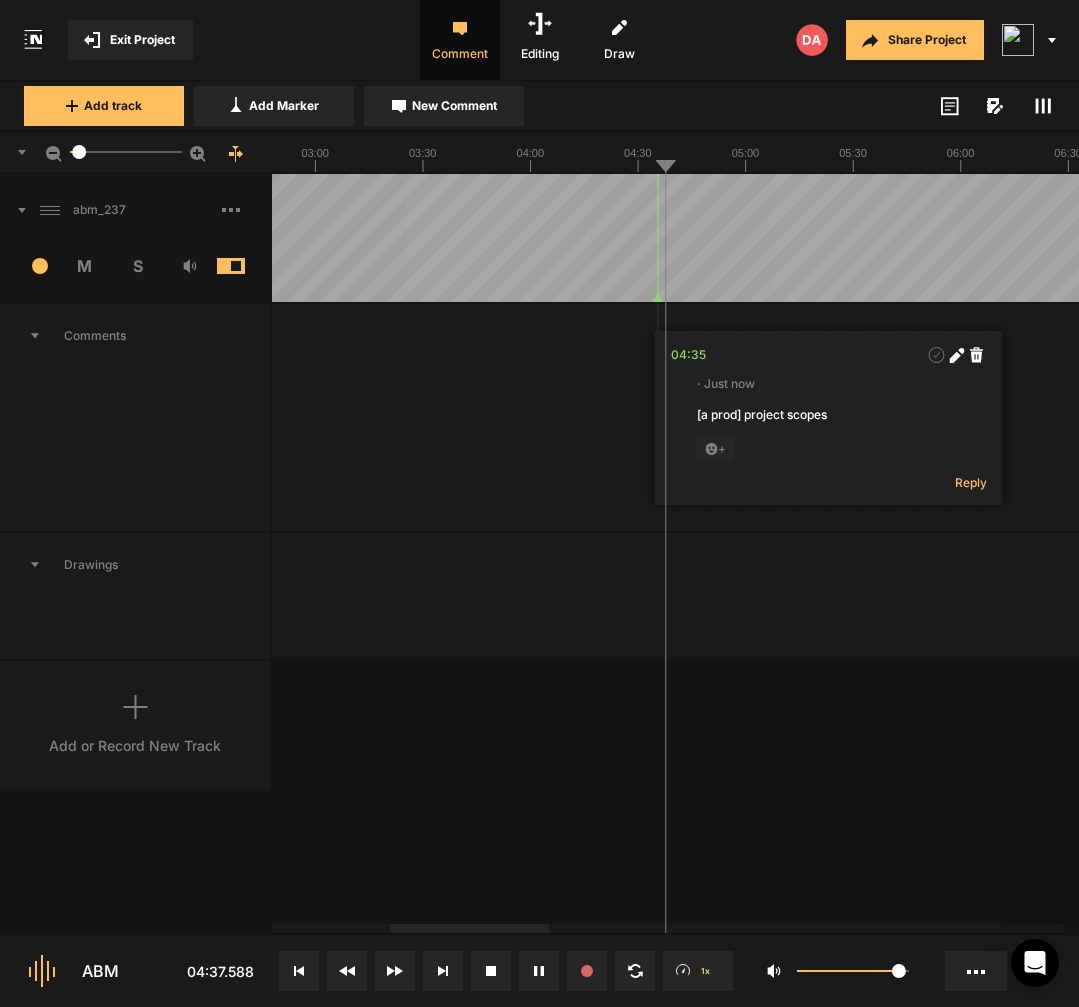 click 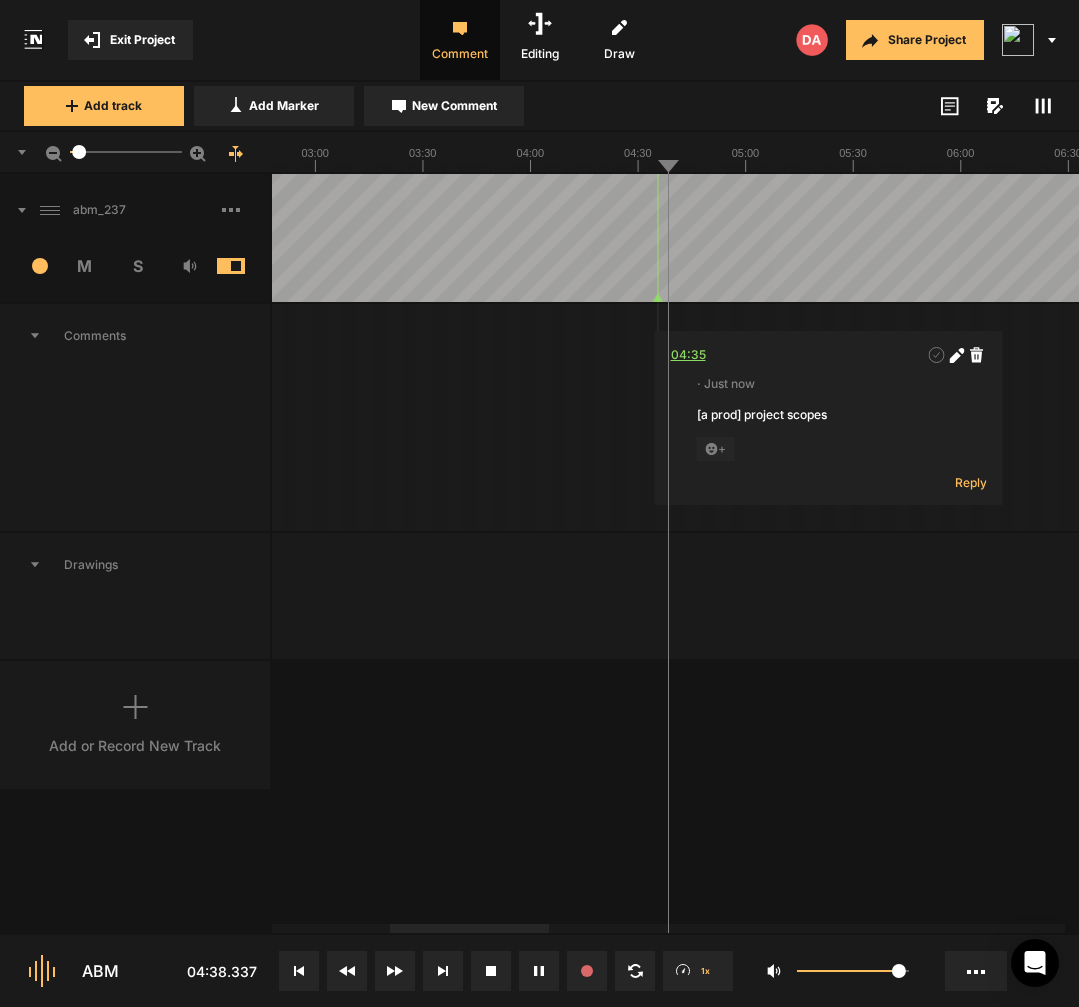 click on "04:35" at bounding box center (688, 355) 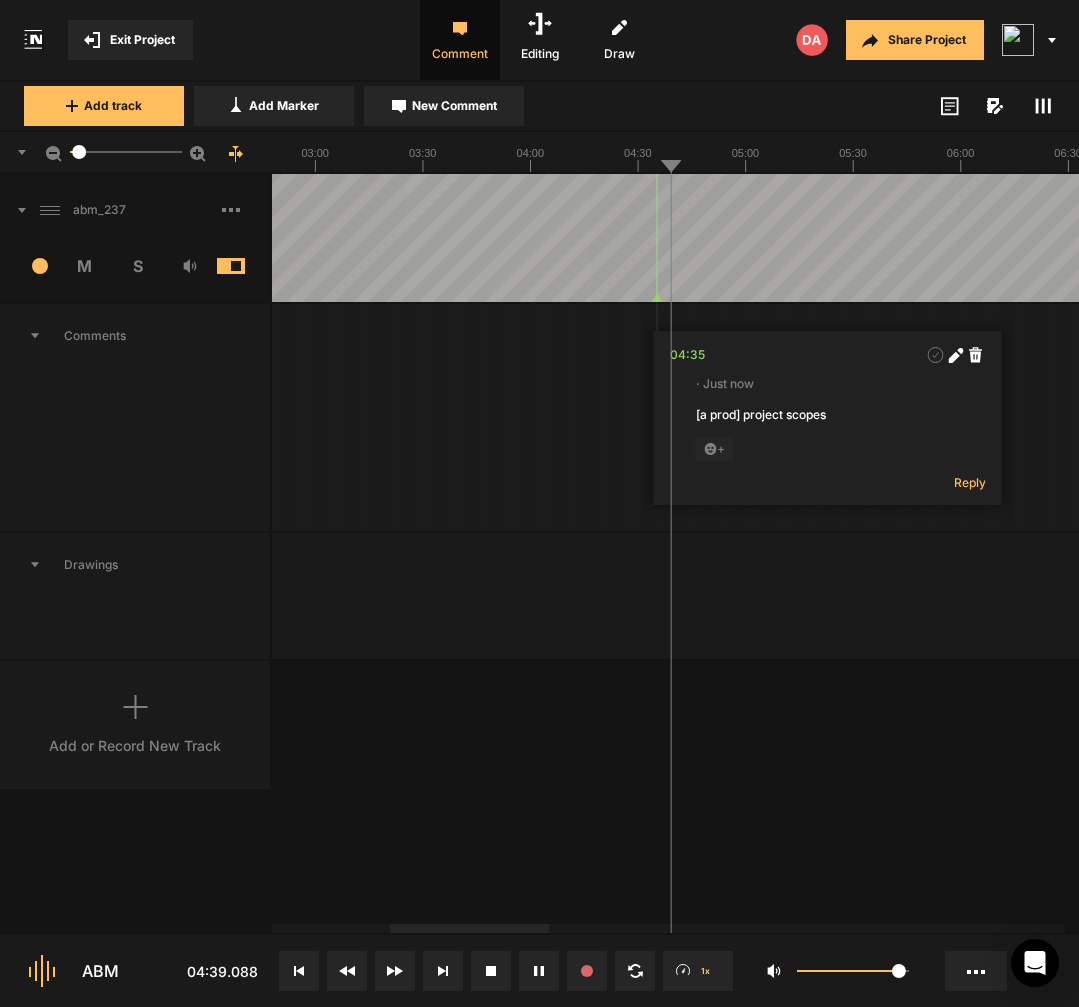 click 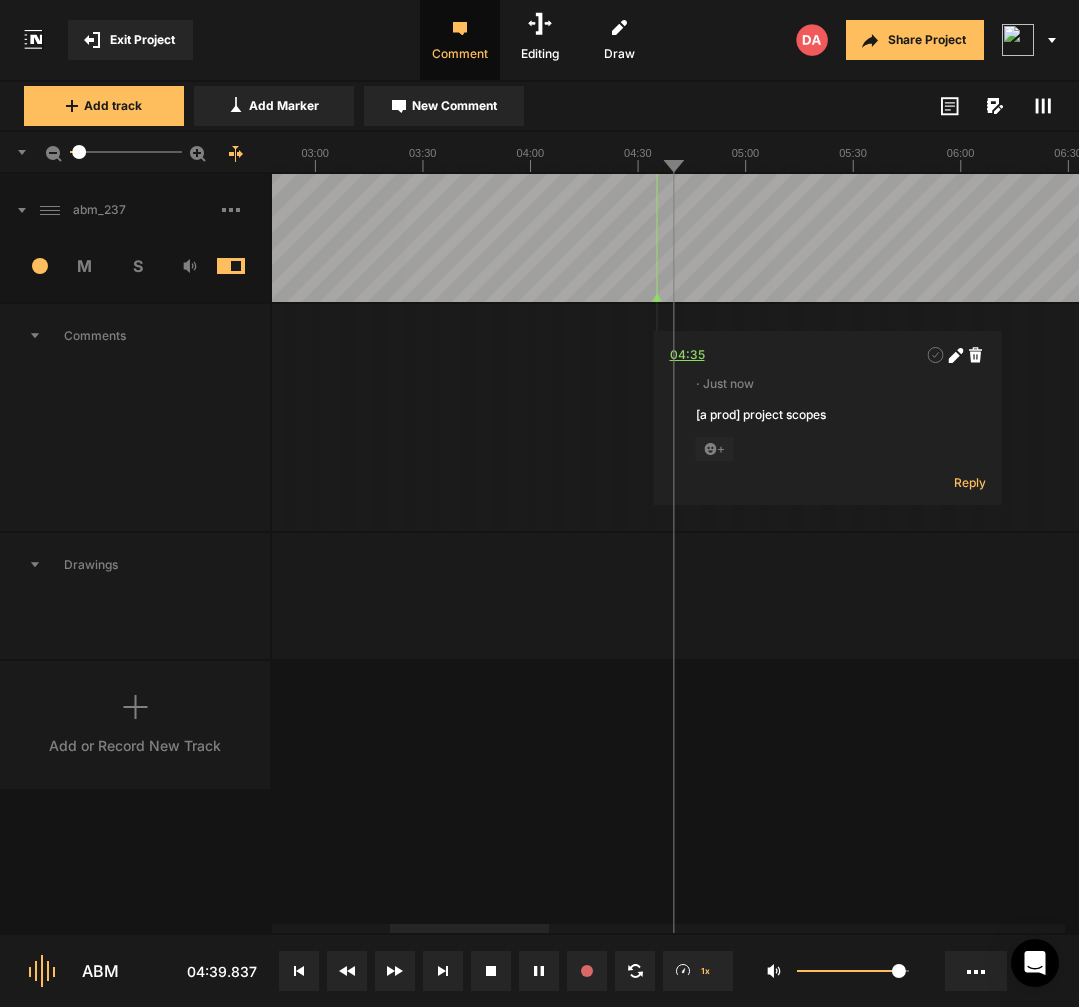 click on "04:35" at bounding box center (687, 355) 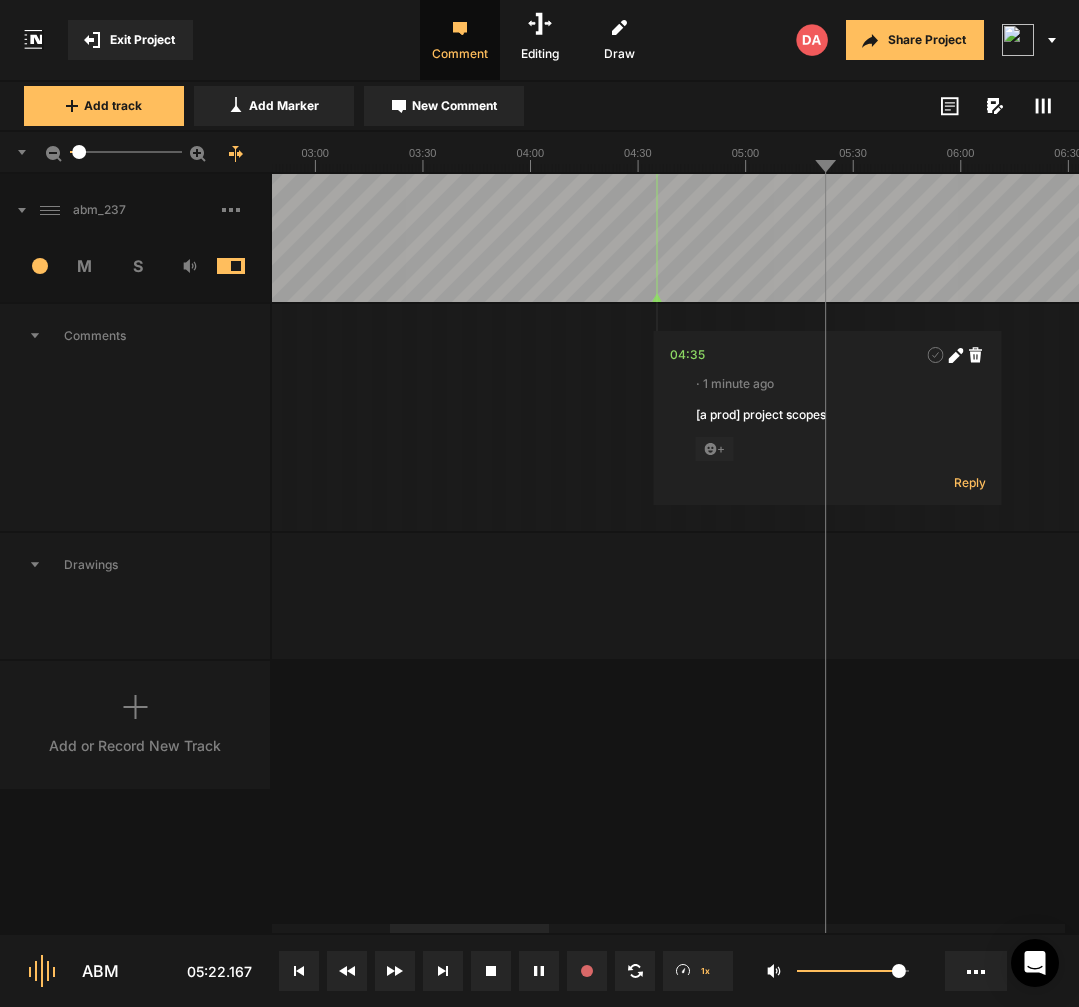 click at bounding box center (1687, 238) 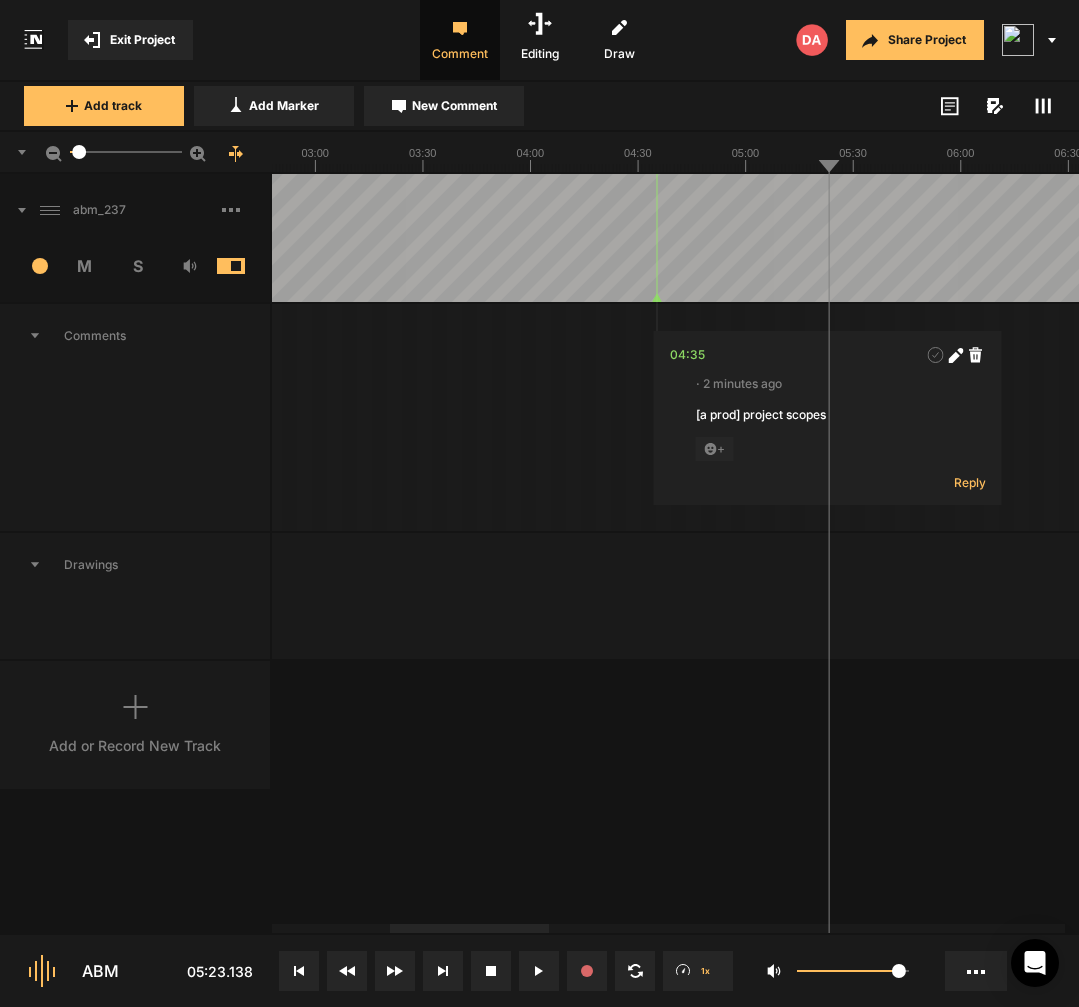 click at bounding box center (1687, 238) 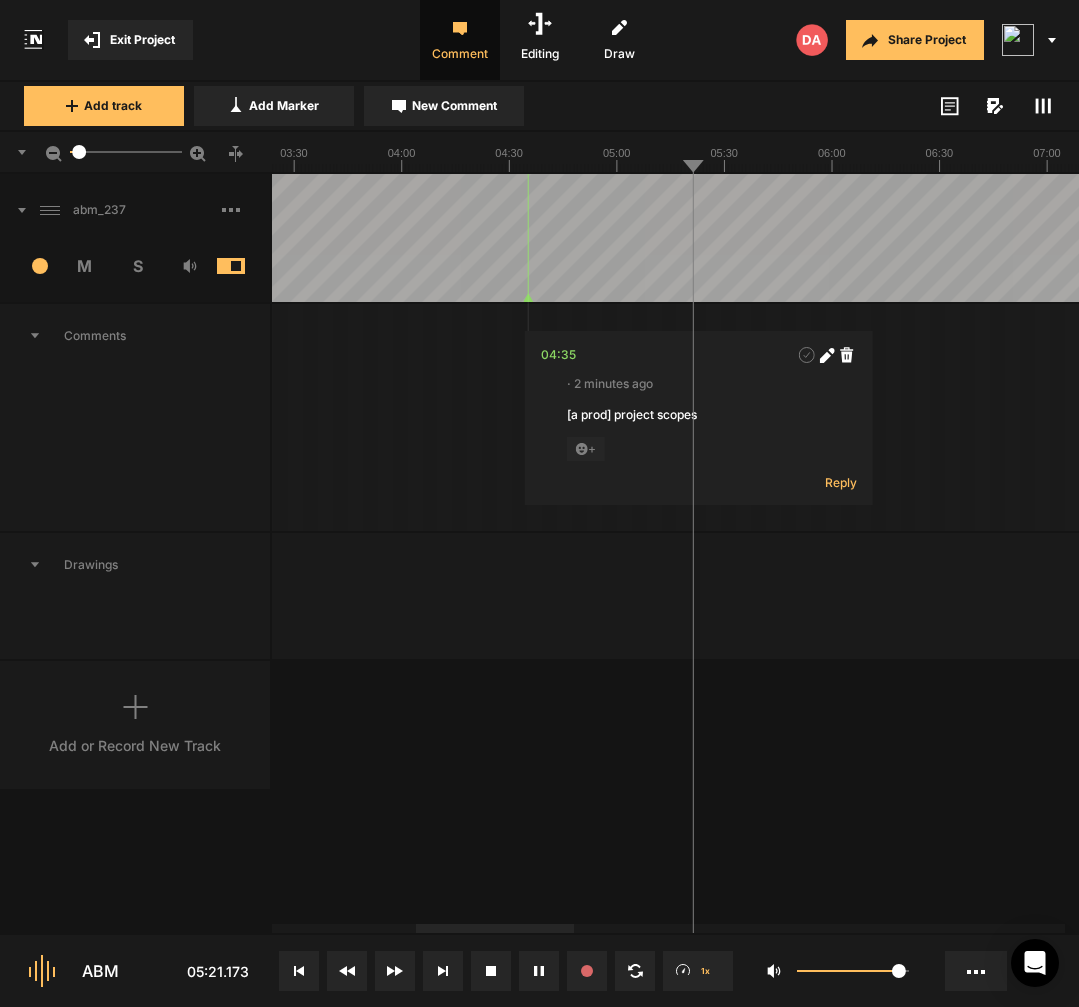 click at bounding box center (1558, 238) 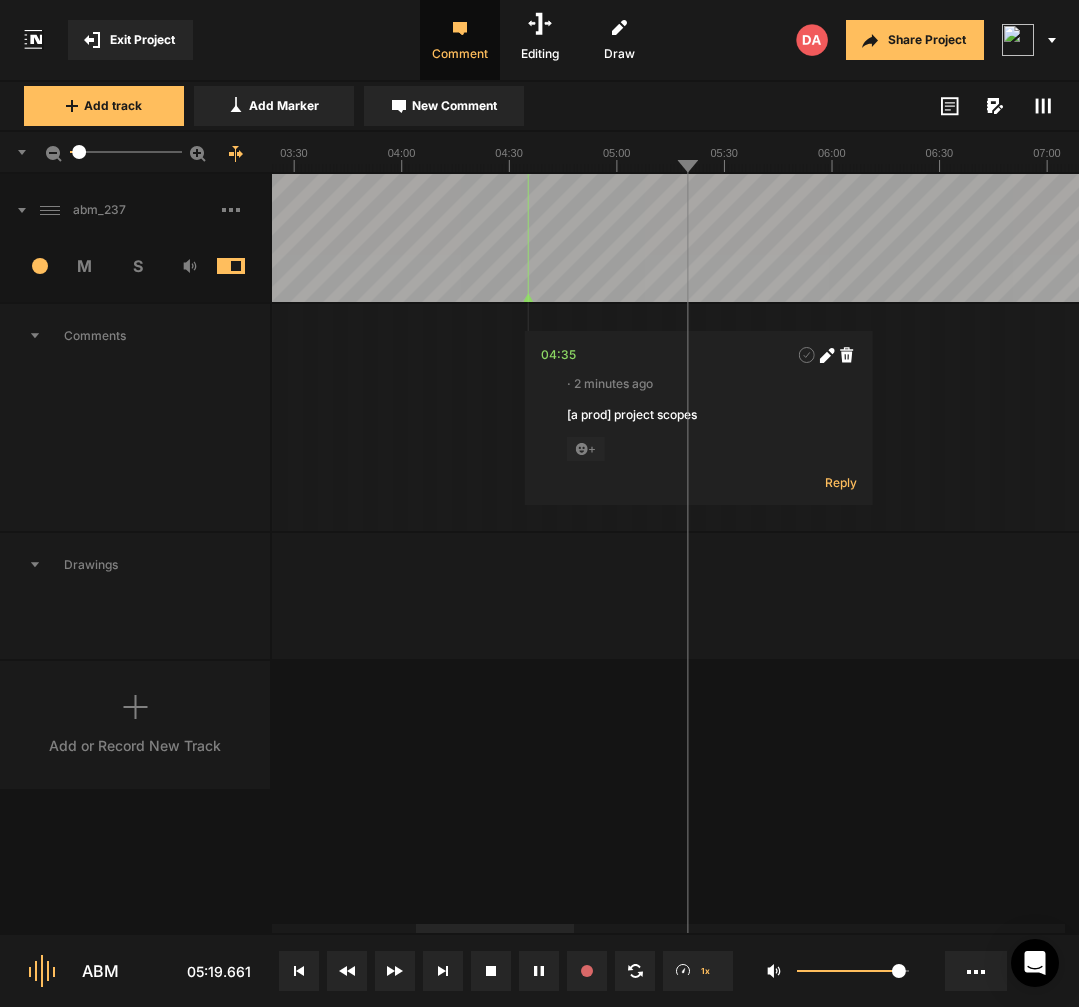 click at bounding box center (1558, 238) 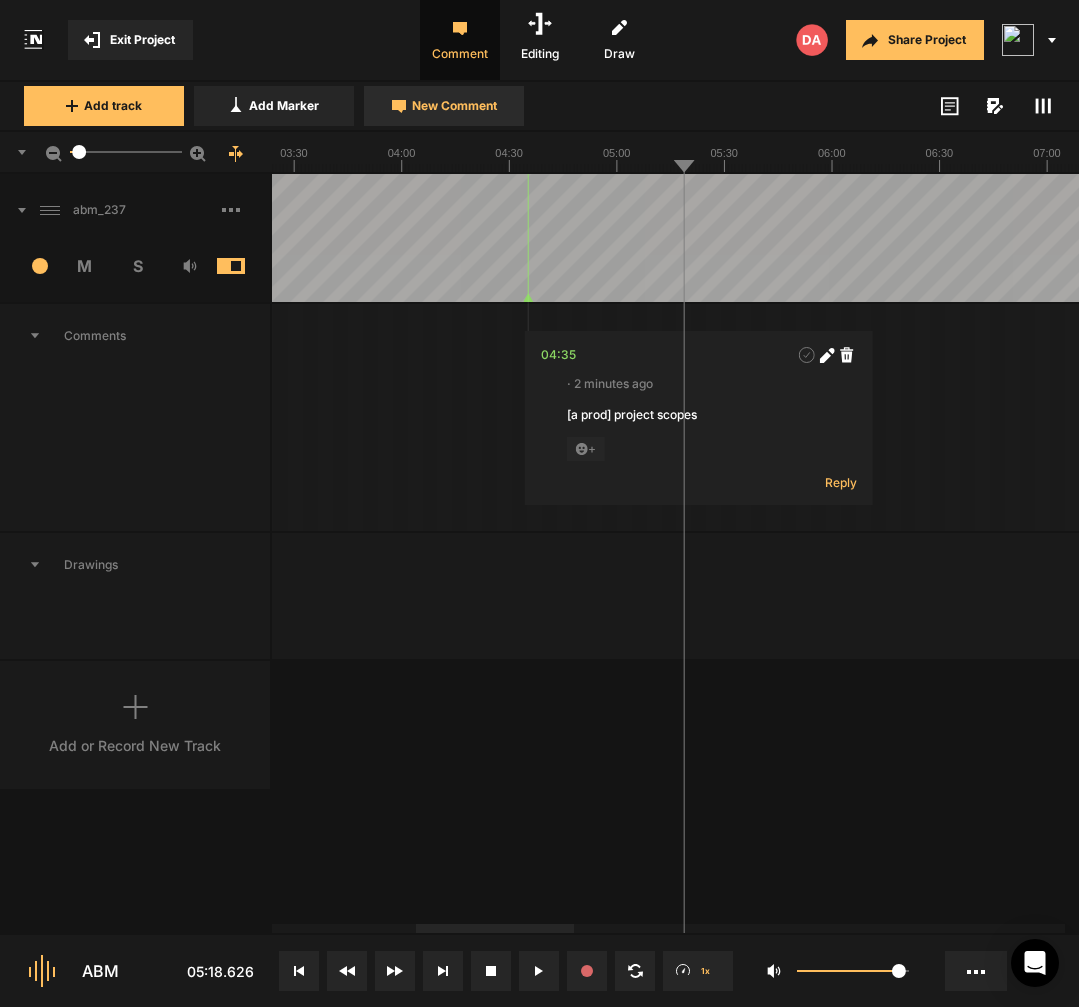 click on "New Comment" at bounding box center (454, 106) 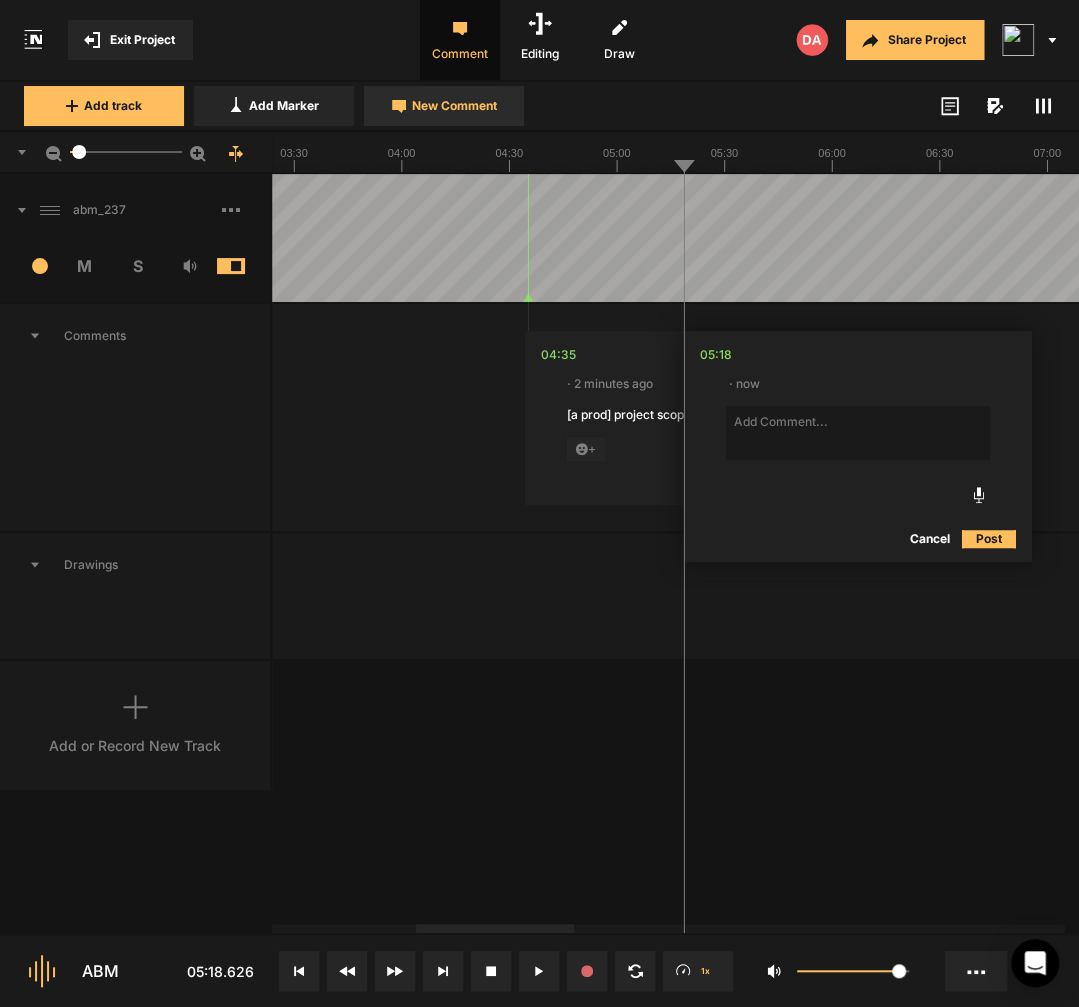 click on "New Comment" at bounding box center (454, 106) 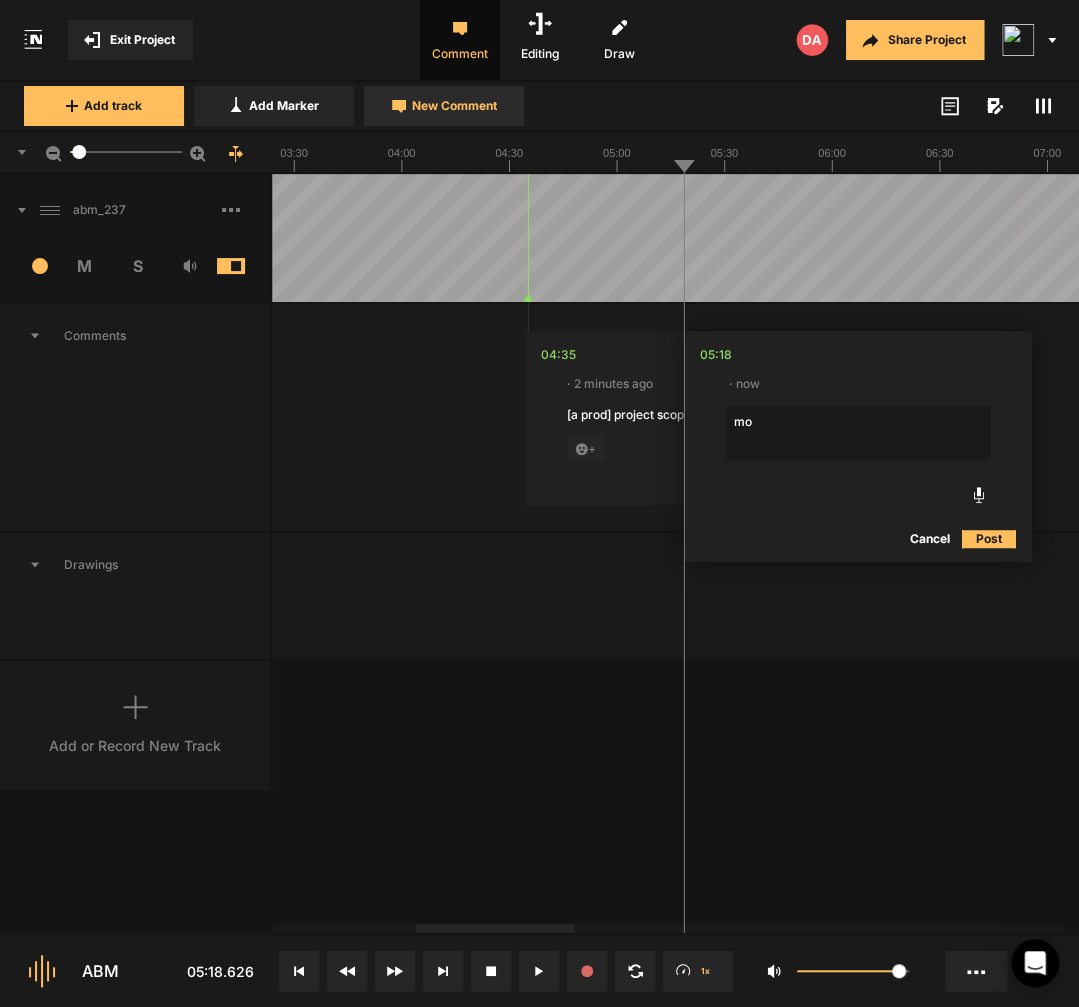 type on "m" 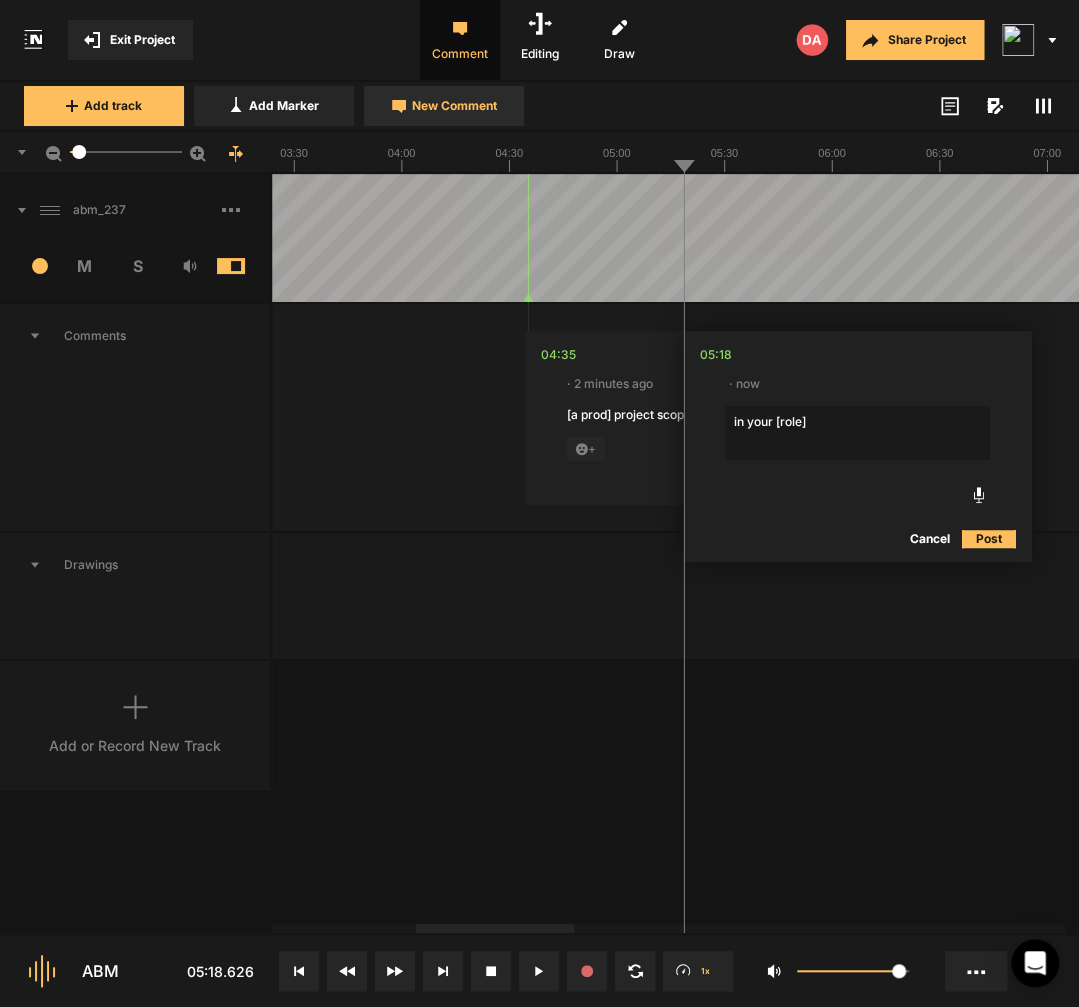 type on "[in you ro-] in your role" 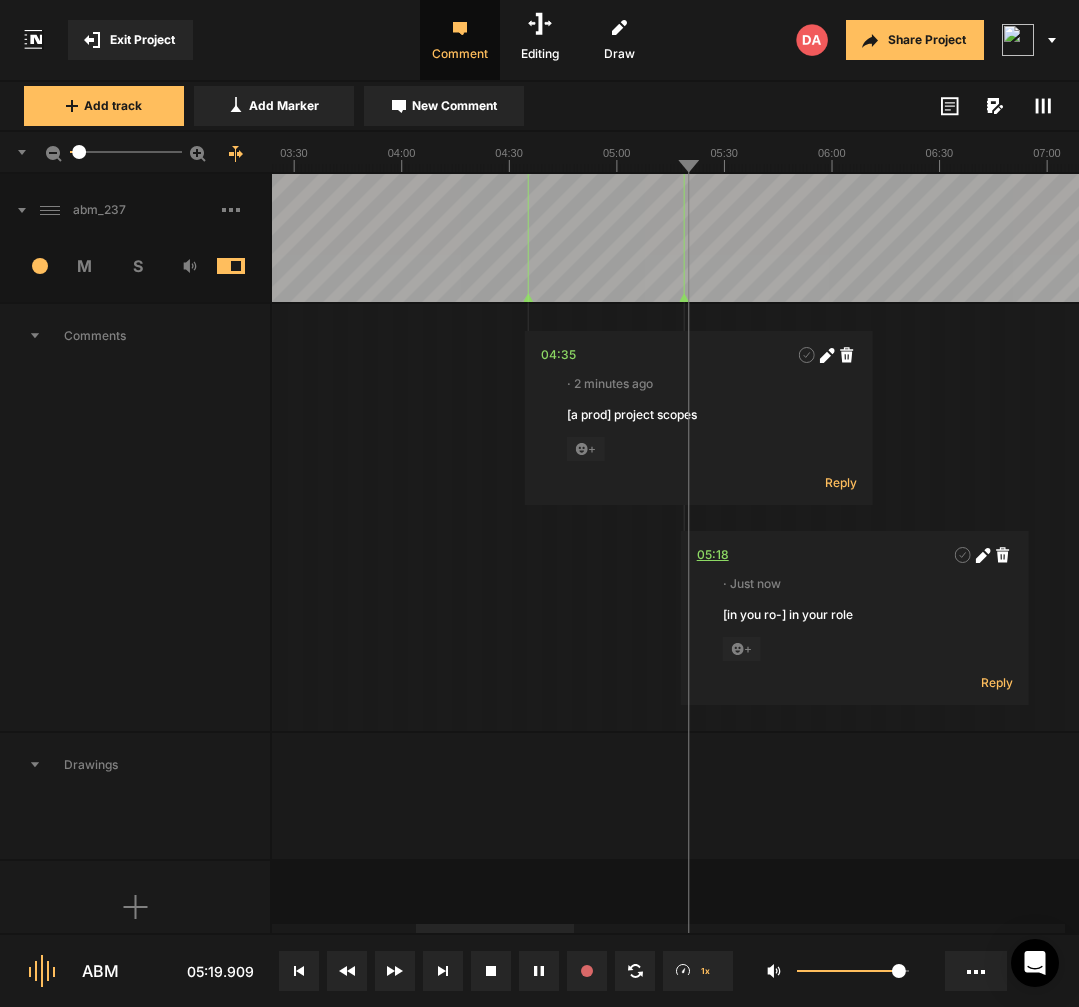 click on "05:18" at bounding box center [713, 555] 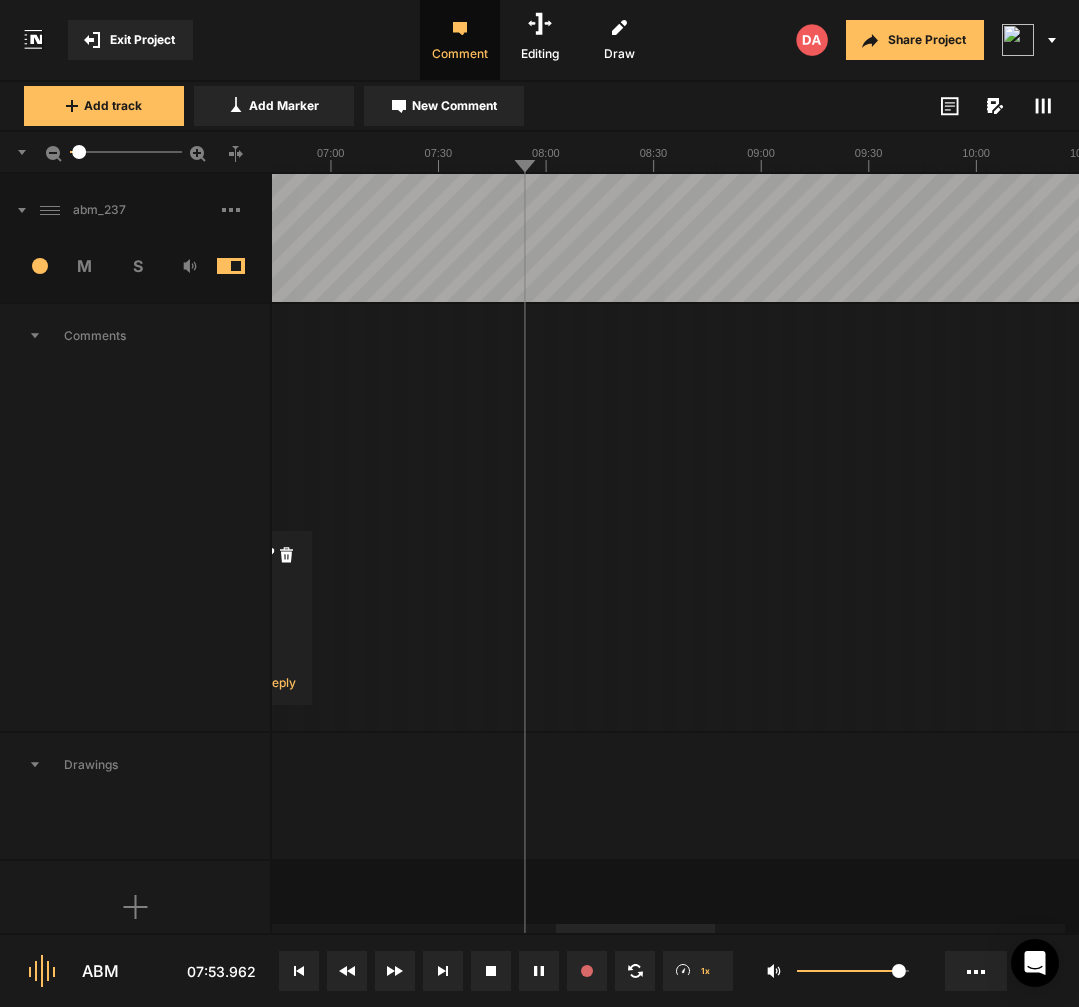 click at bounding box center [842, 238] 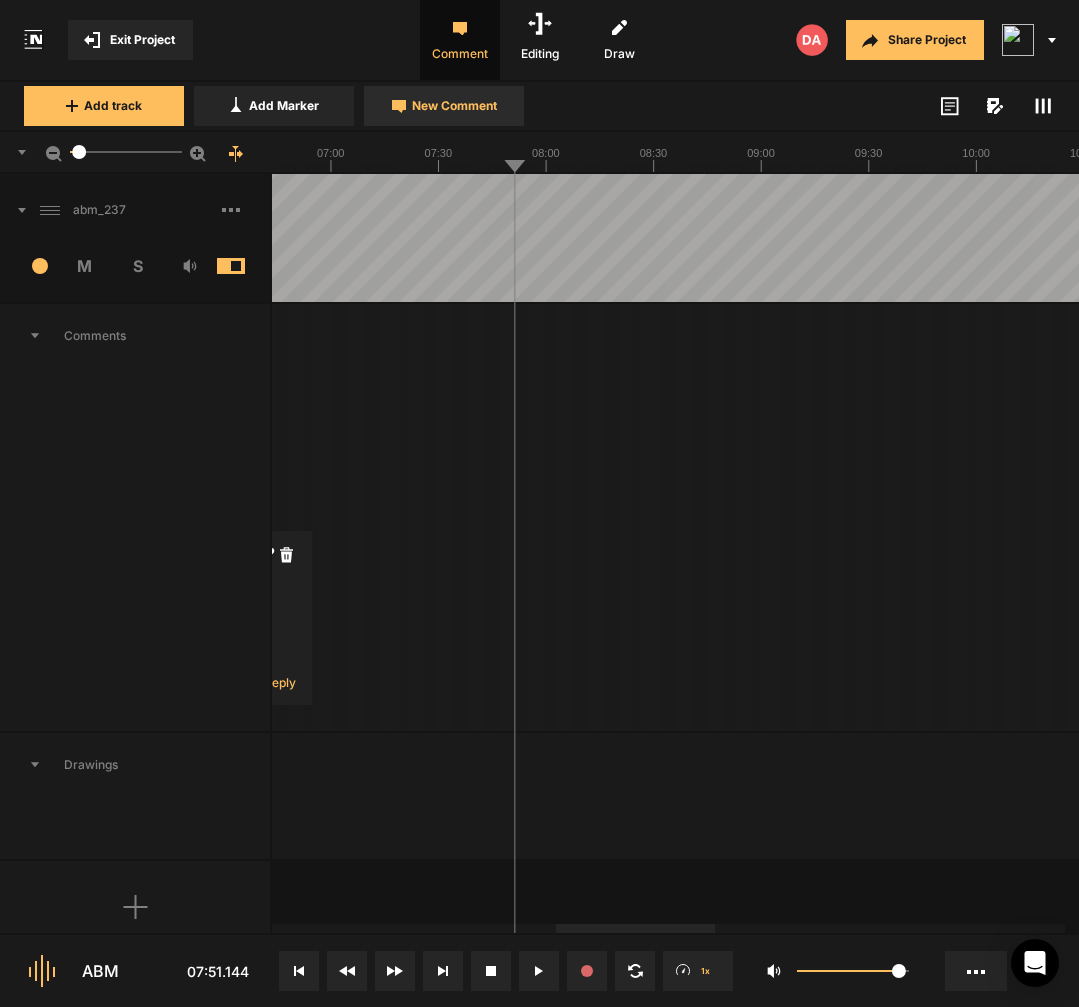 click on "New Comment" at bounding box center [444, 106] 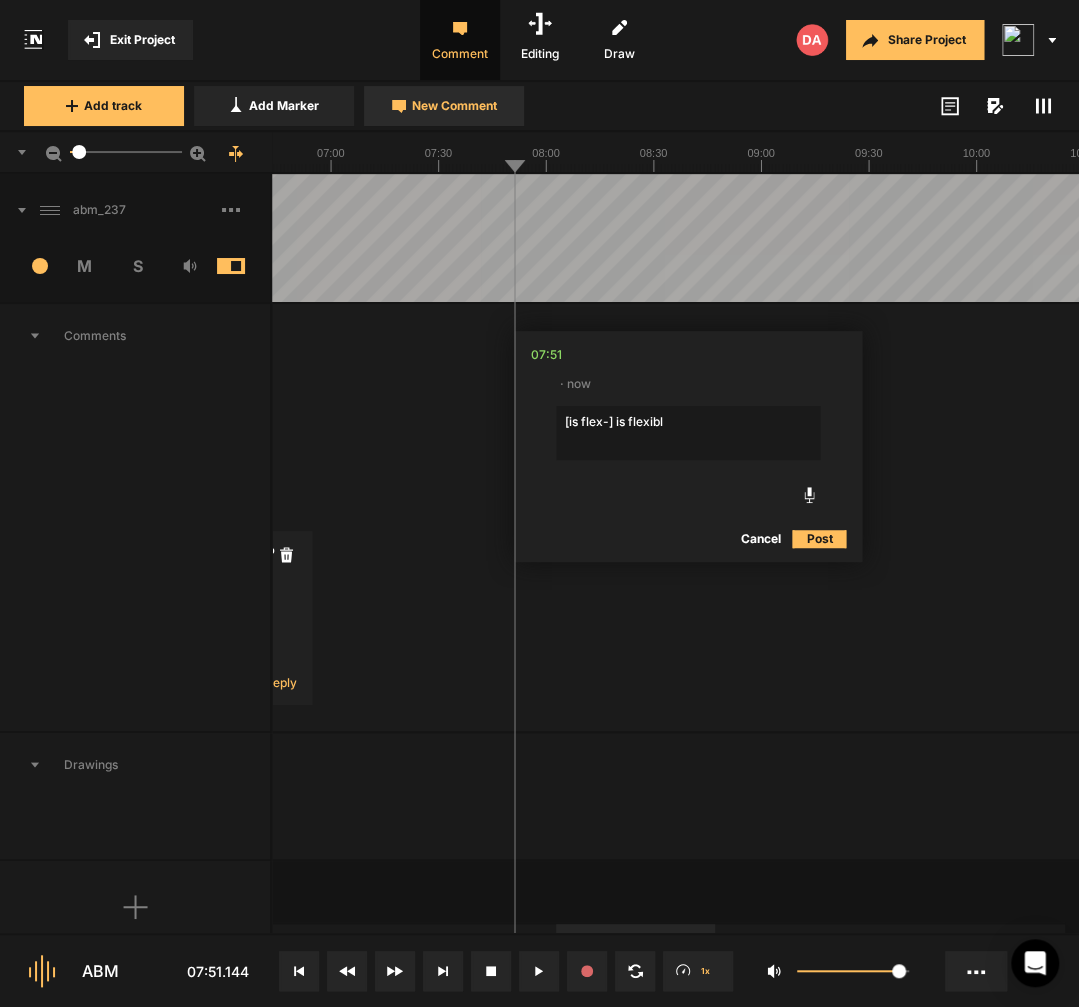 type on "[is flex-] is flexible" 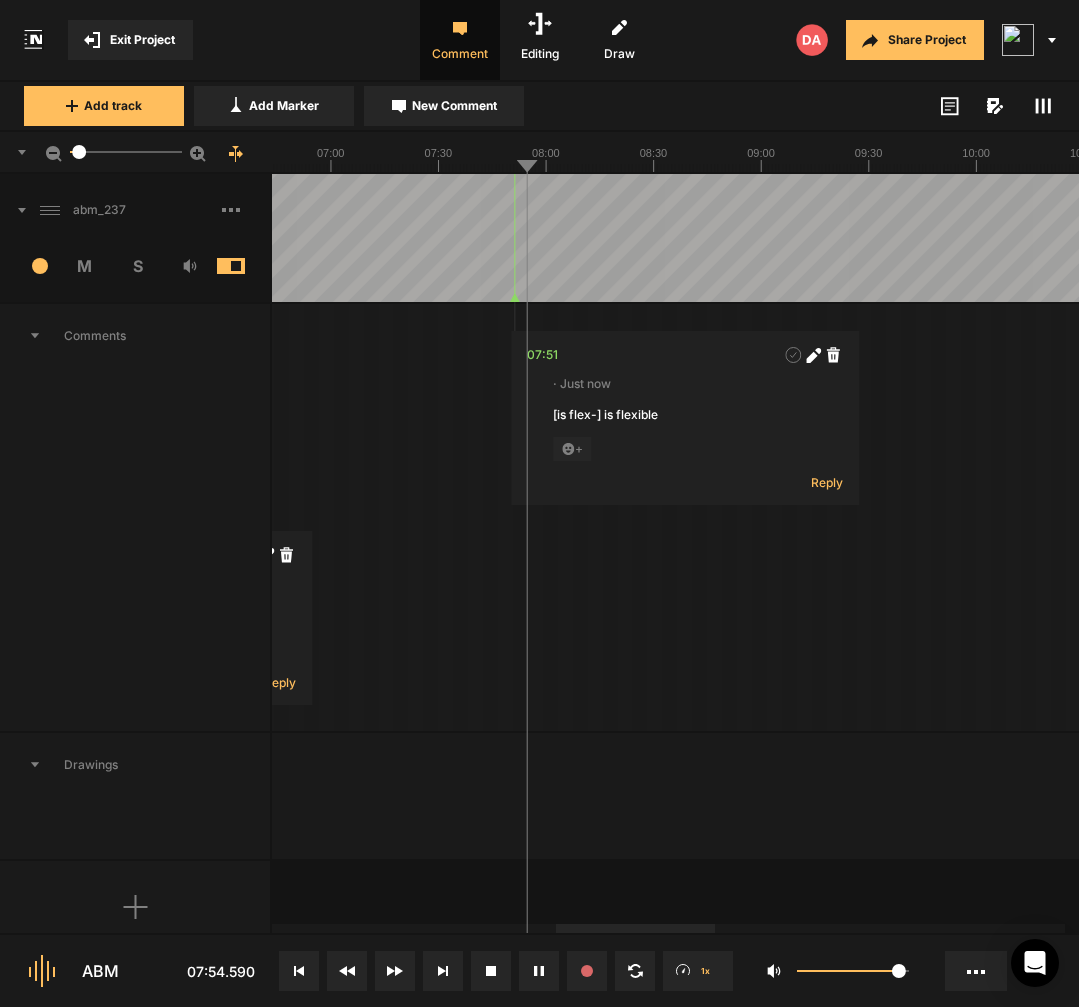 click at bounding box center (842, 238) 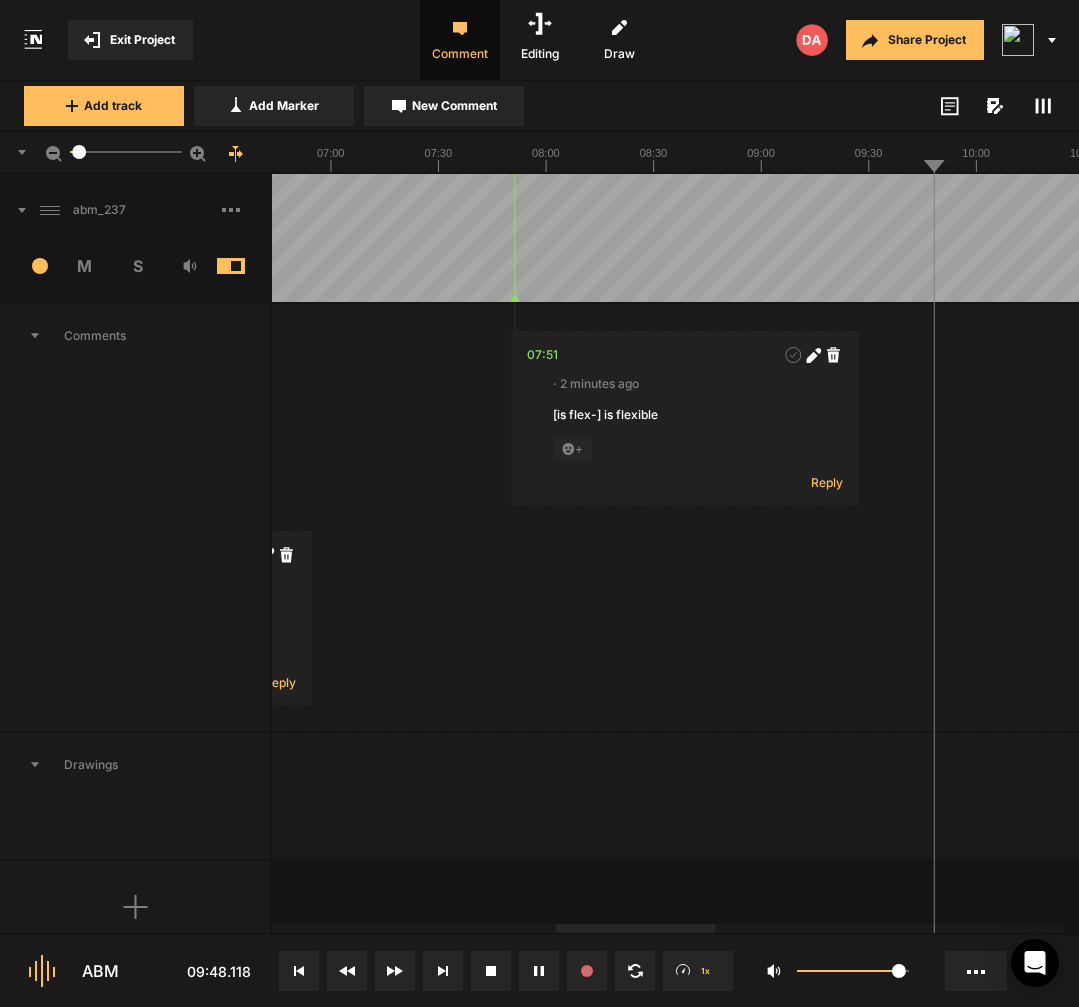click at bounding box center [842, 238] 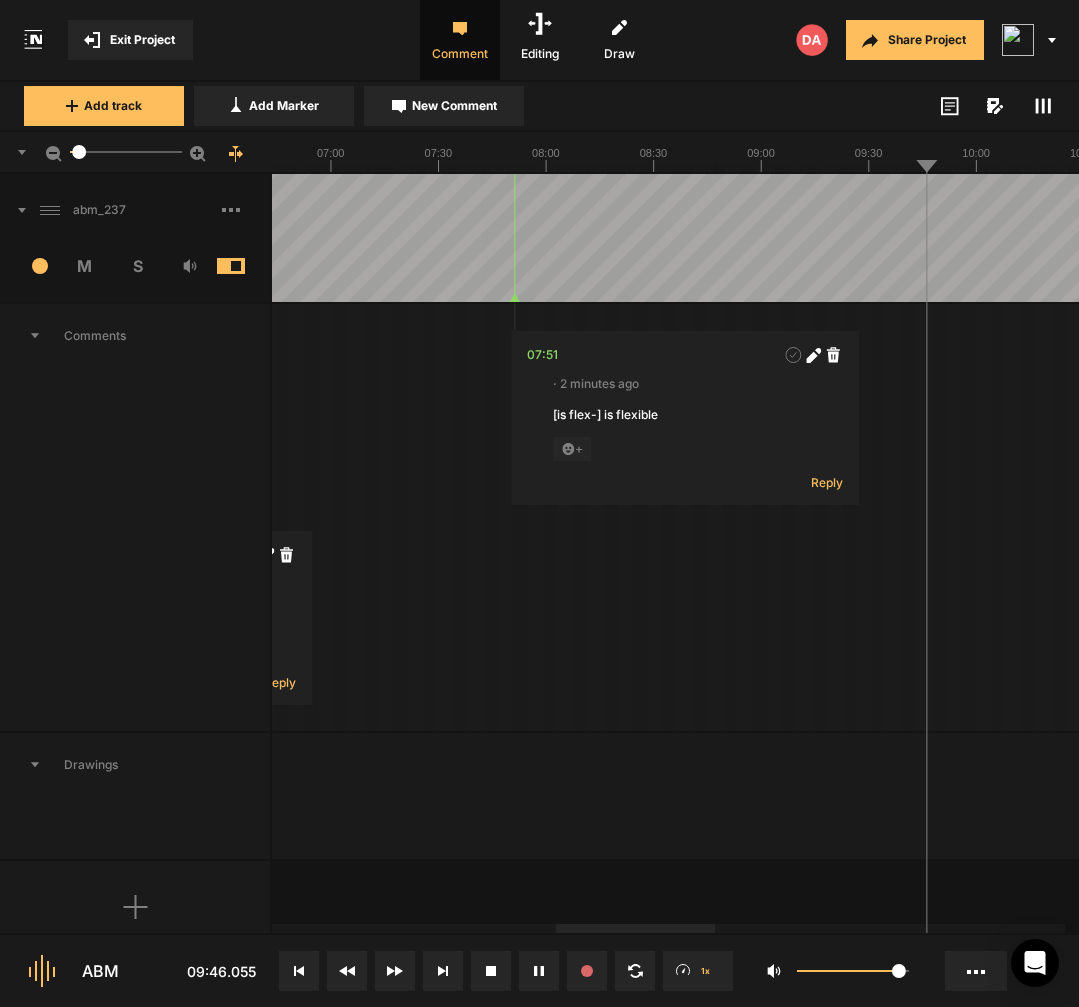 click at bounding box center (842, 238) 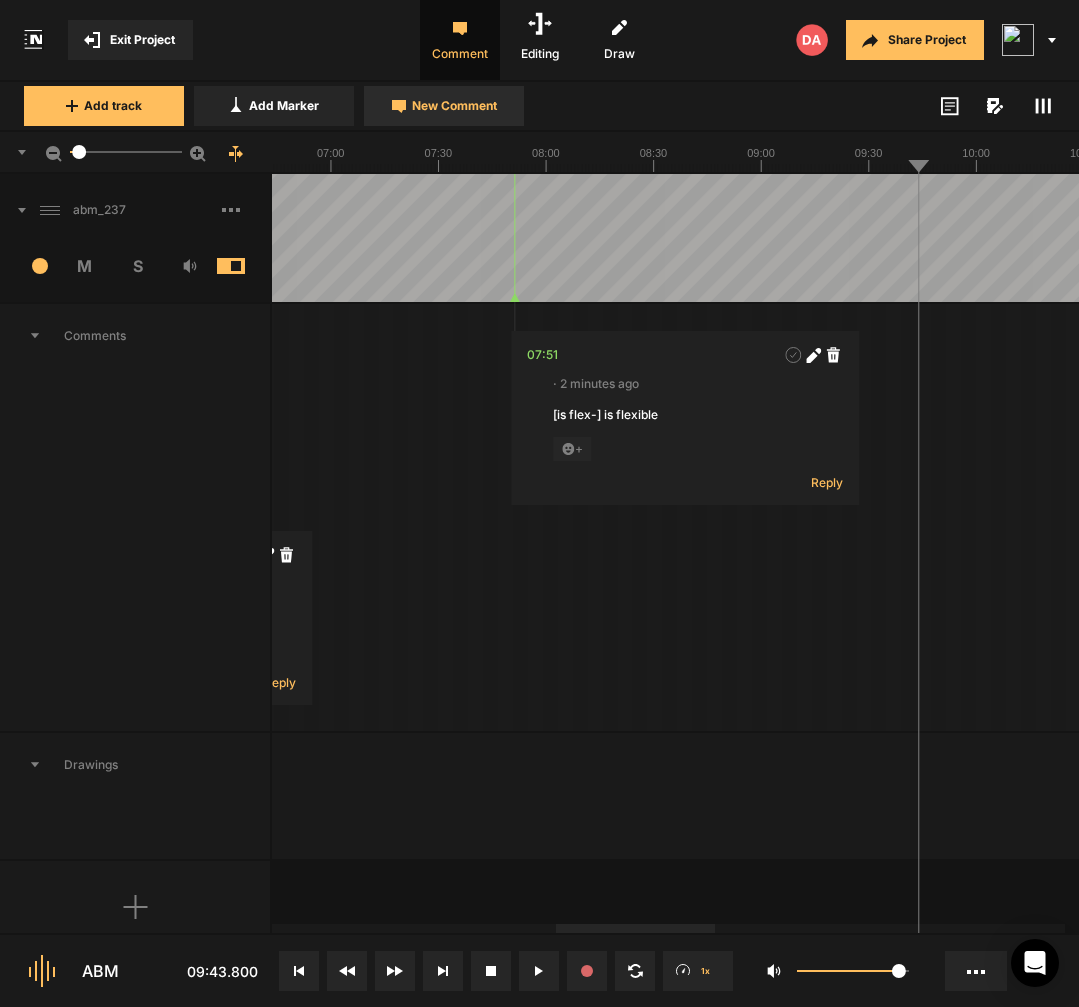 click on "New Comment" at bounding box center (444, 106) 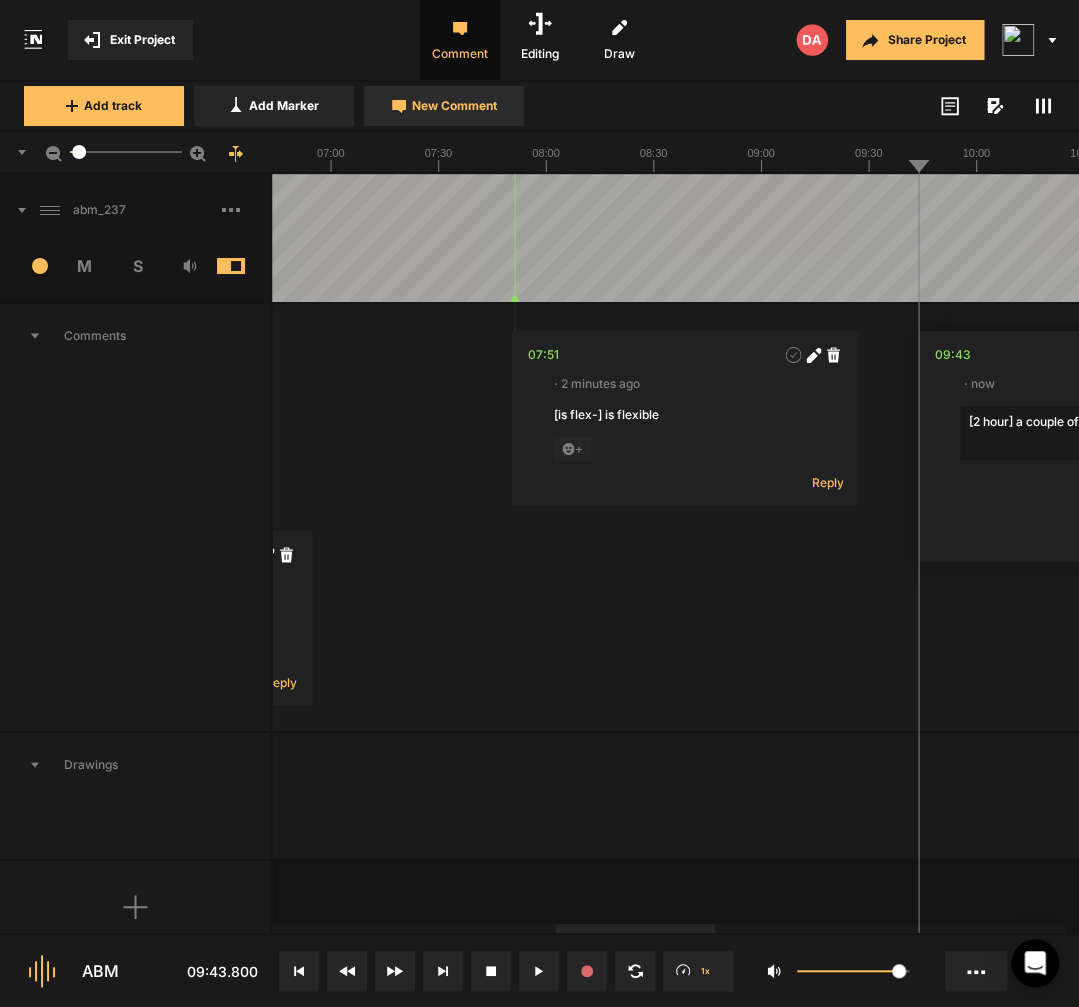 scroll, scrollTop: 0, scrollLeft: 542, axis: horizontal 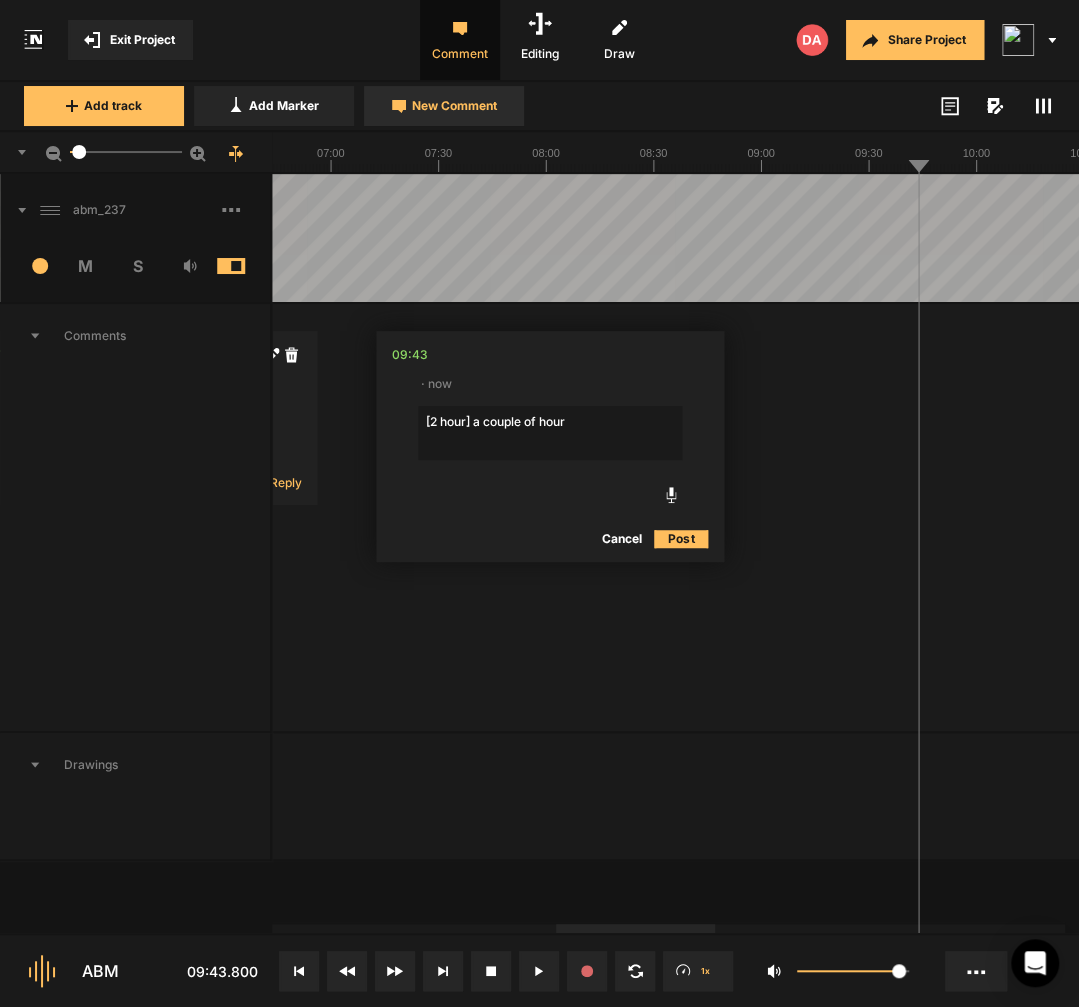 type on "[2 hour] a couple of hours" 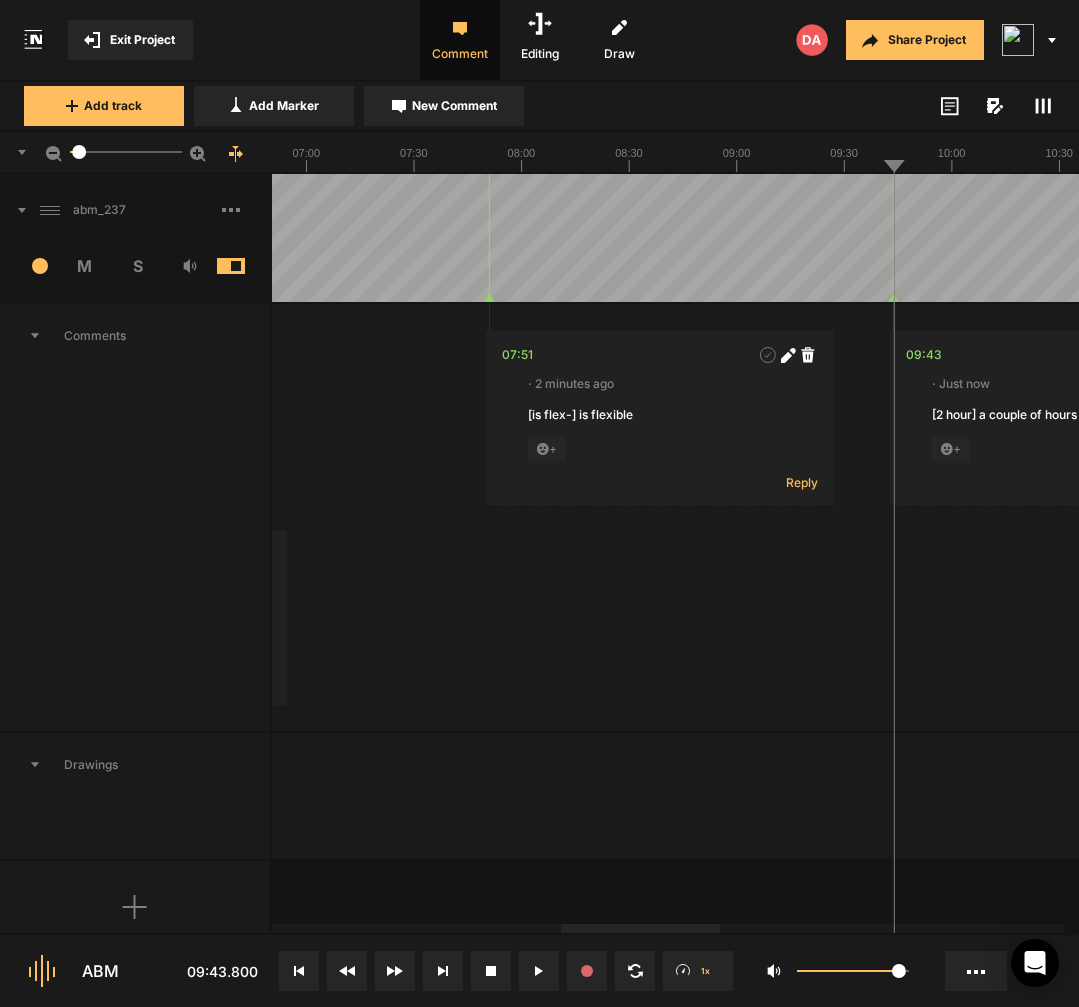 scroll, scrollTop: 0, scrollLeft: 0, axis: both 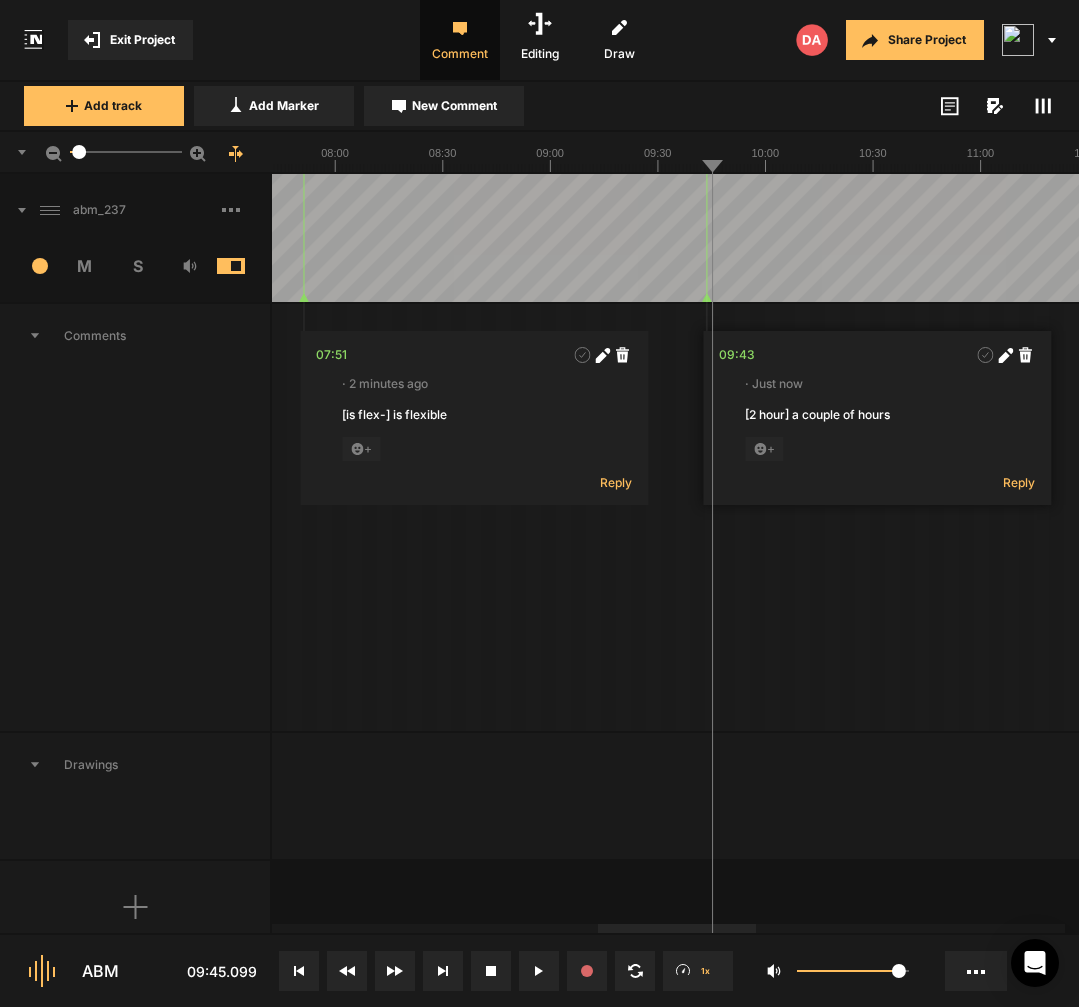 click 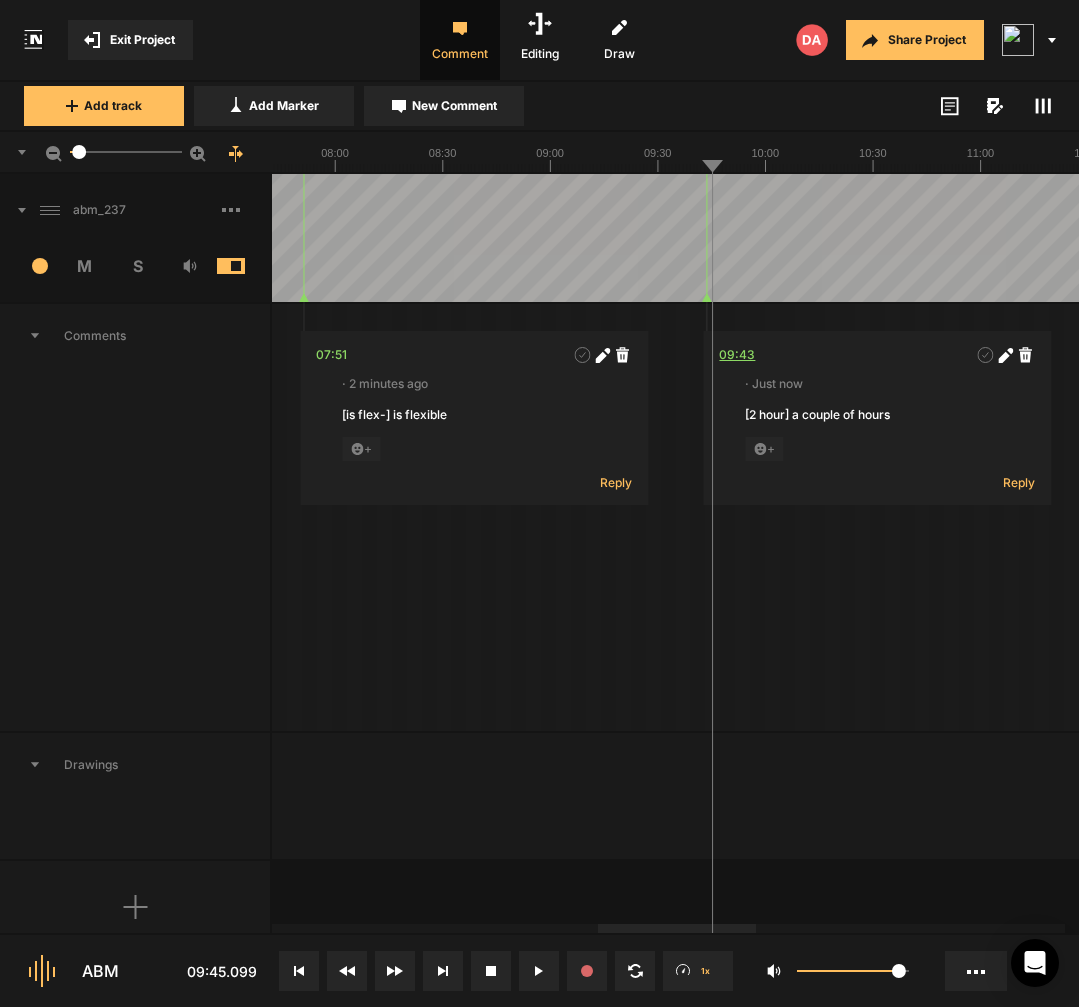 click on "09:43" at bounding box center (737, 355) 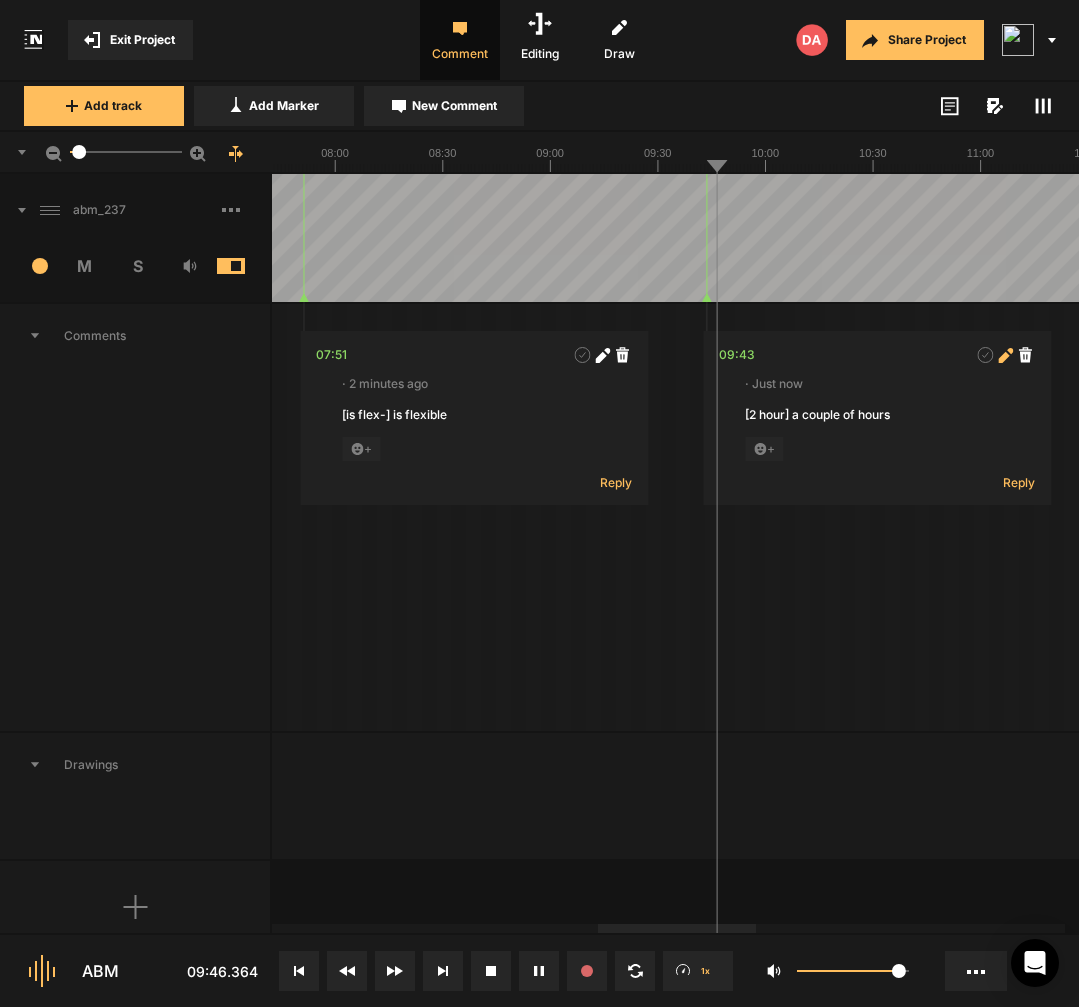 click 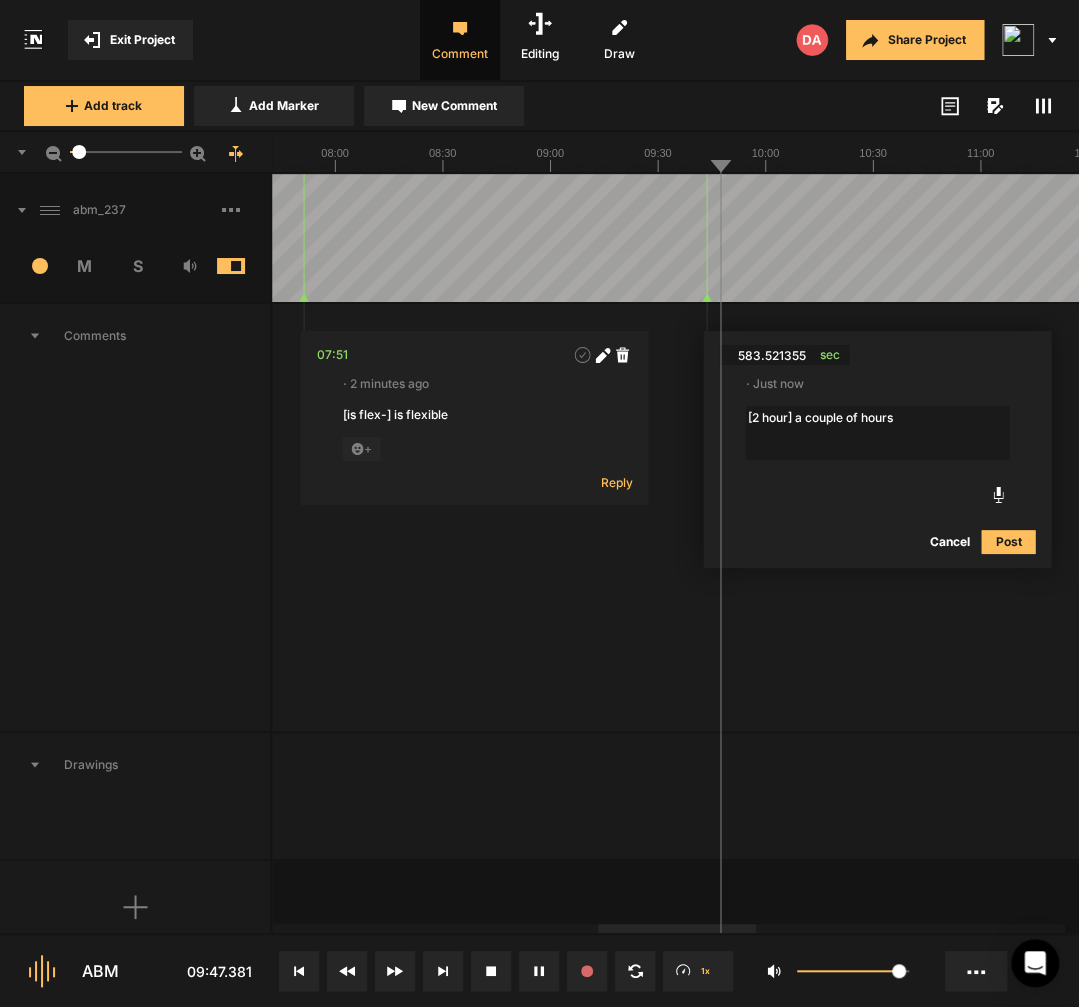 type on "[2 hour] a couple of hour" 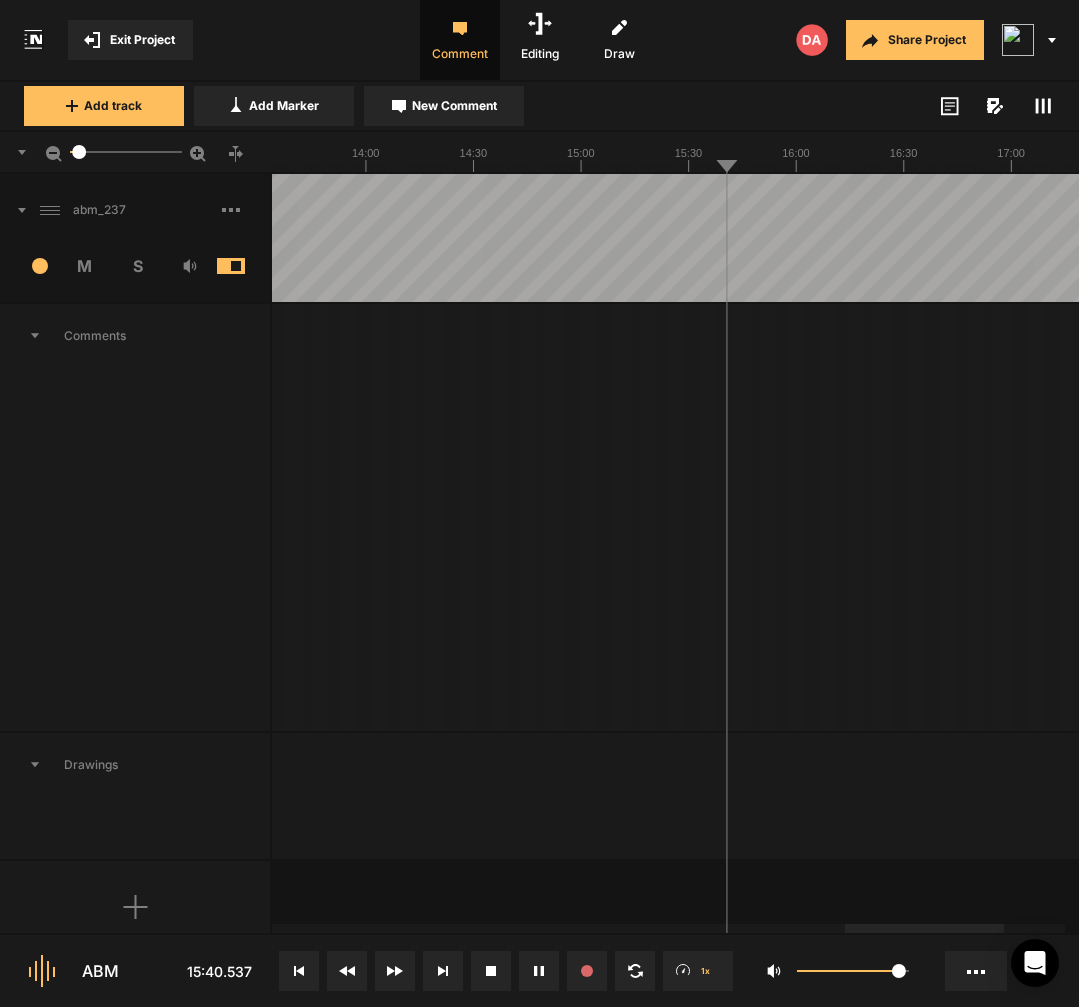 click at bounding box center (-629, 238) 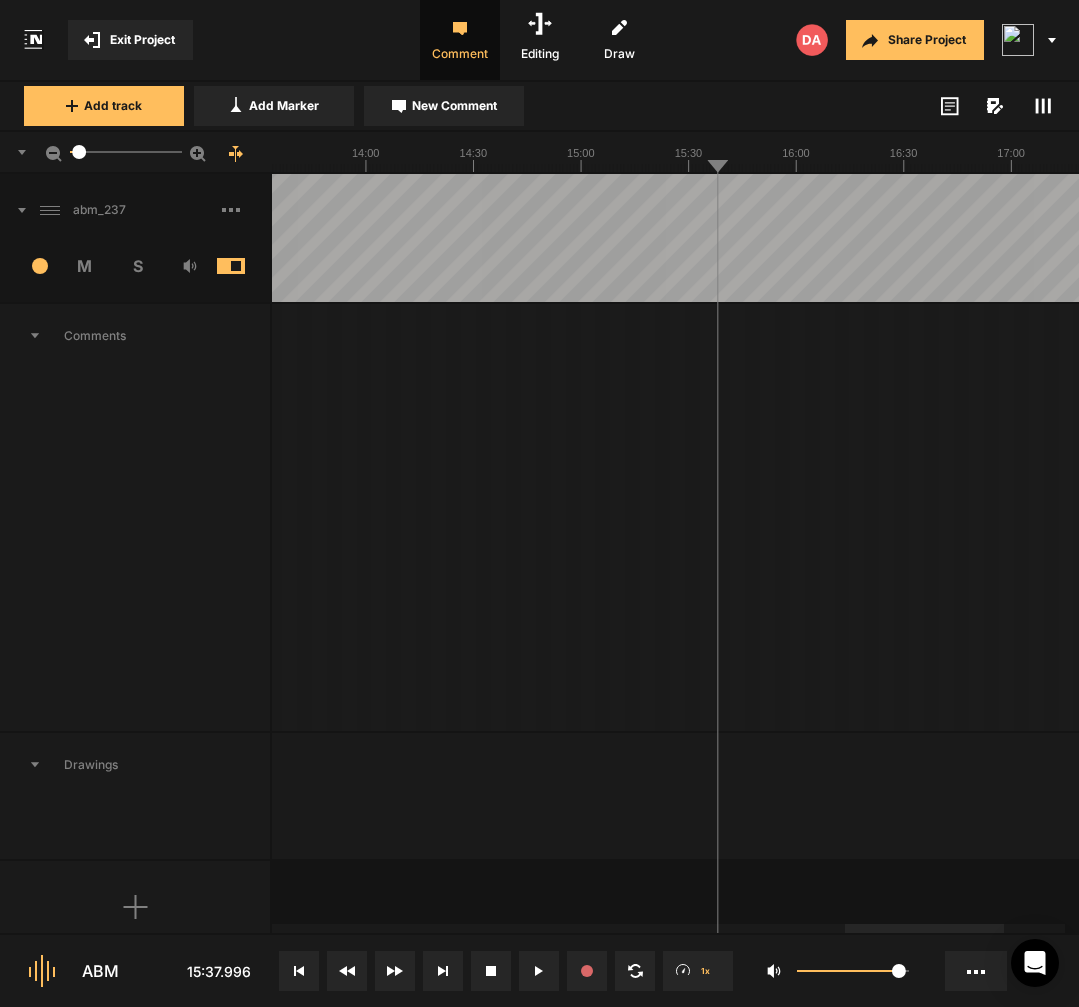 click at bounding box center [-629, 238] 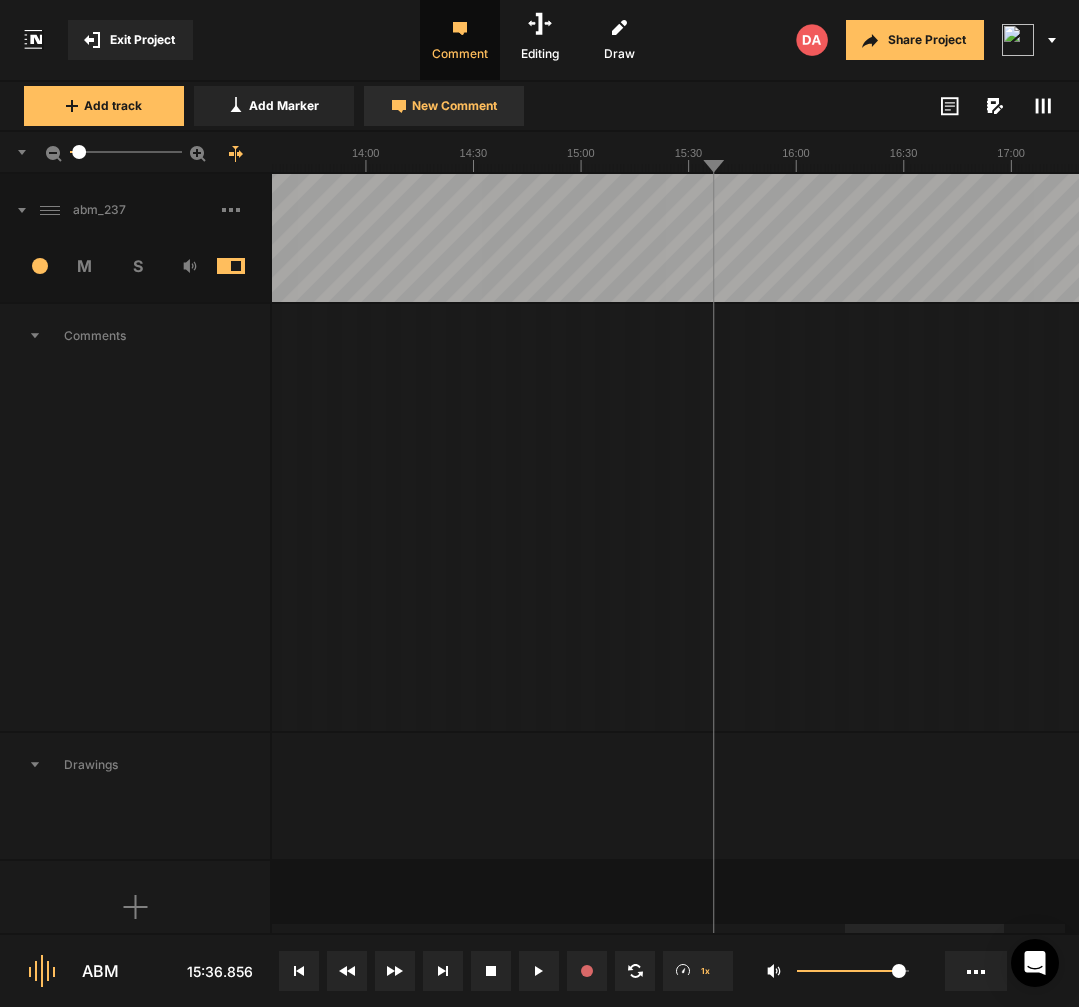 click on "New Comment" at bounding box center [444, 106] 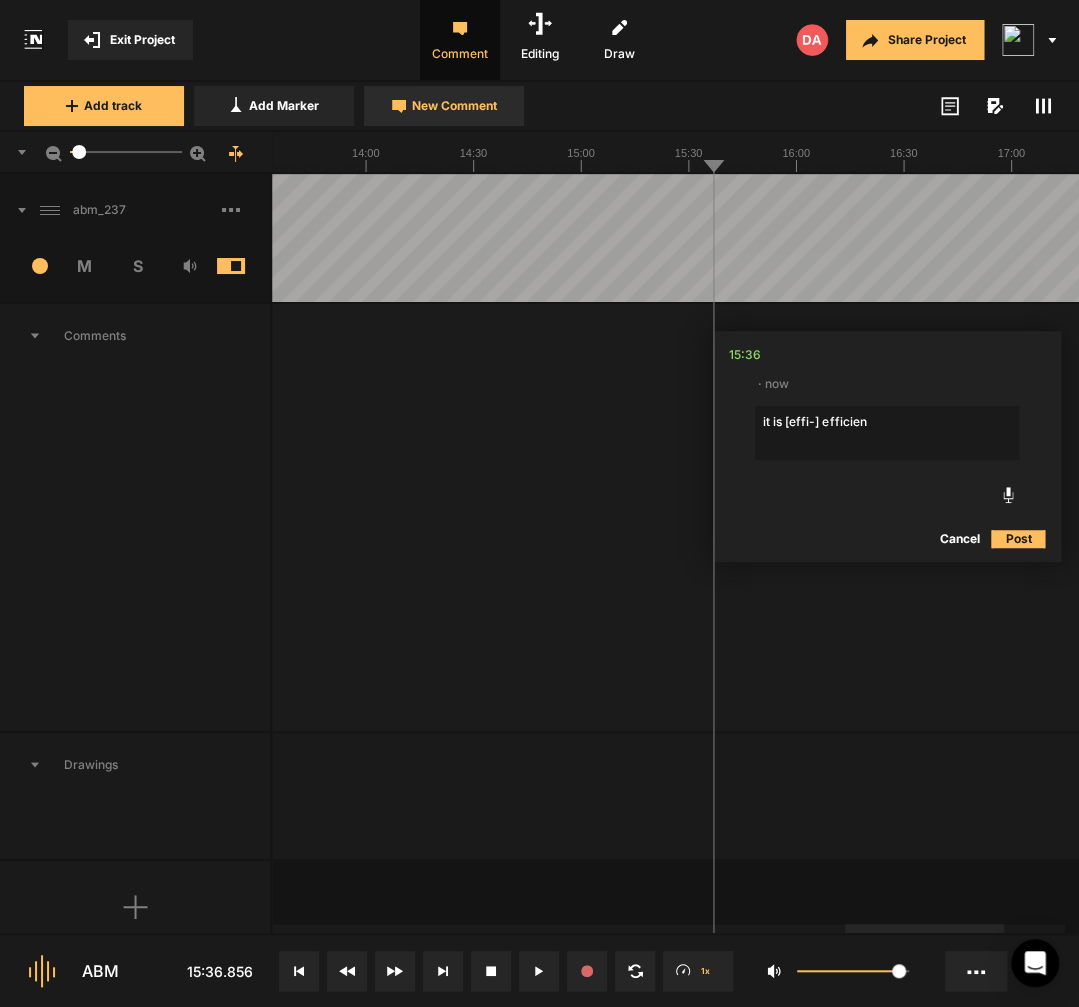 type on "it is [effi-] efficient" 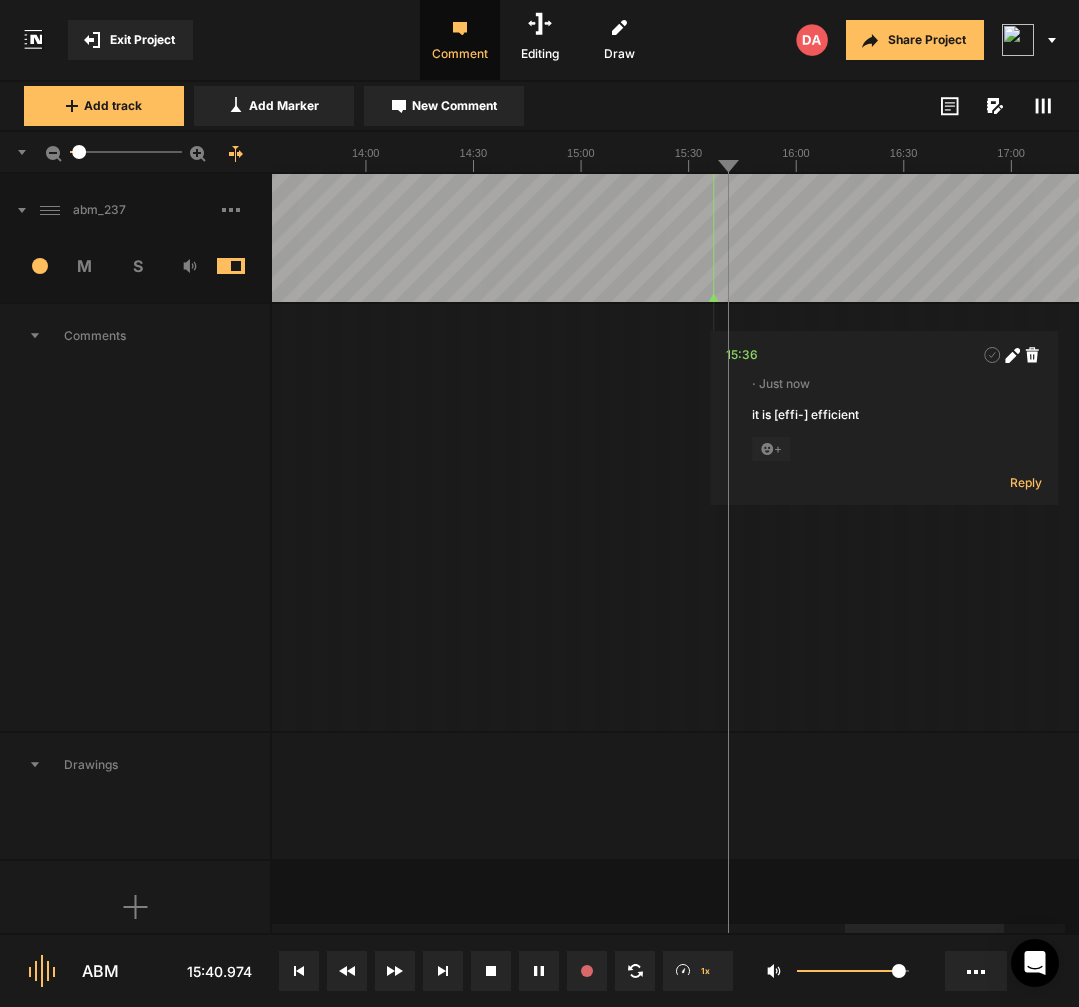 click 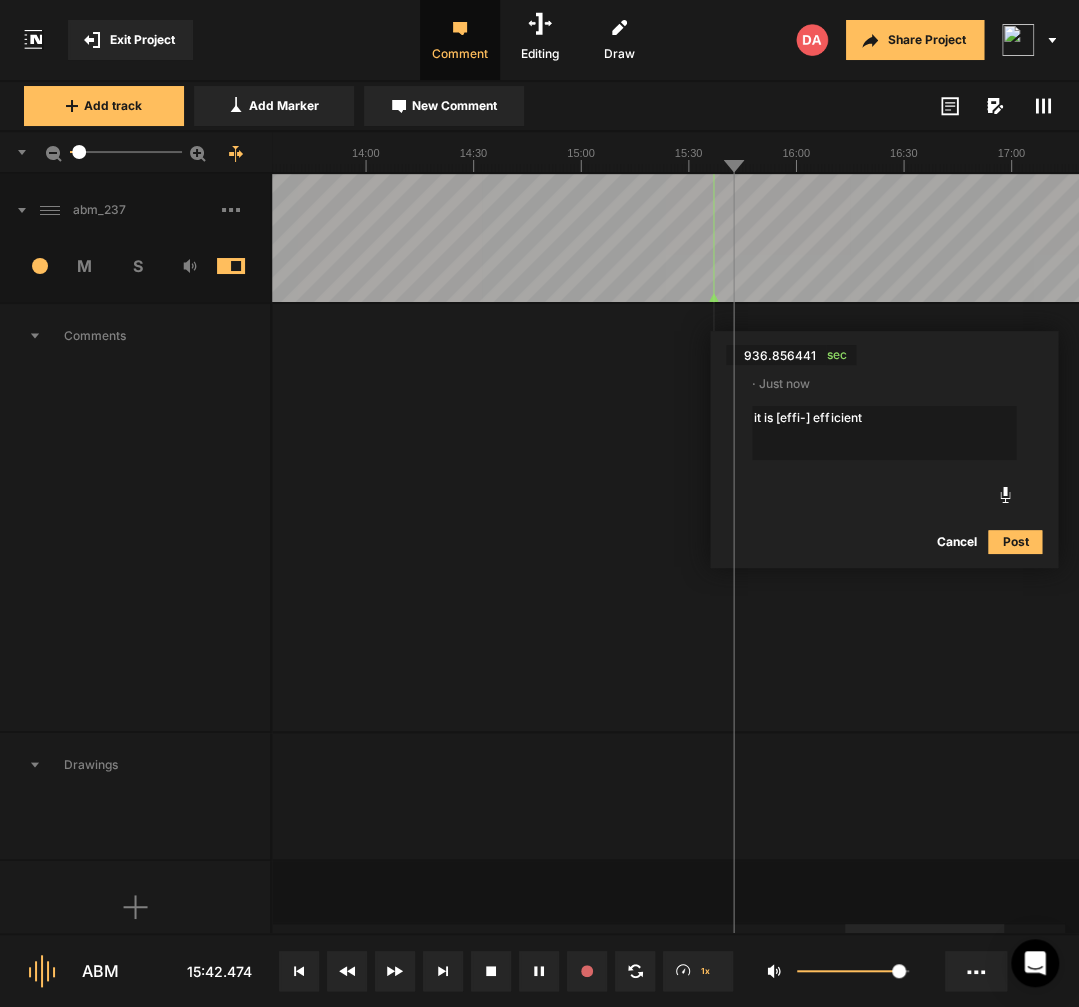 click on "it is [effi-] efficient" at bounding box center (884, 433) 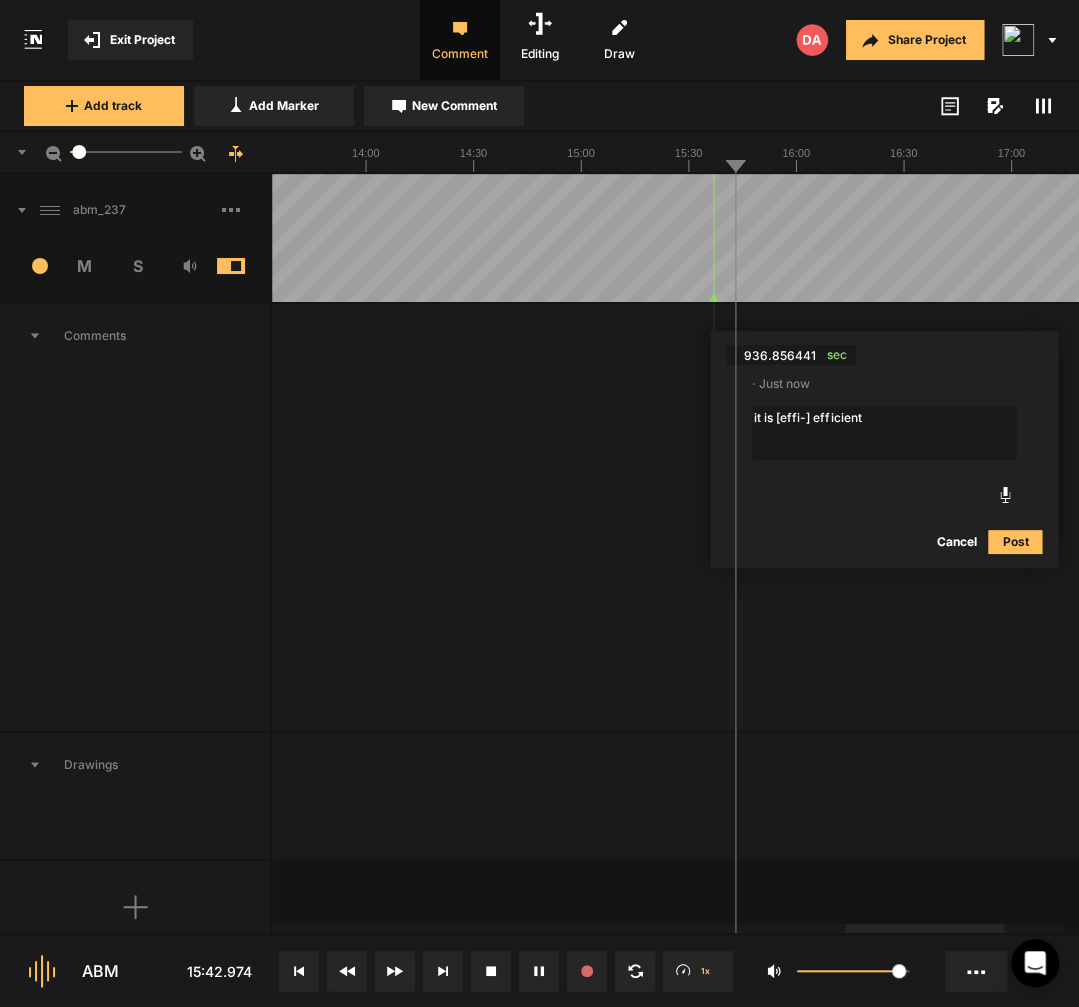 type on "it is [effic-] efficient" 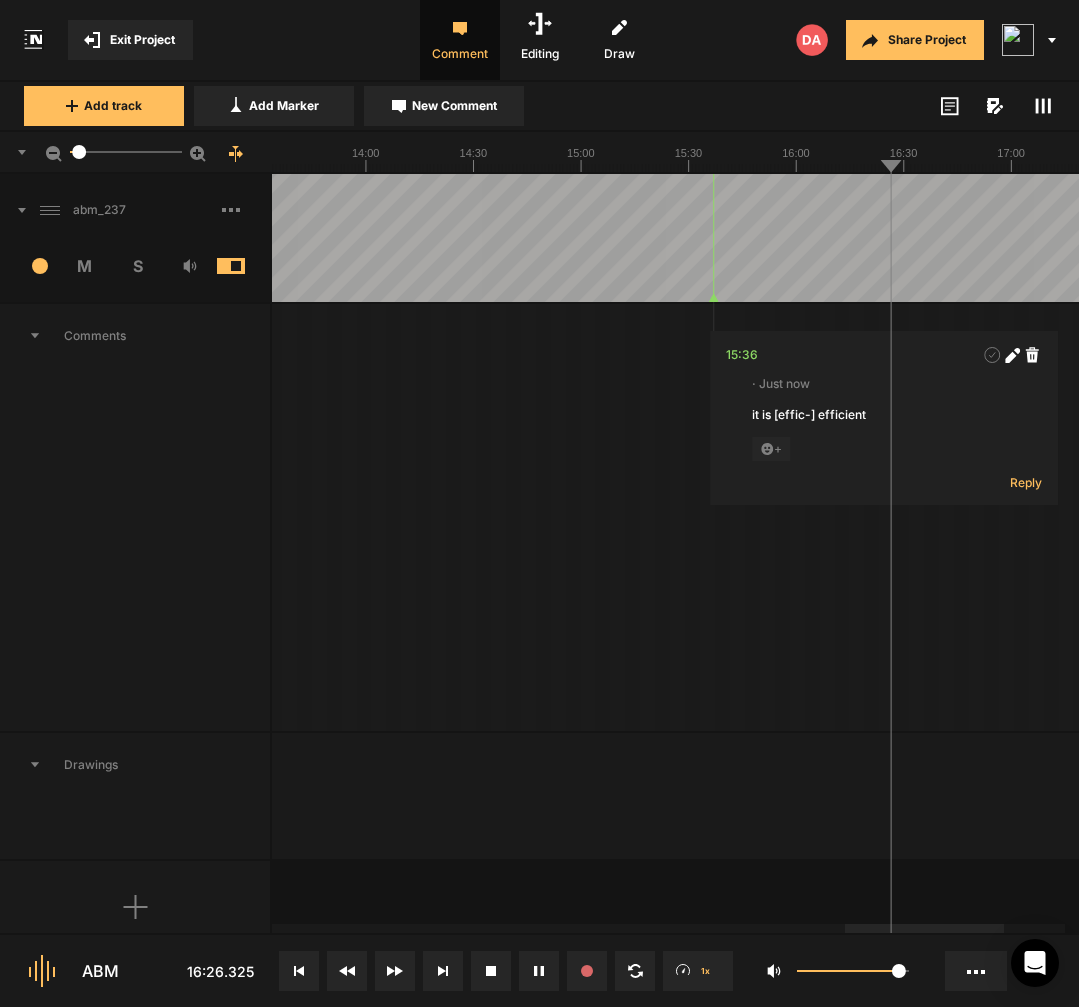 click on "Exit Project
Comment
Editing
Draw
Share Project
Add track
Add Marker
New Comment Color: Tags:
5" at bounding box center [539, 503] 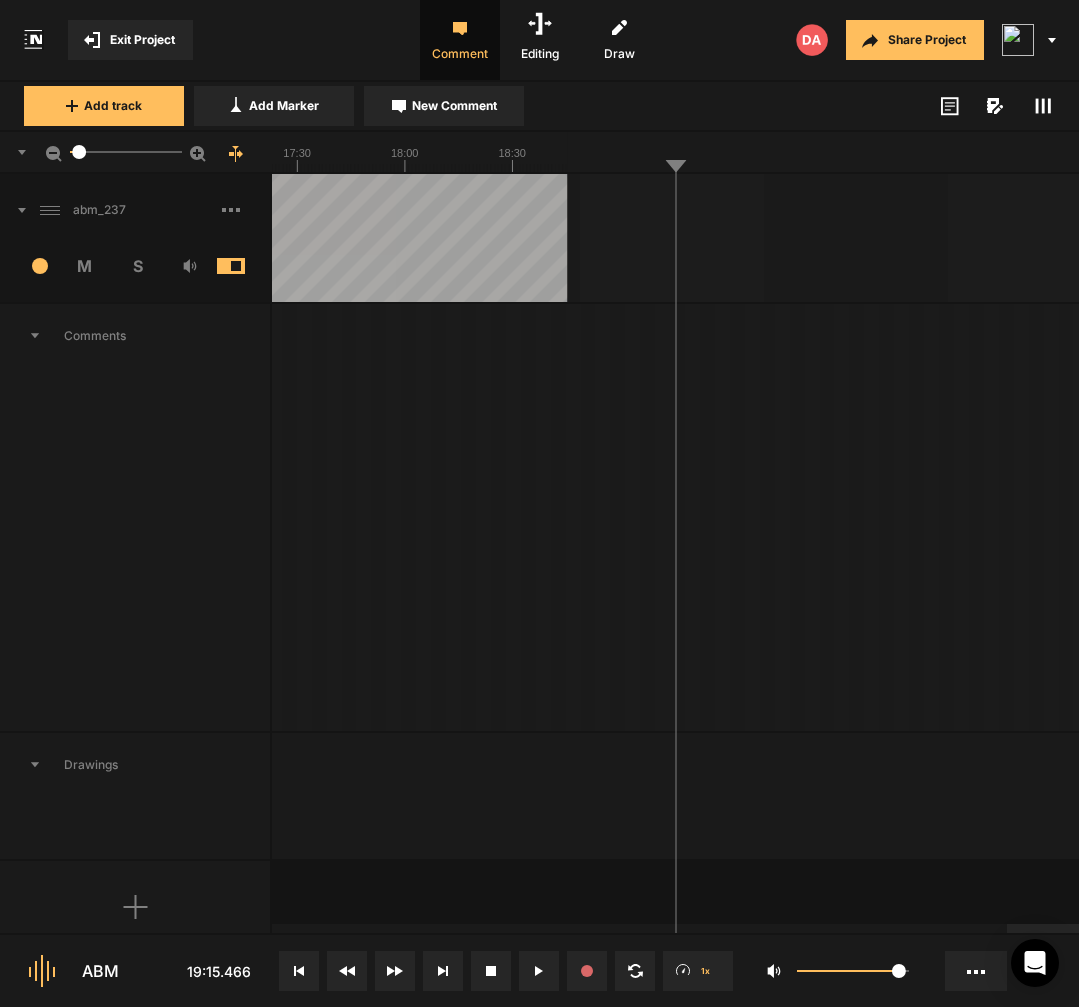 click at bounding box center [246, 210] 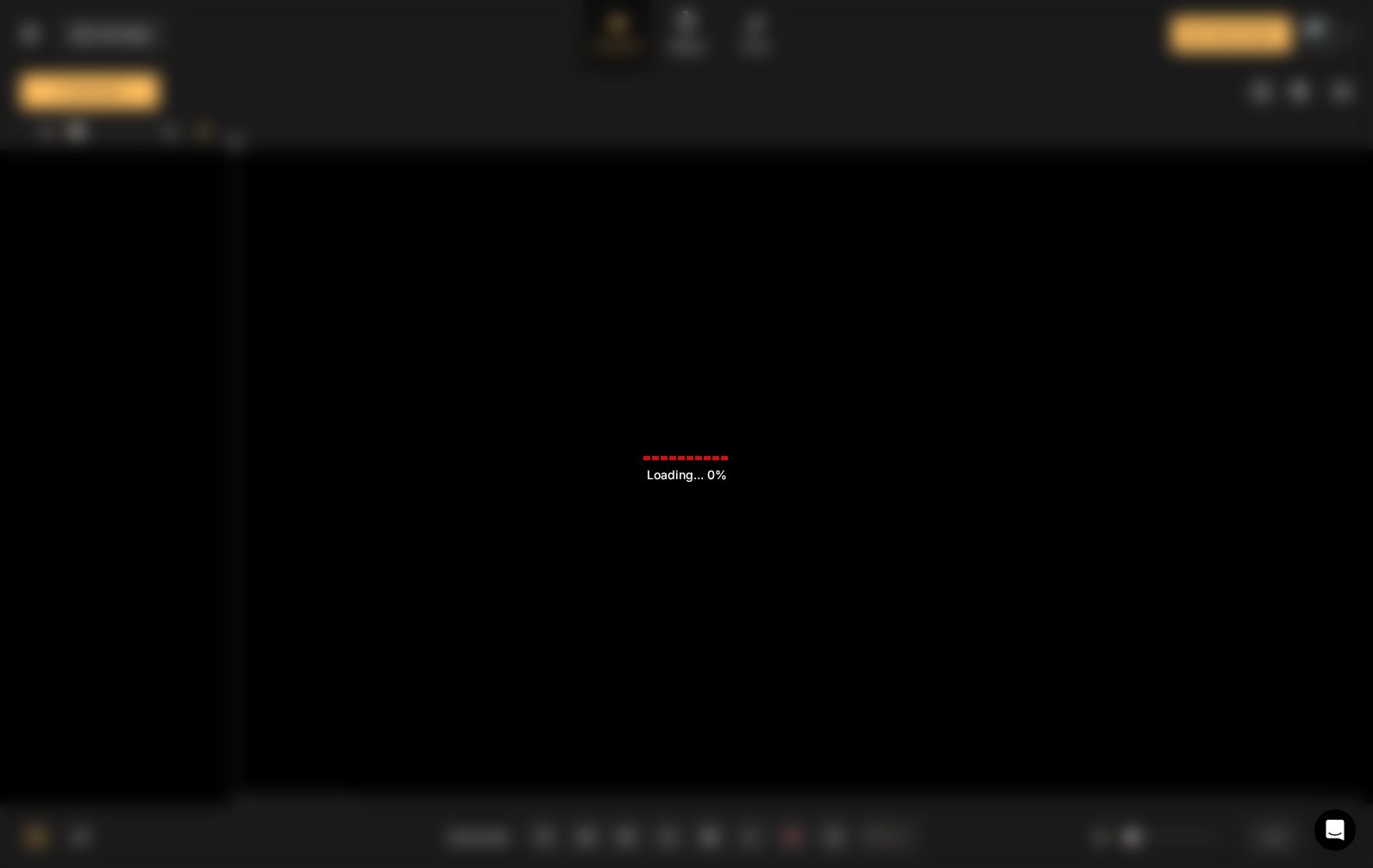 scroll, scrollTop: 0, scrollLeft: 0, axis: both 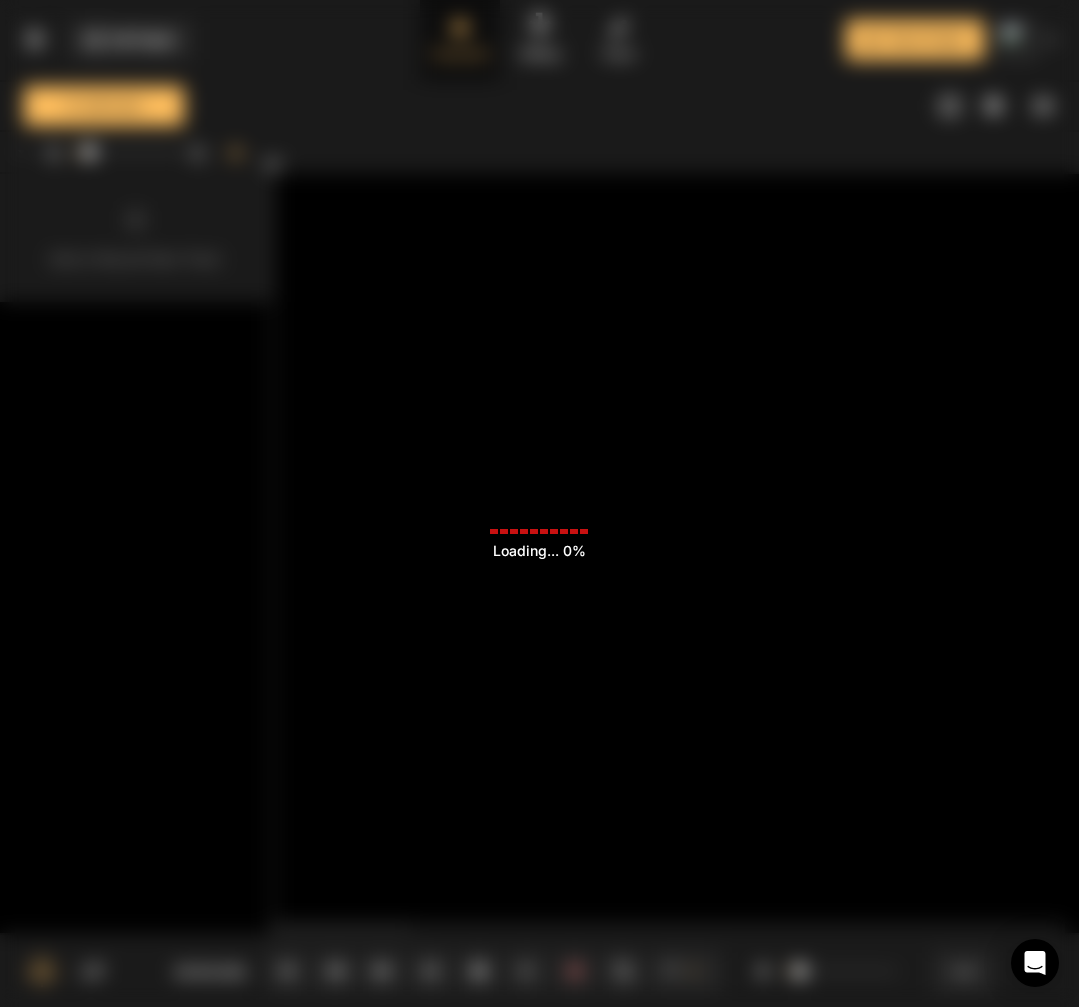 click on "Loading ... 0%" 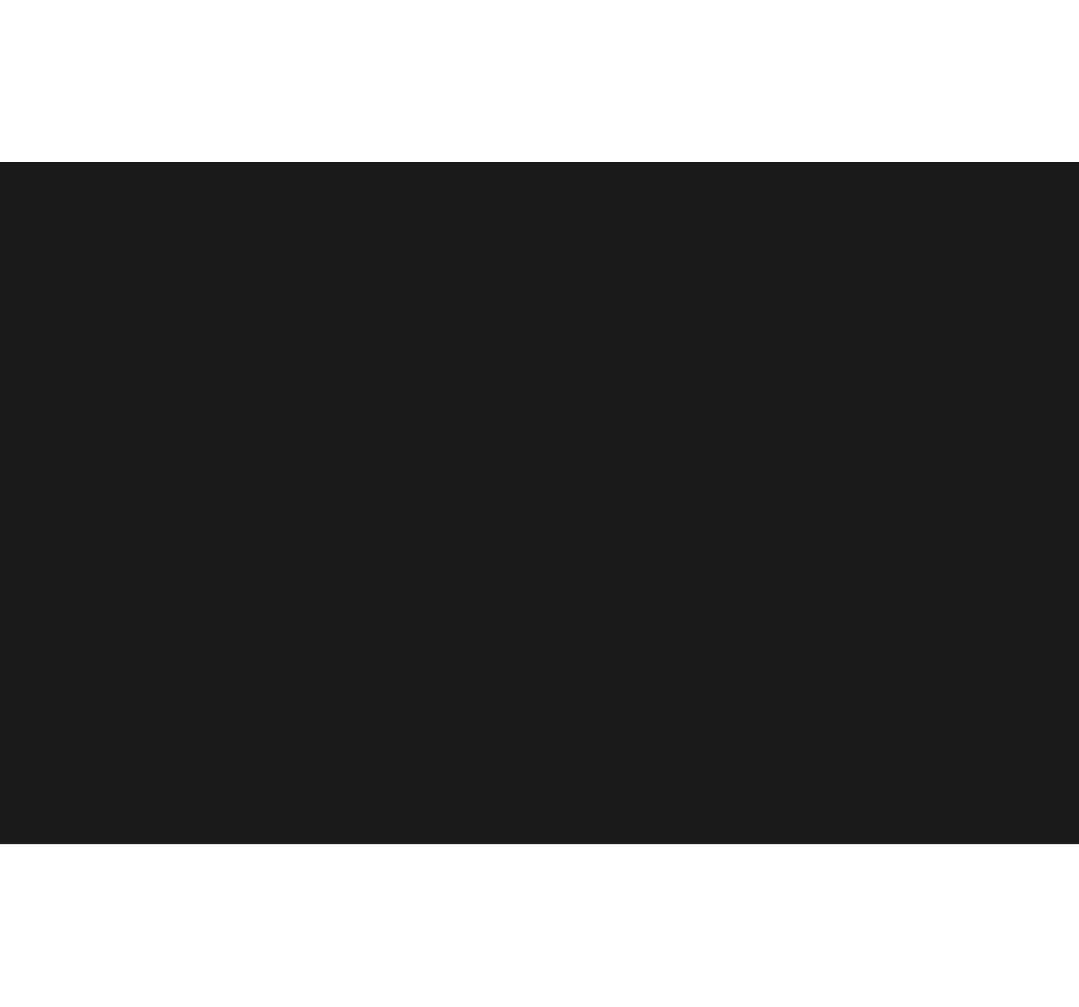 scroll, scrollTop: 0, scrollLeft: 0, axis: both 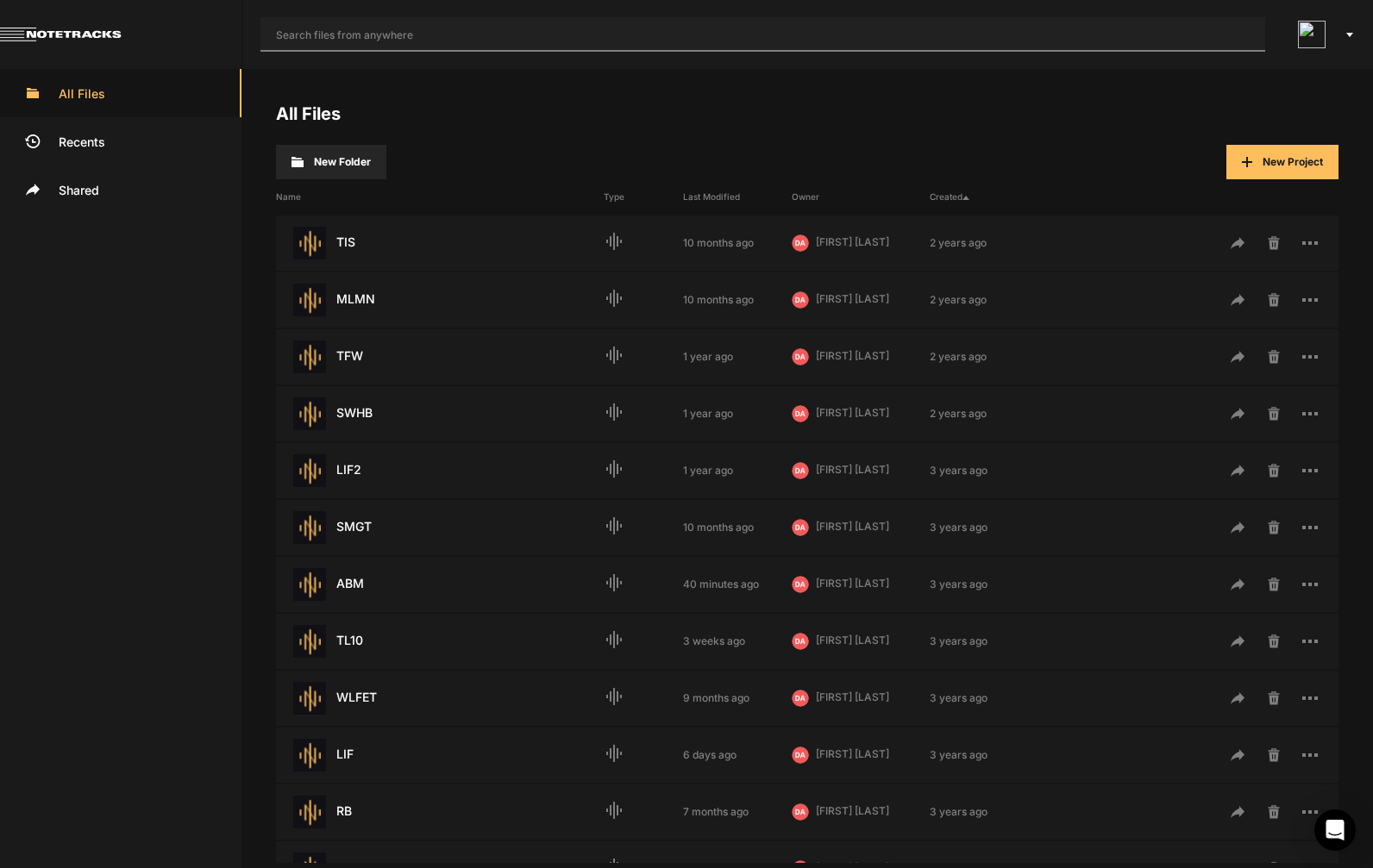 click 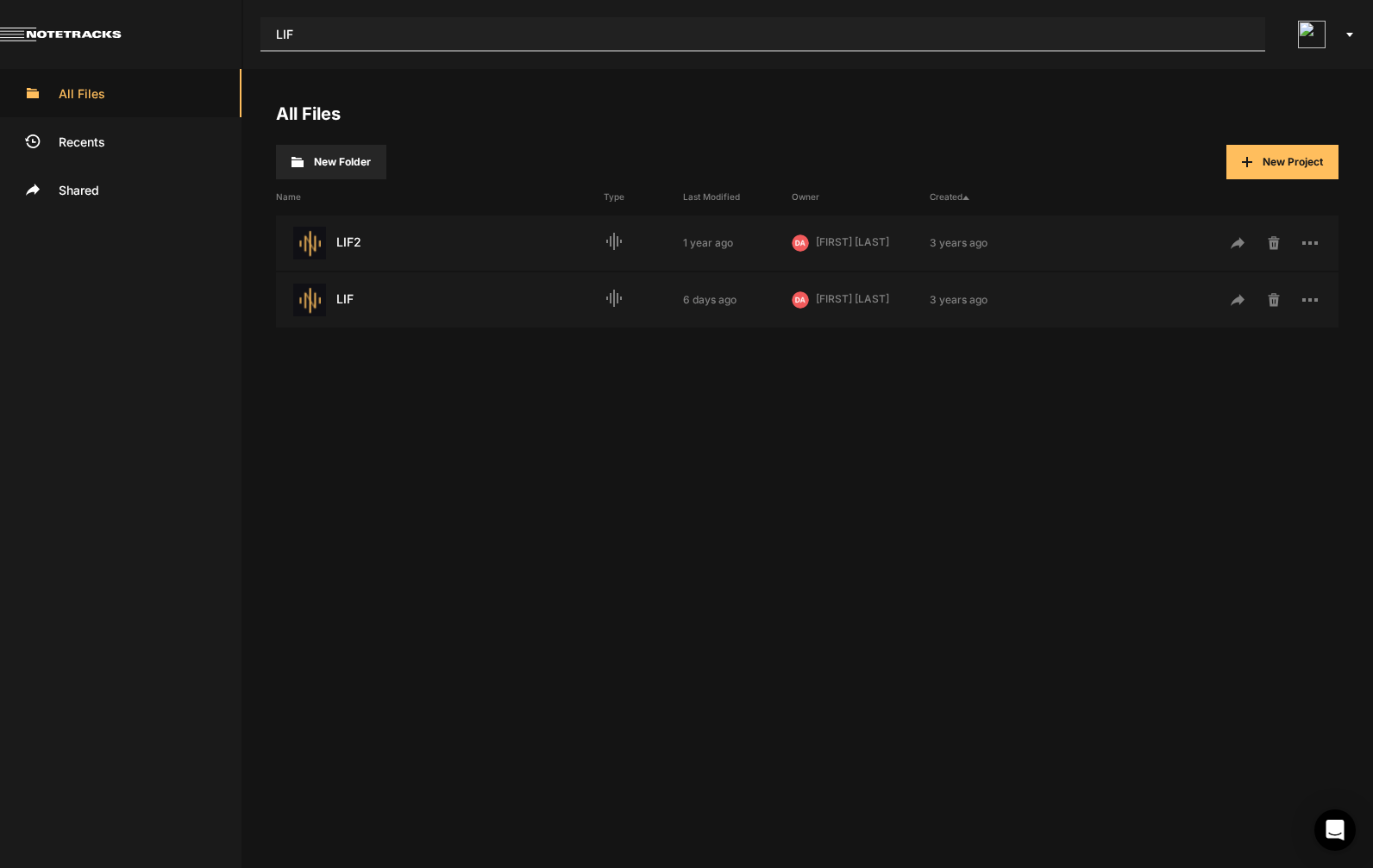 type on "LIF" 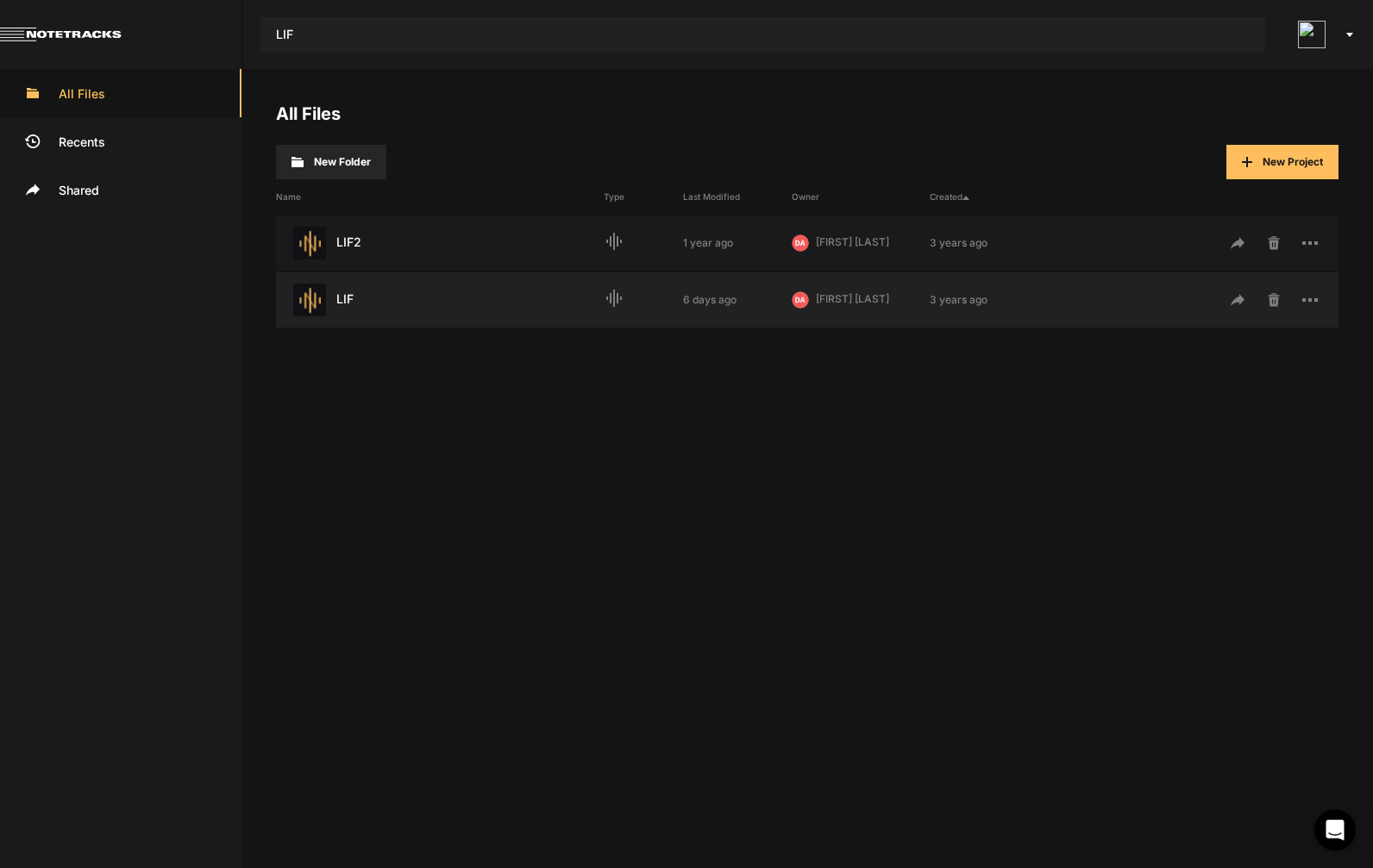 click on "LIF  Last Modified: 6 days ago" at bounding box center [440, 300] 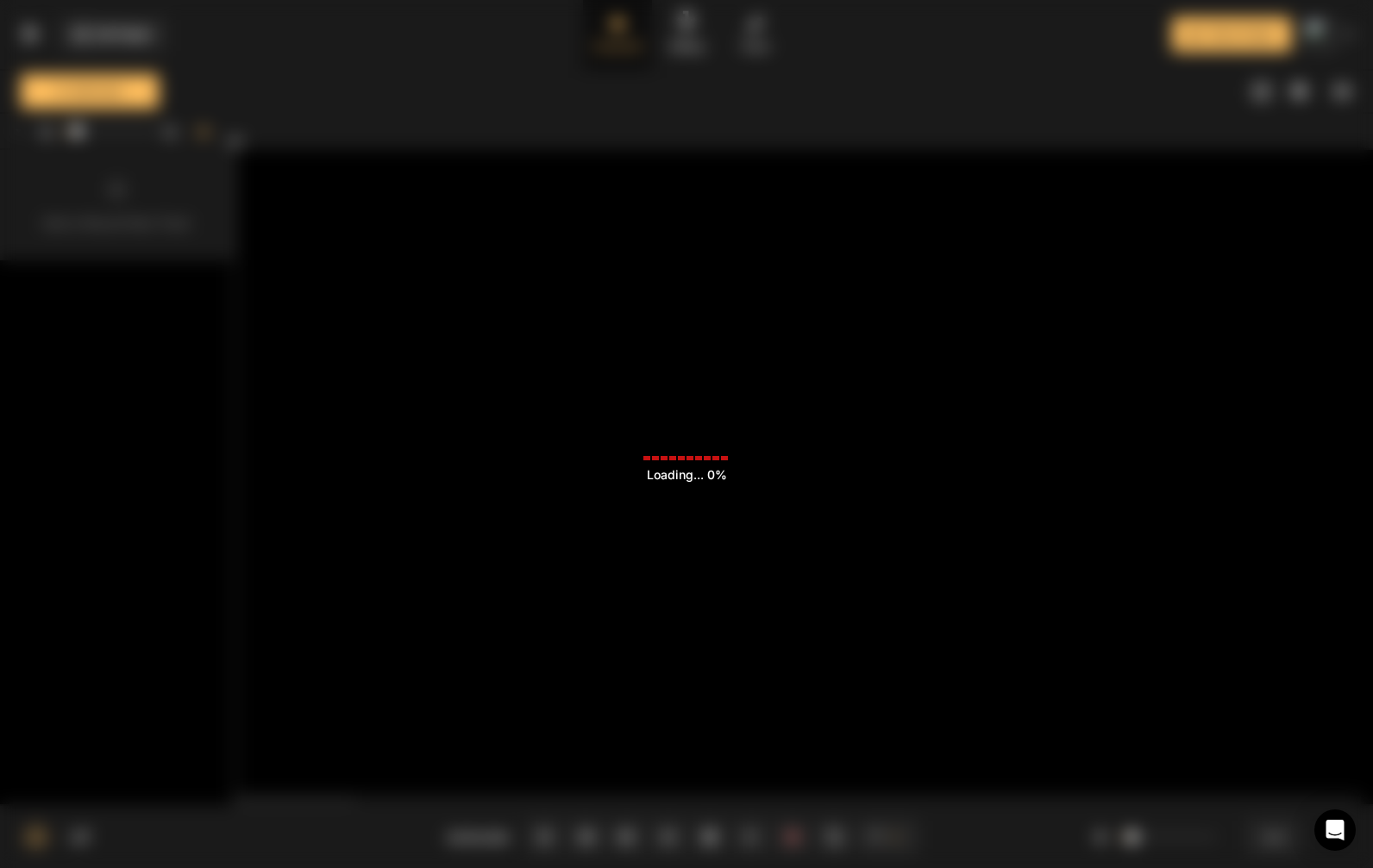 click on "Loading ... 0%" 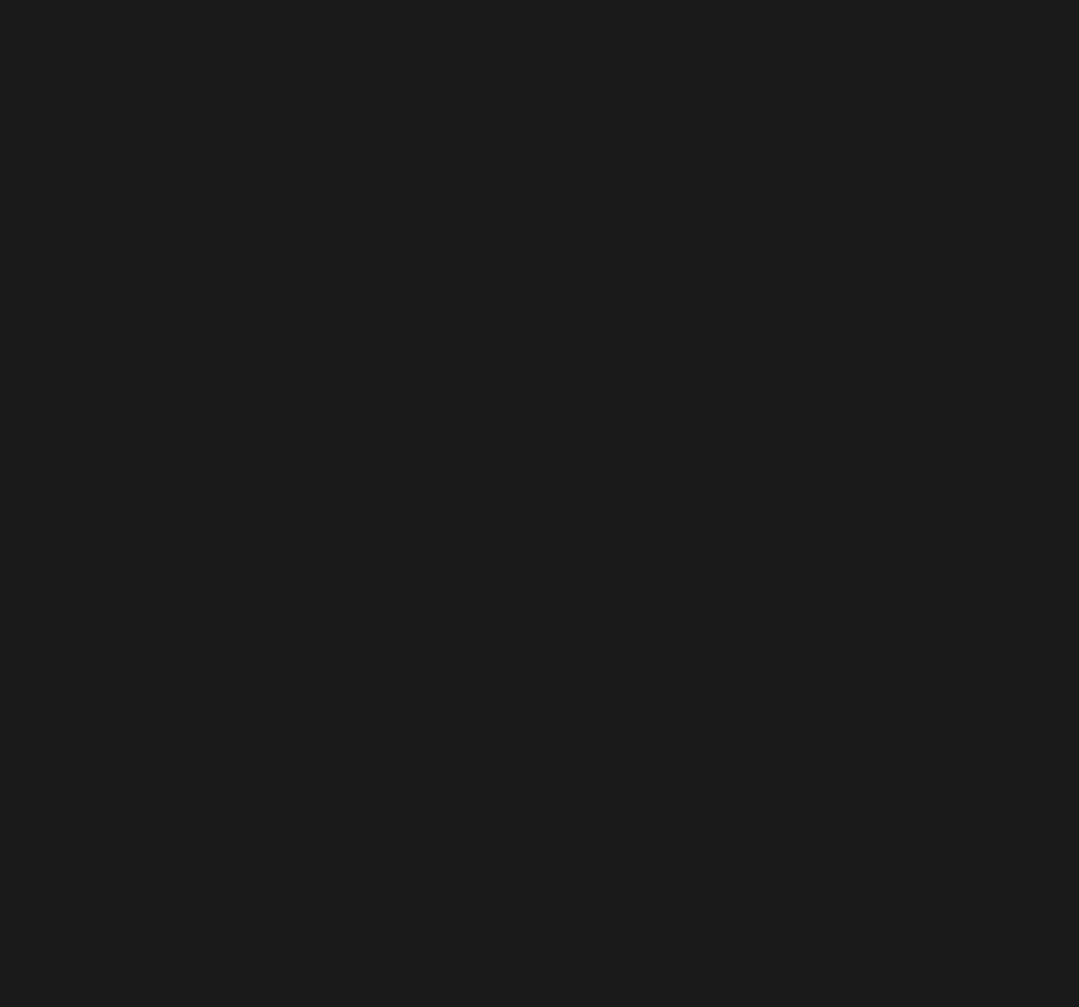 scroll, scrollTop: 0, scrollLeft: 0, axis: both 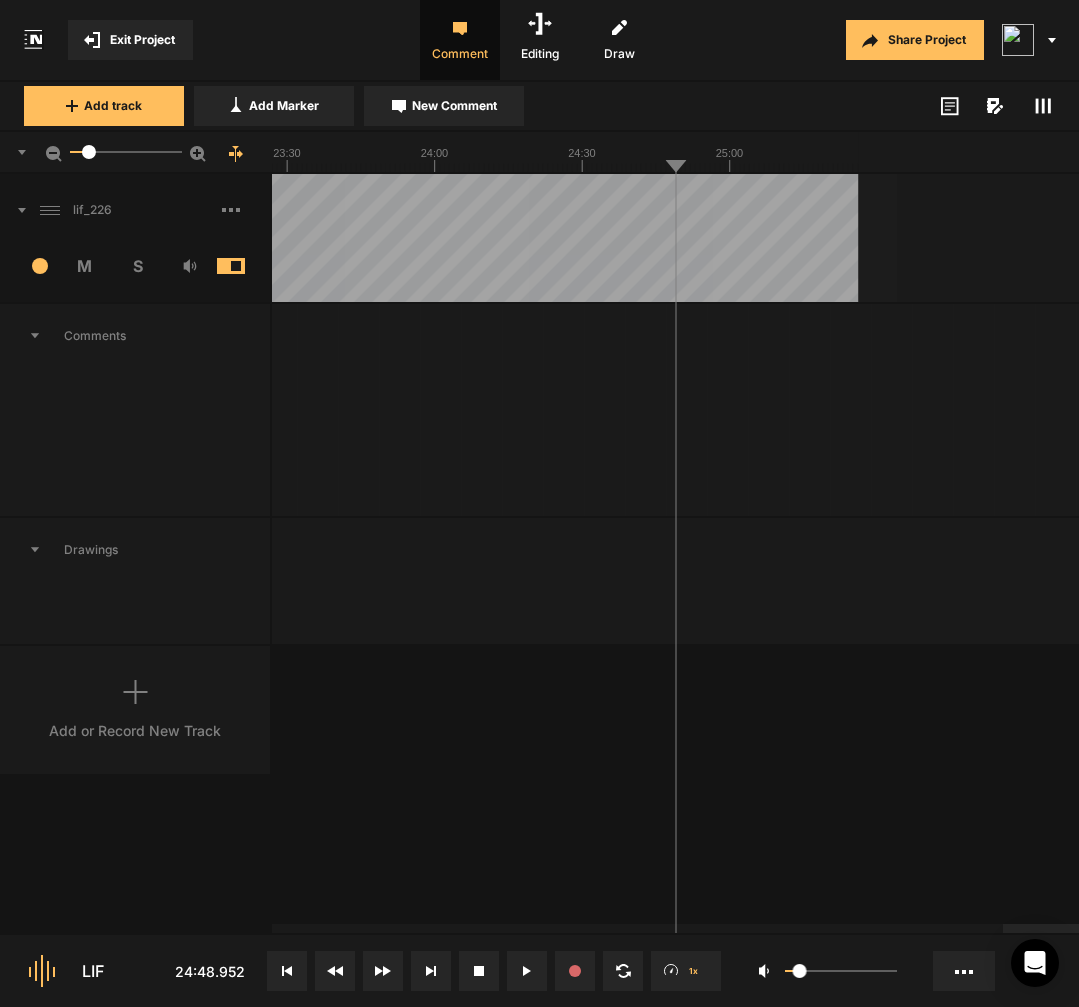 click 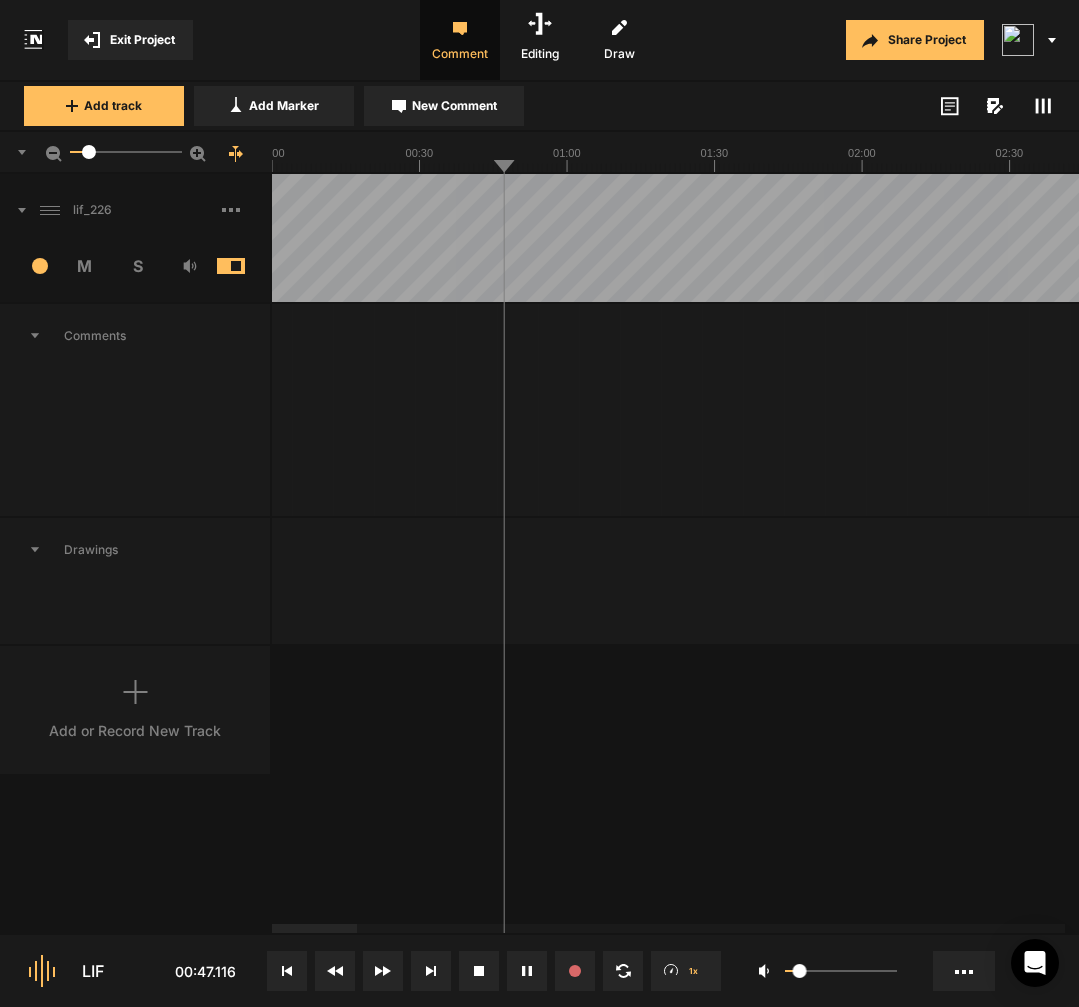 click at bounding box center (4024, 238) 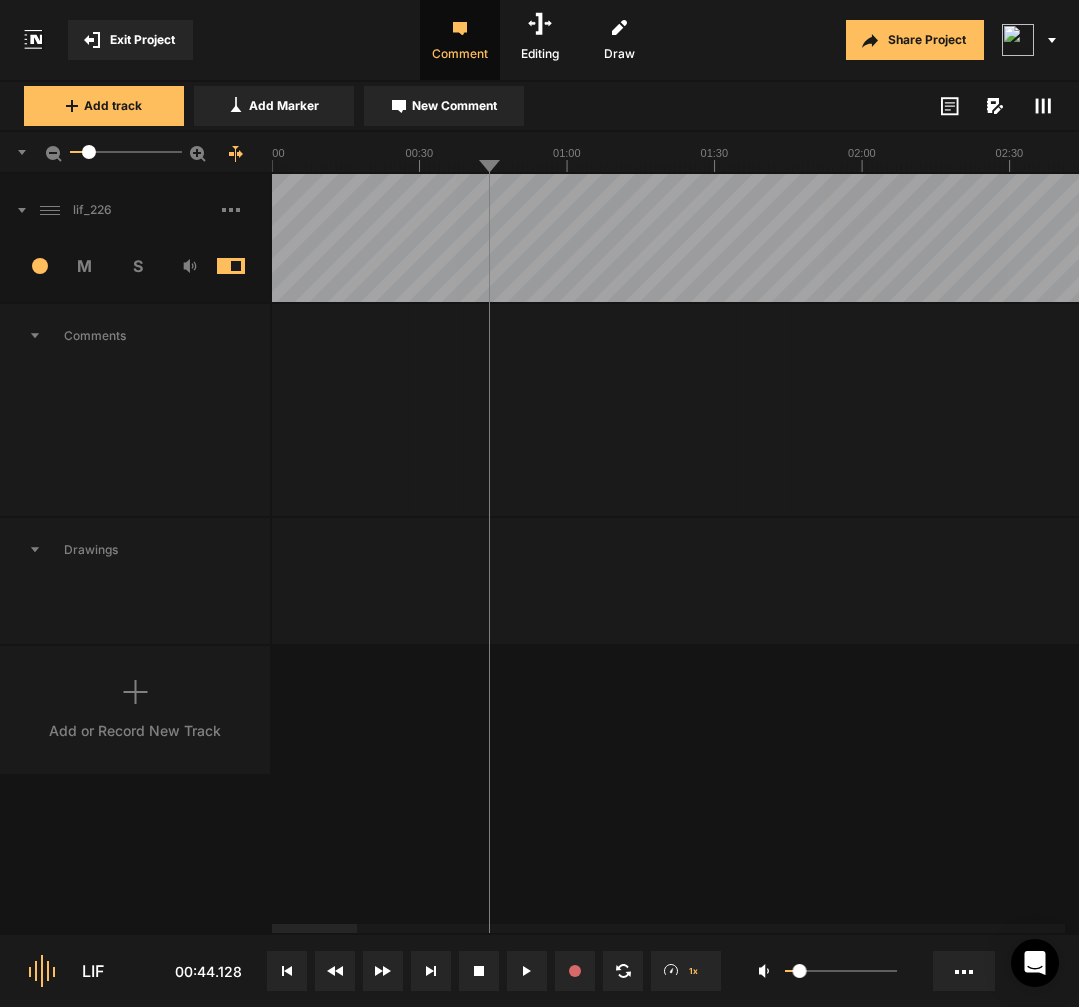 click at bounding box center (4024, 238) 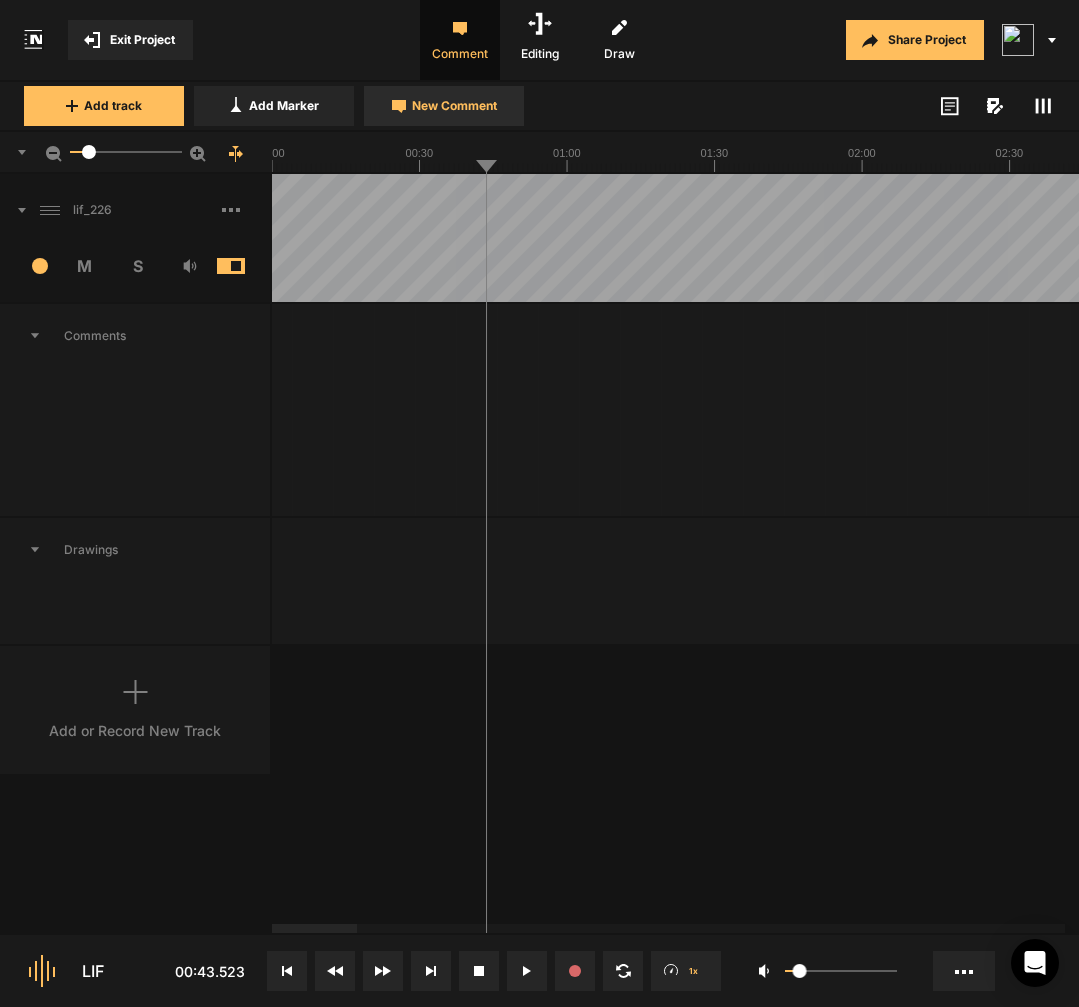 click on "New Comment" at bounding box center (454, 106) 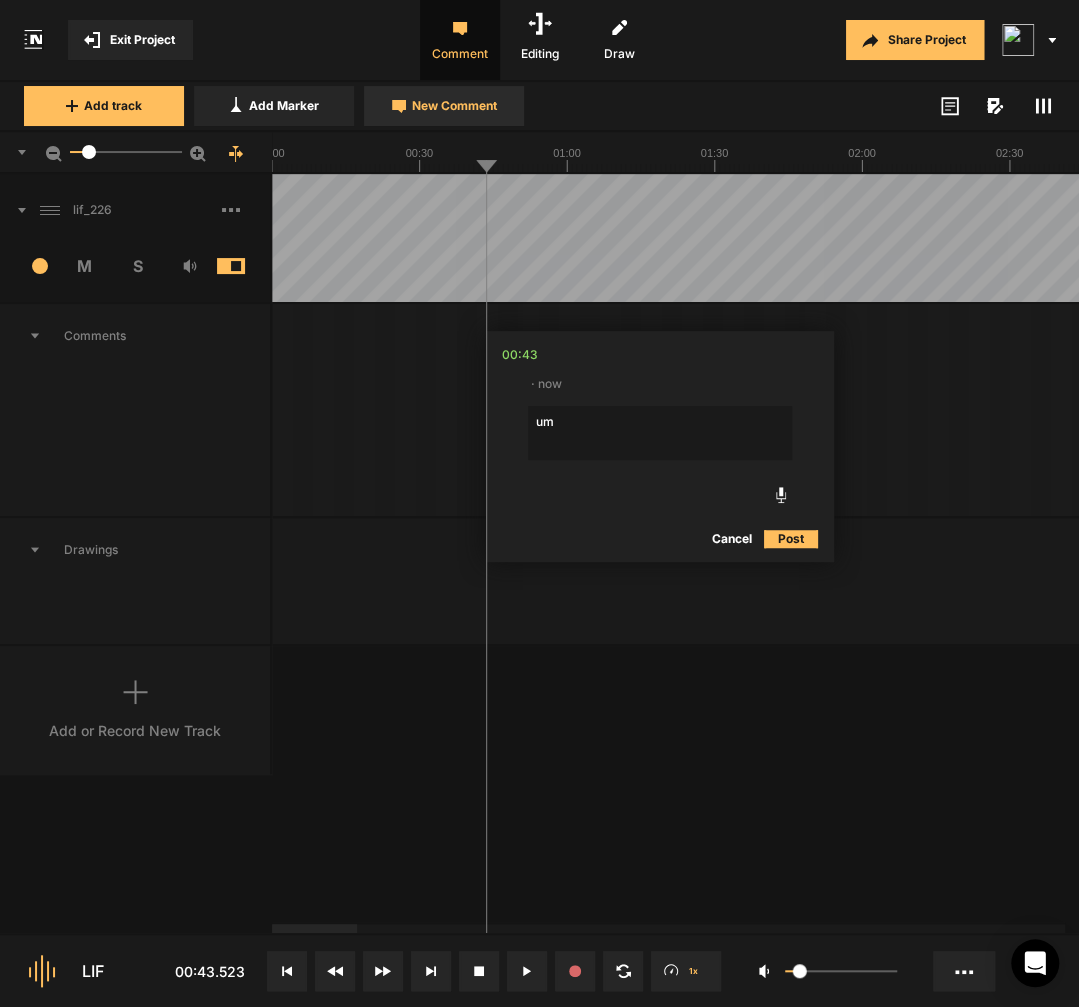 type on "u" 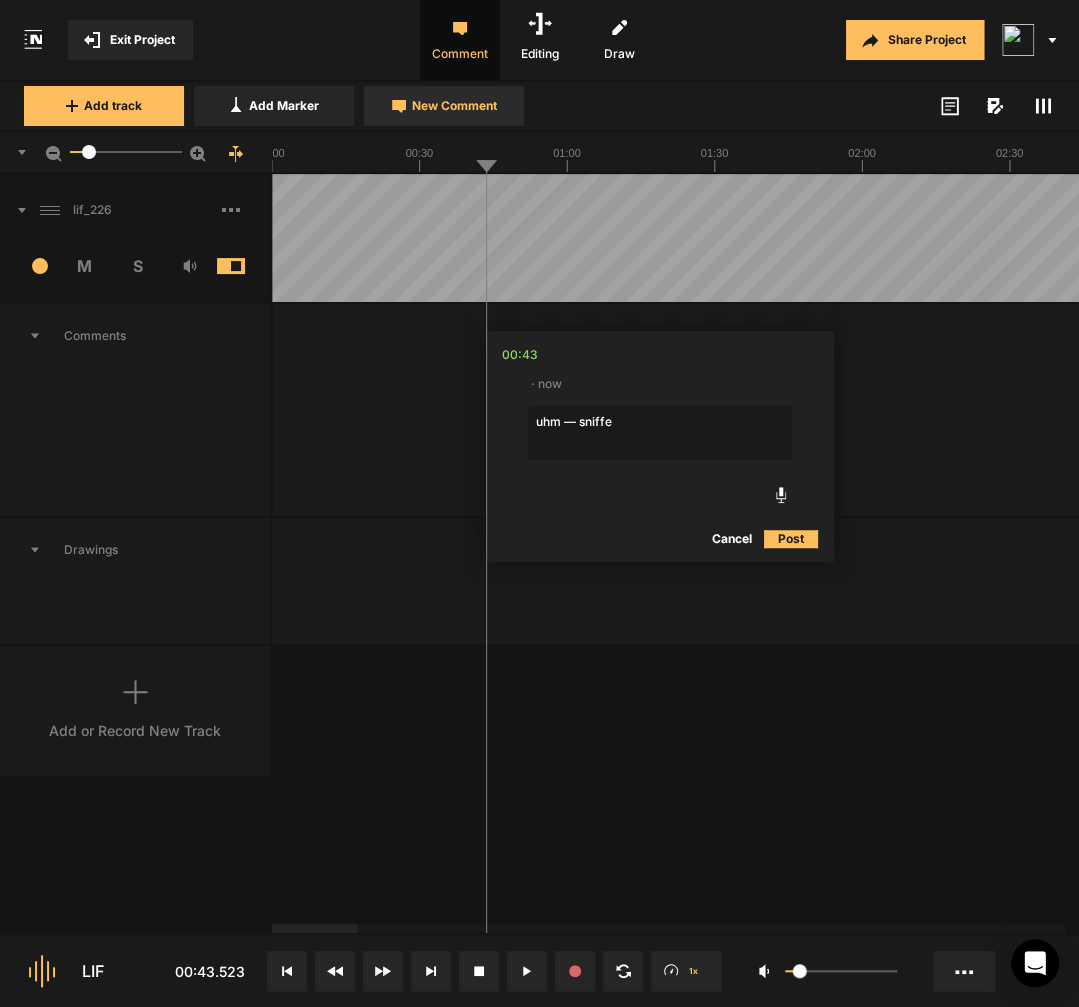 type on "uhm — sniffed" 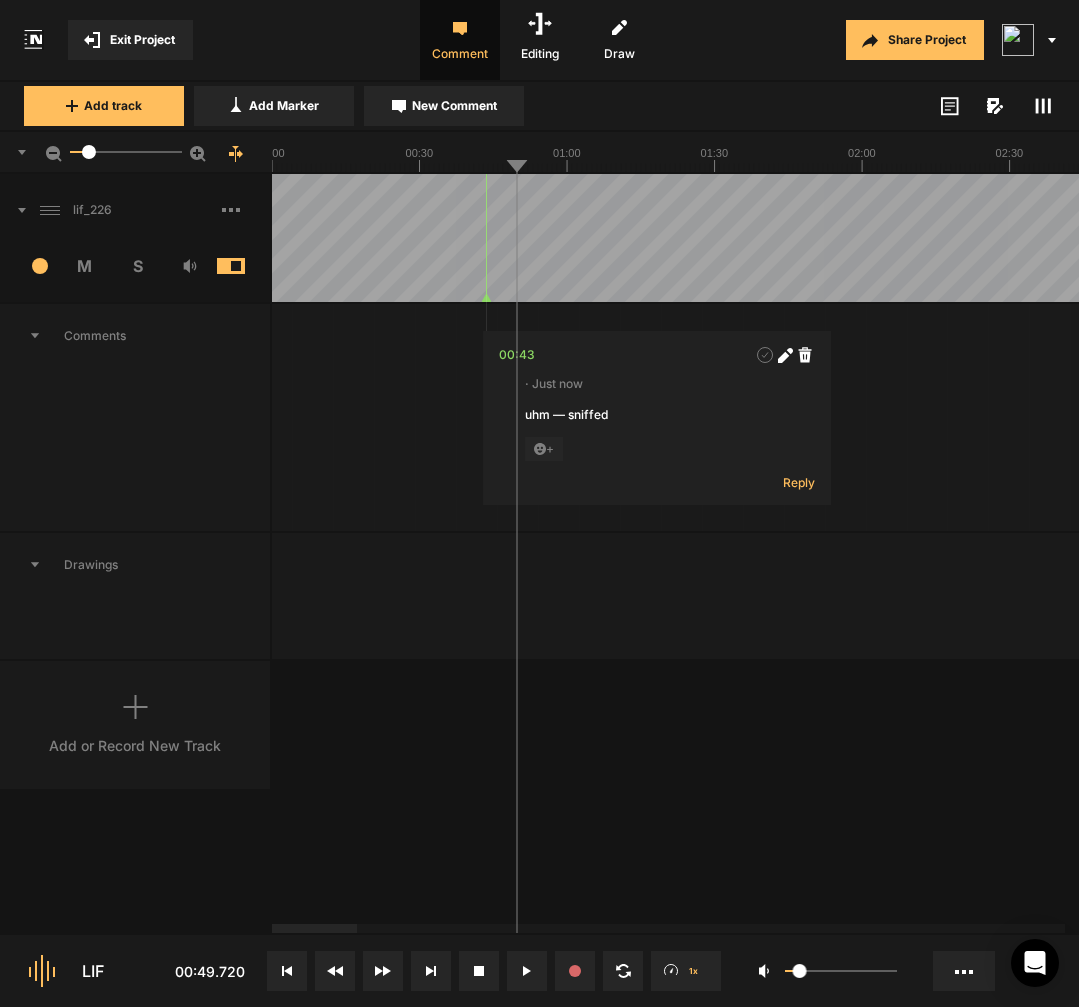 click at bounding box center (4024, 238) 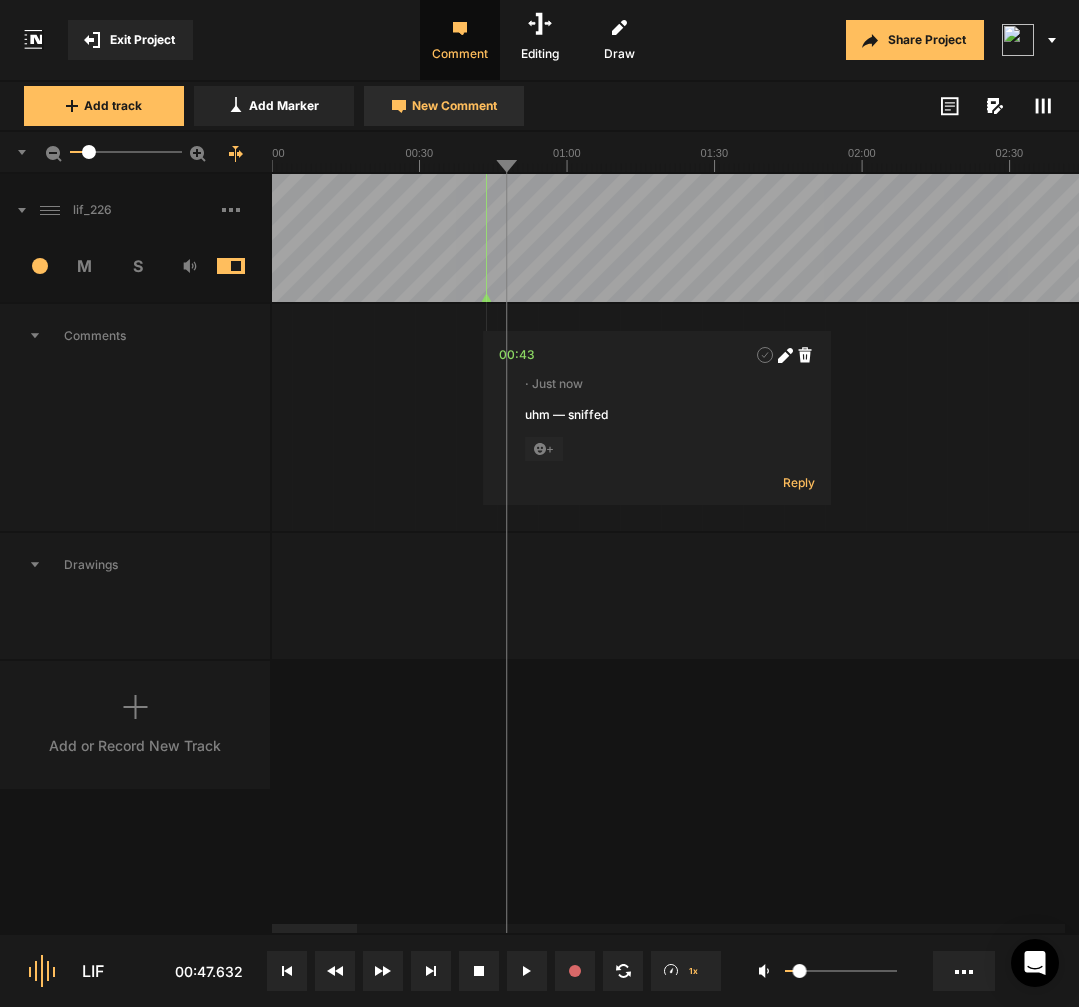 click on "New Comment" at bounding box center [454, 106] 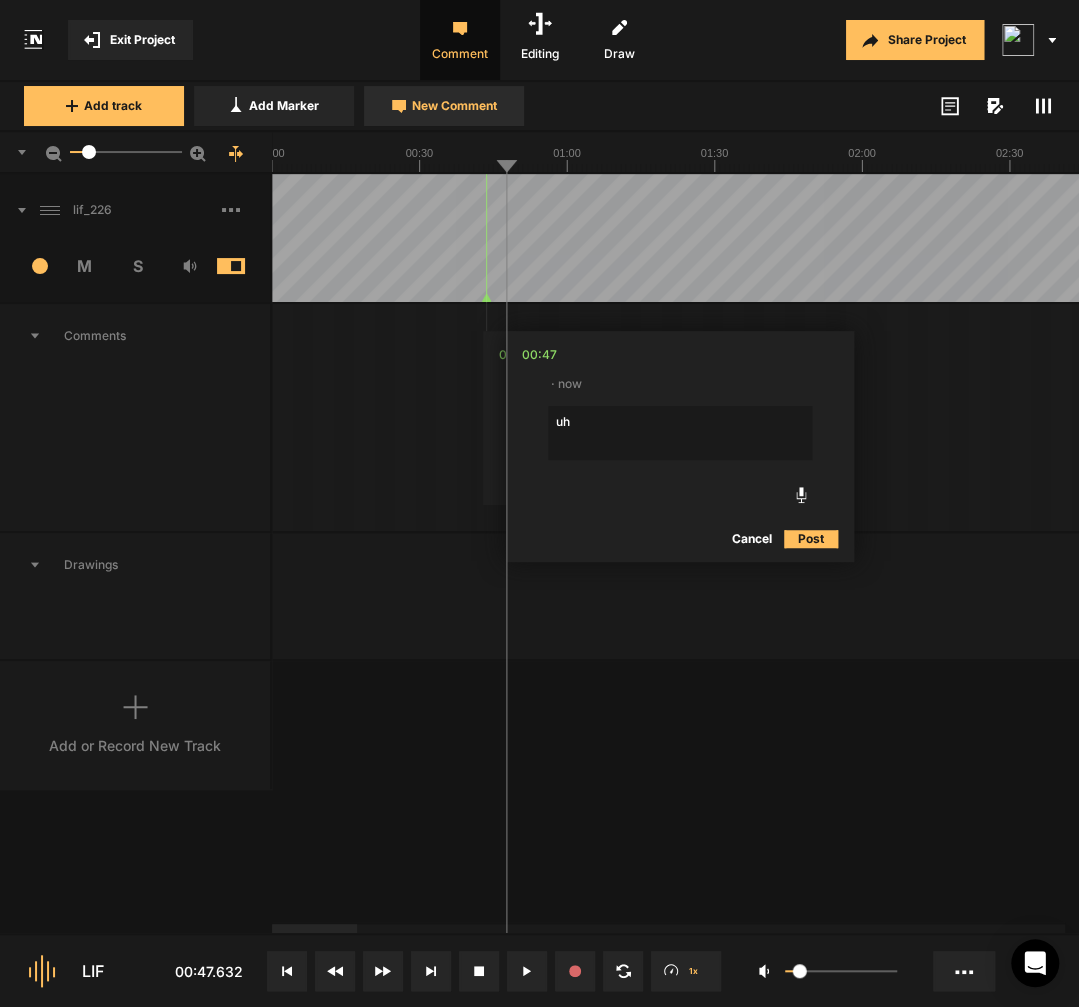type on "uhm" 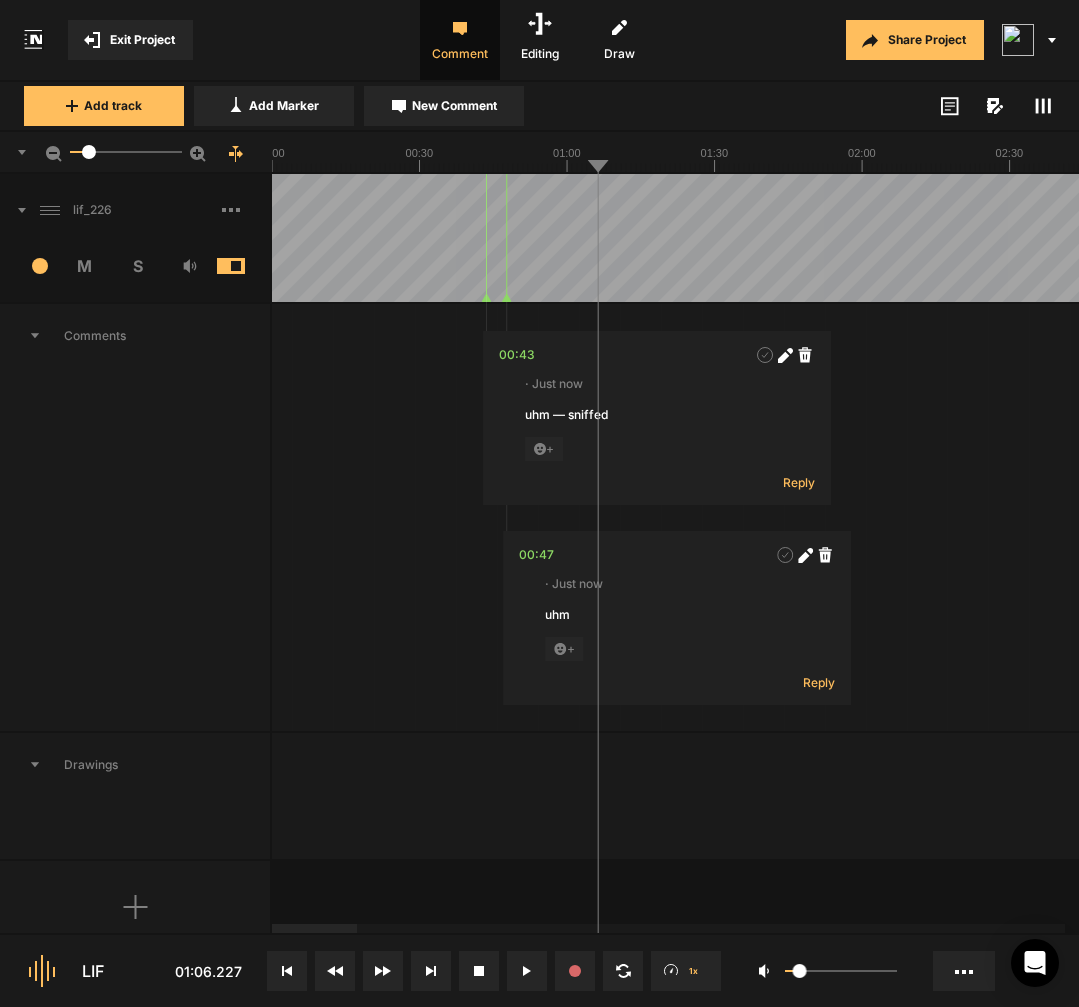 click at bounding box center (4024, 238) 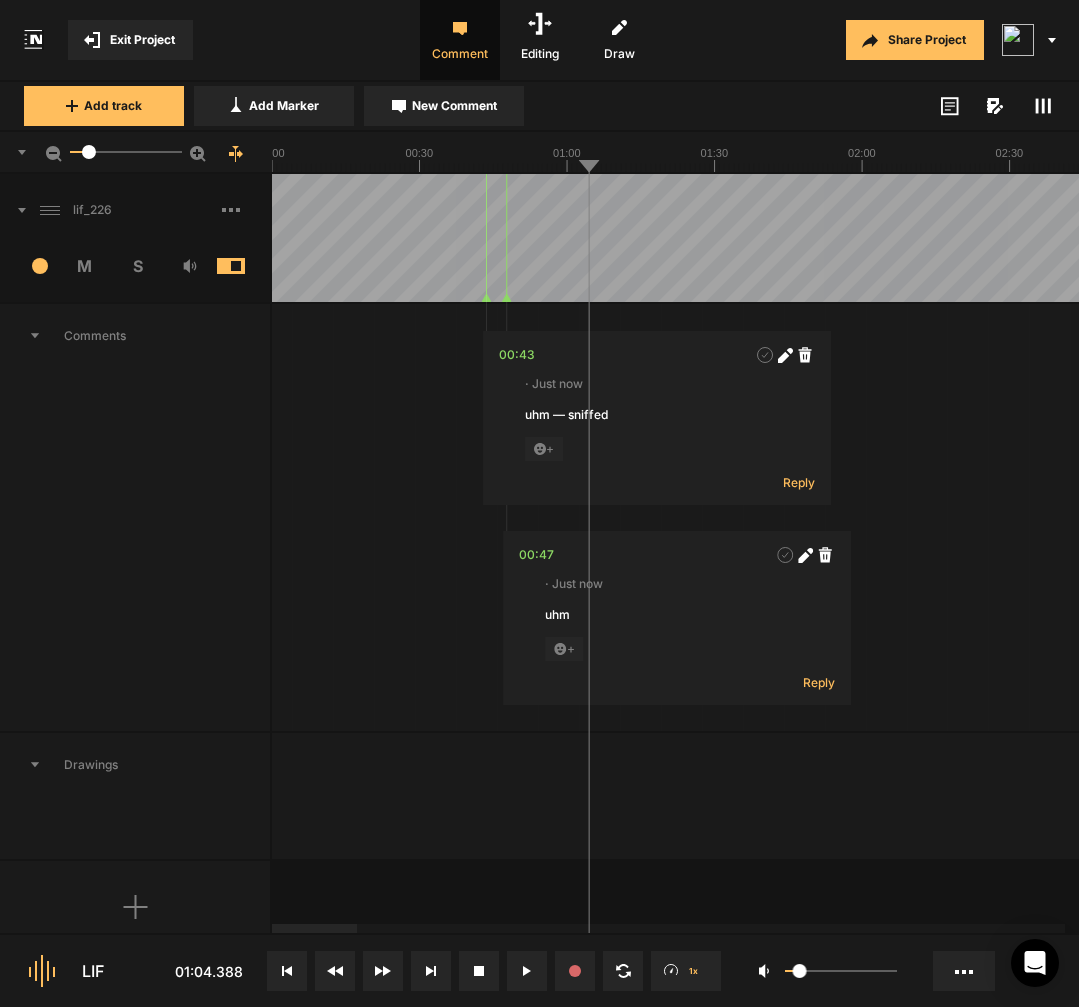 click at bounding box center [4024, 238] 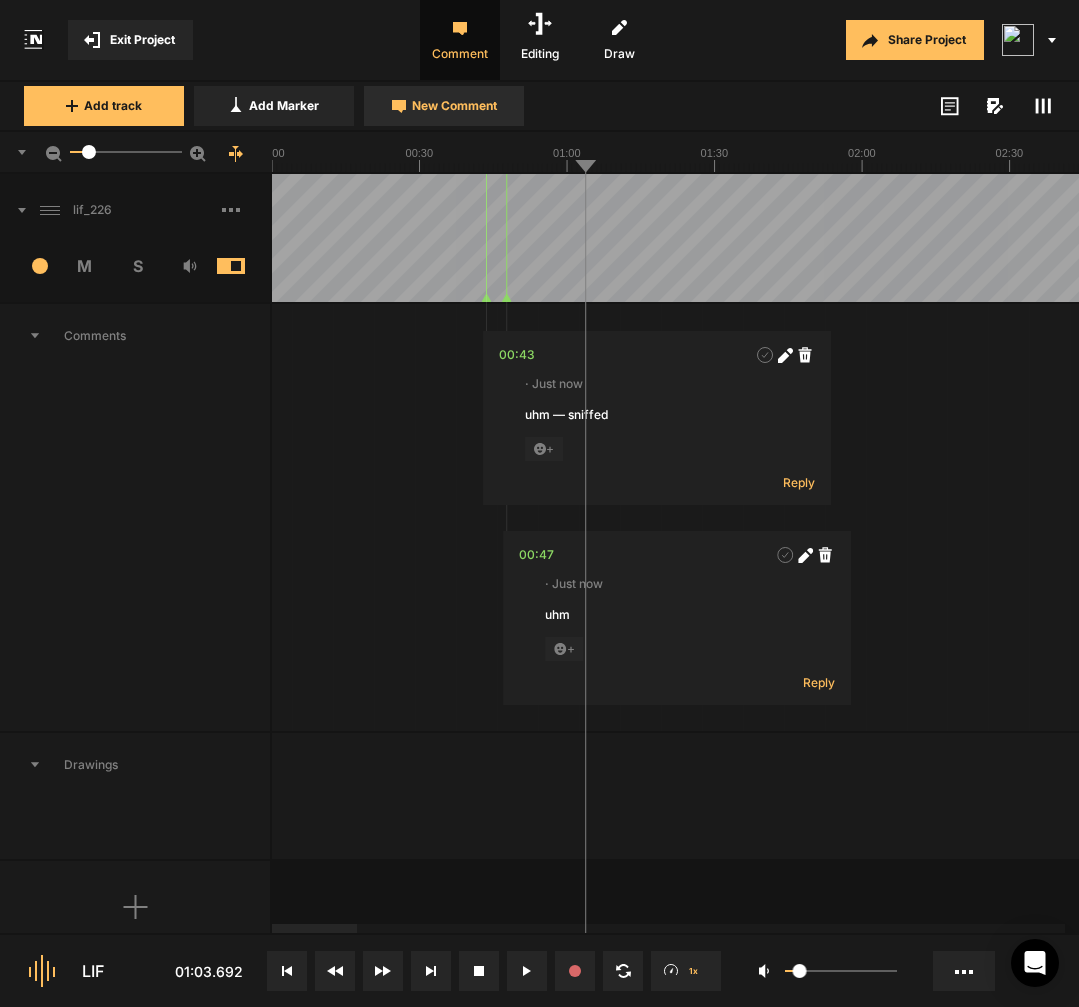 click on "New Comment" at bounding box center (444, 106) 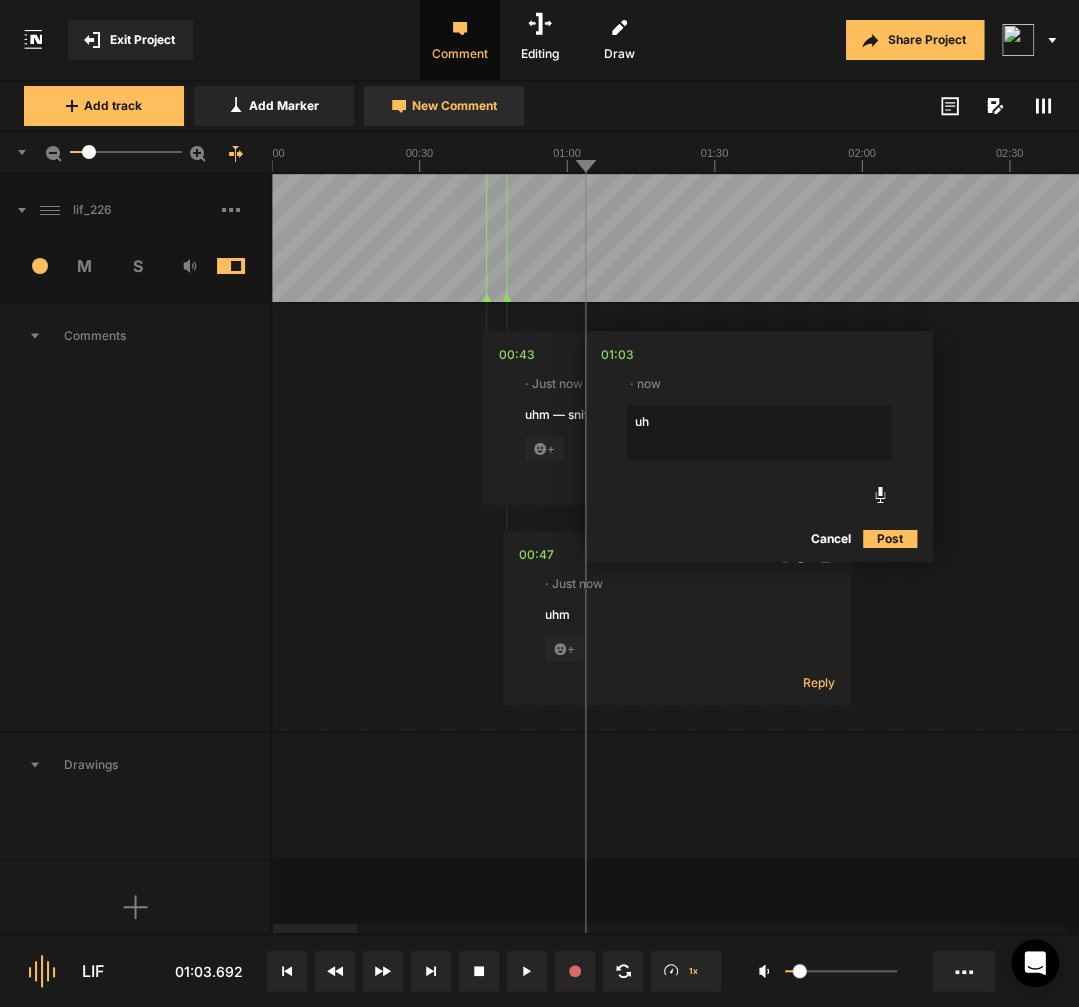 type on "uhm" 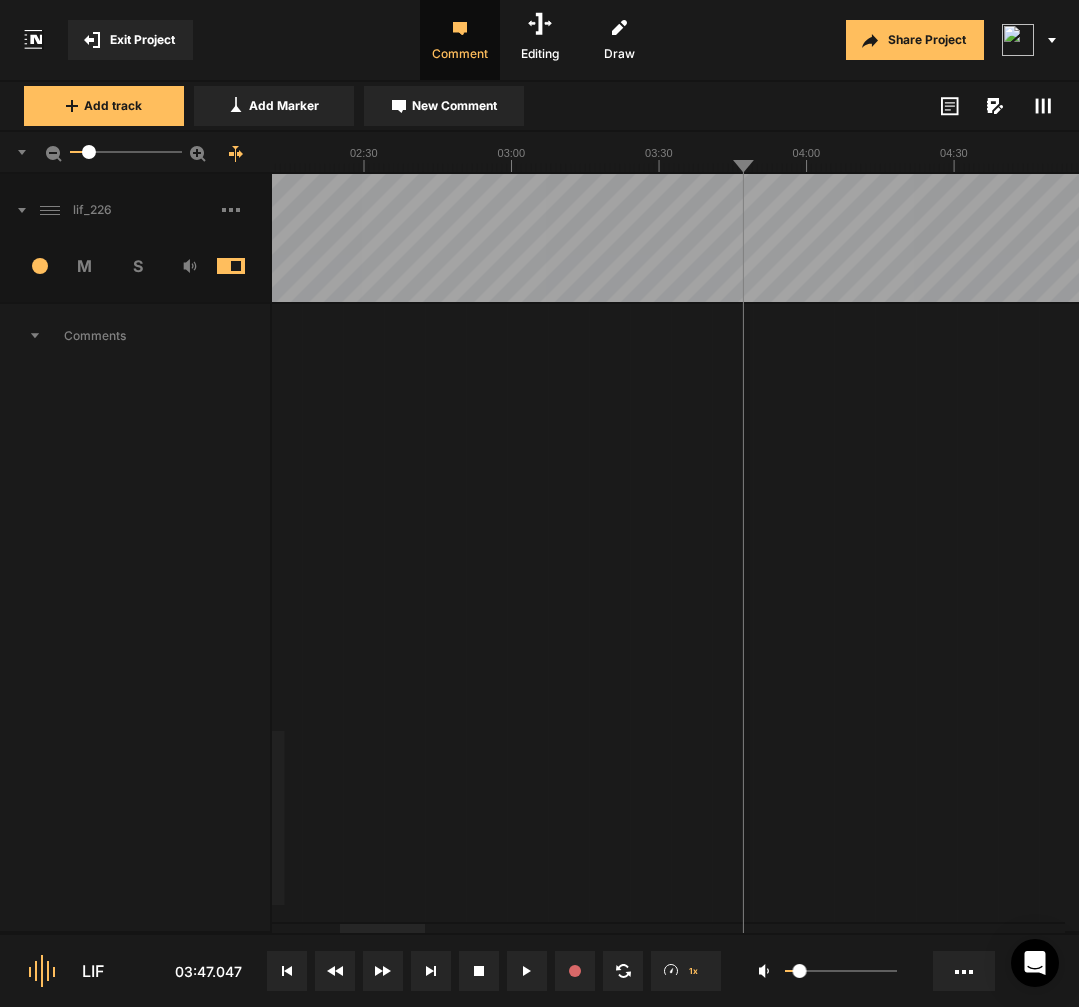 click at bounding box center (3378, 238) 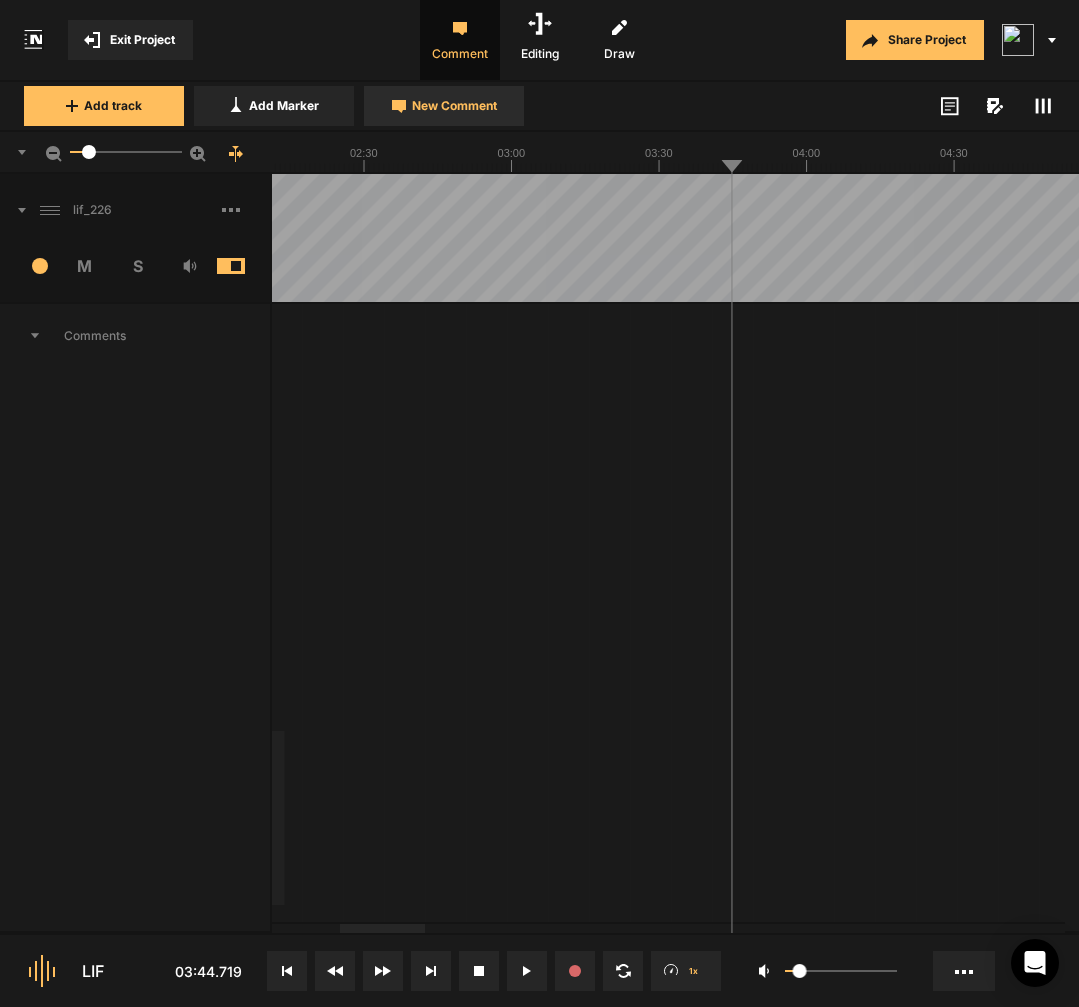 click on "New Comment" at bounding box center [444, 106] 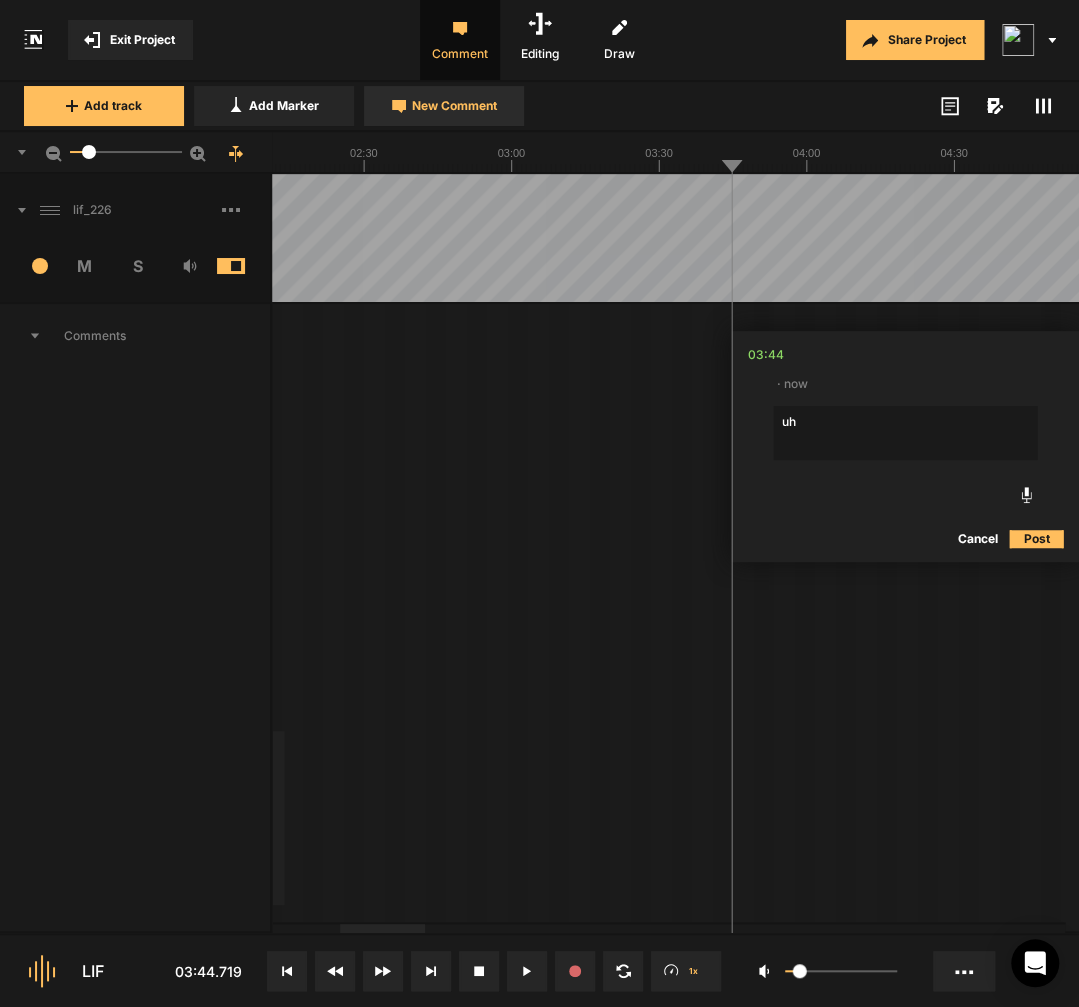 type on "uhm" 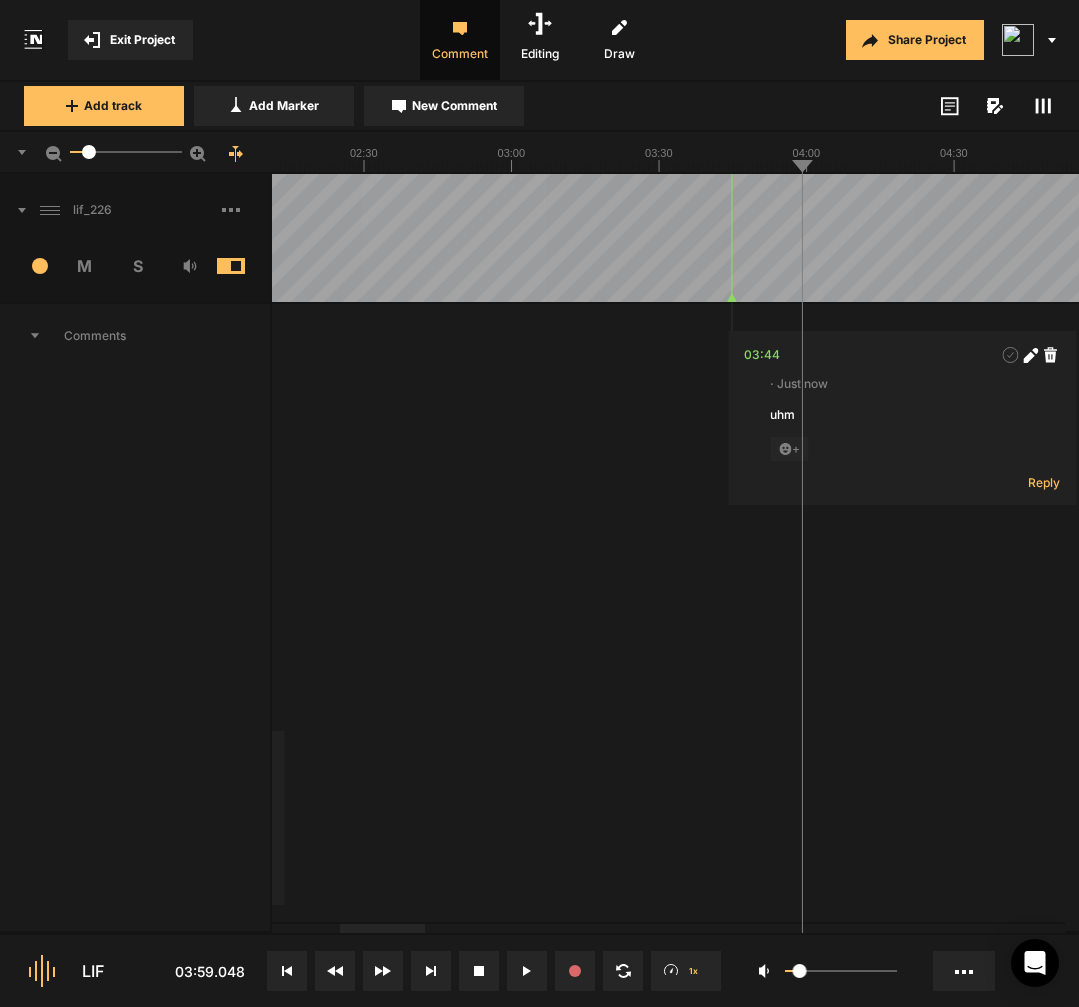 click at bounding box center [3378, 238] 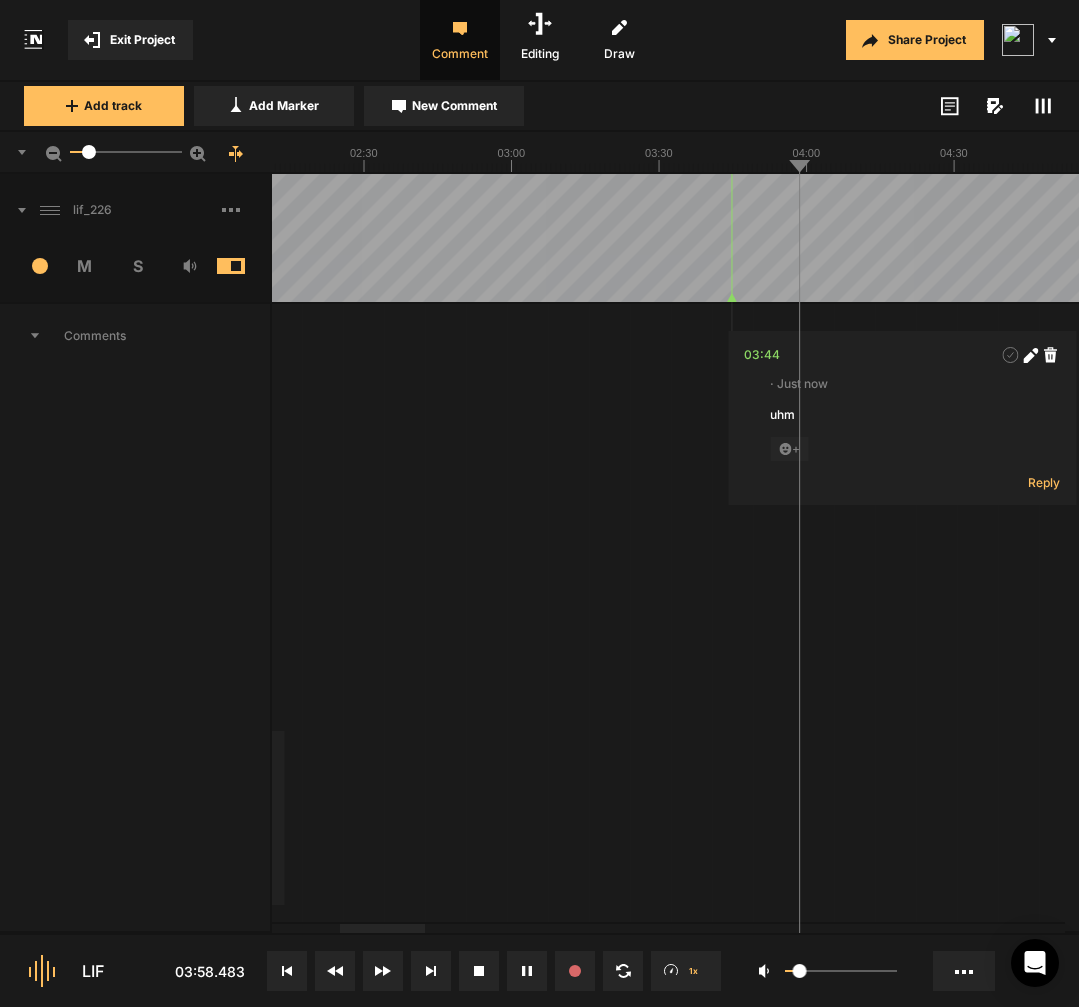 click at bounding box center (3378, 238) 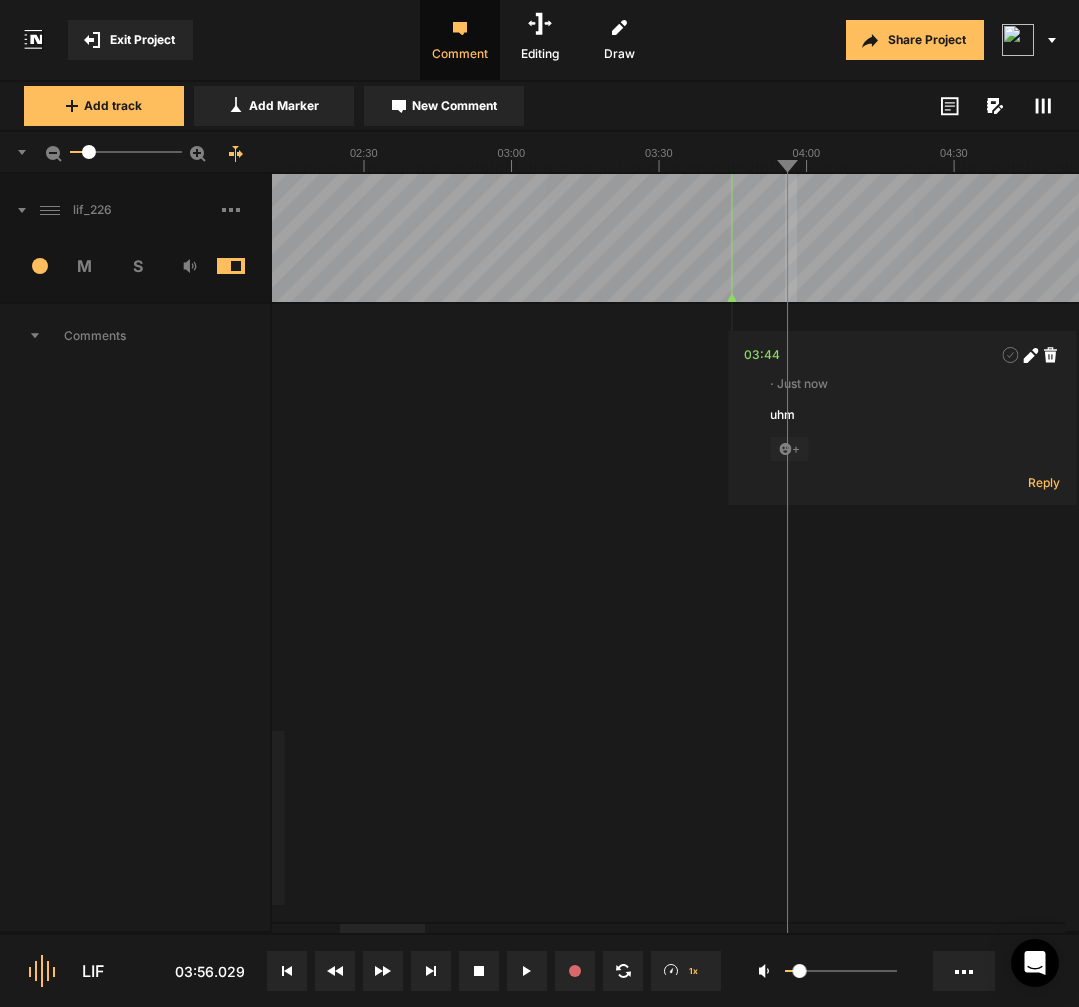 drag, startPoint x: 785, startPoint y: 269, endPoint x: 797, endPoint y: 270, distance: 12.0415945 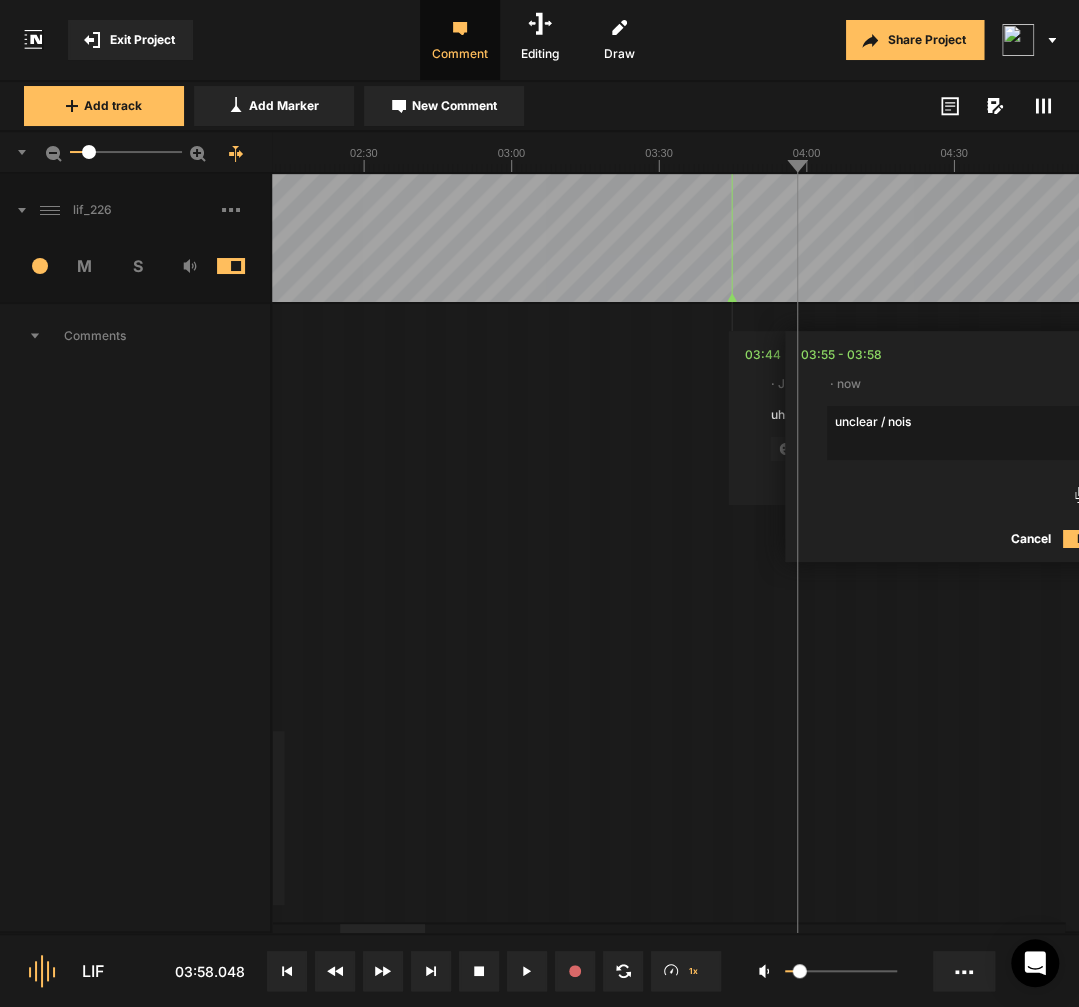 type on "unclear / noise" 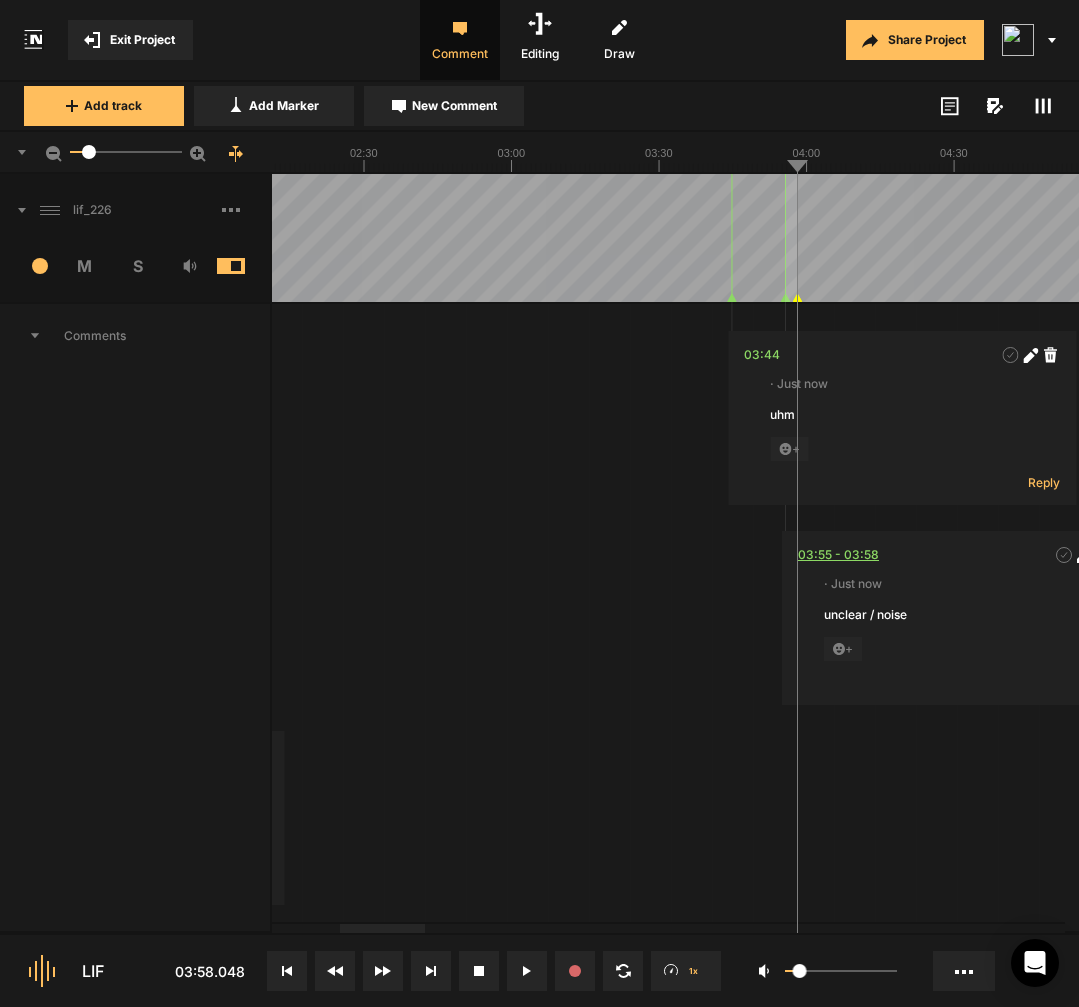 click on "03:55 - 03:58" at bounding box center (838, 555) 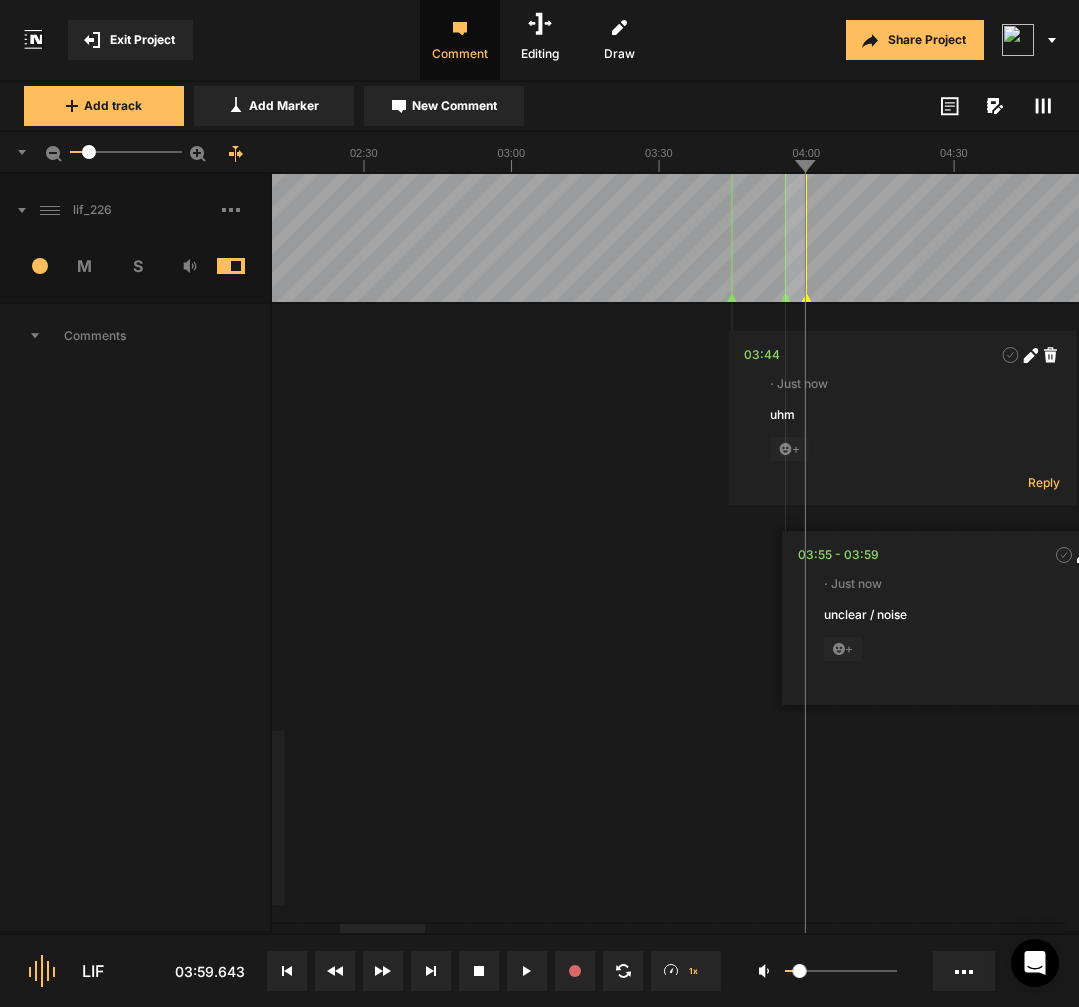 click 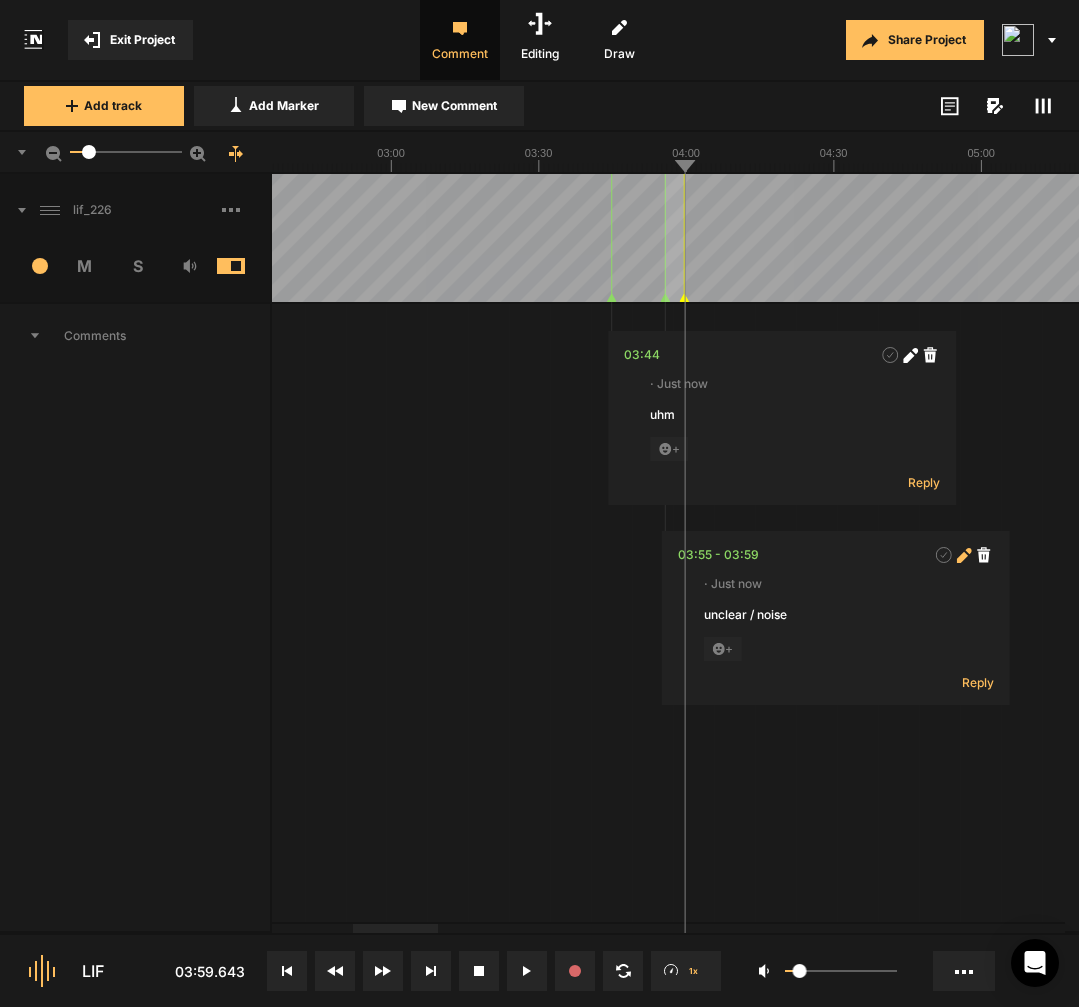 click 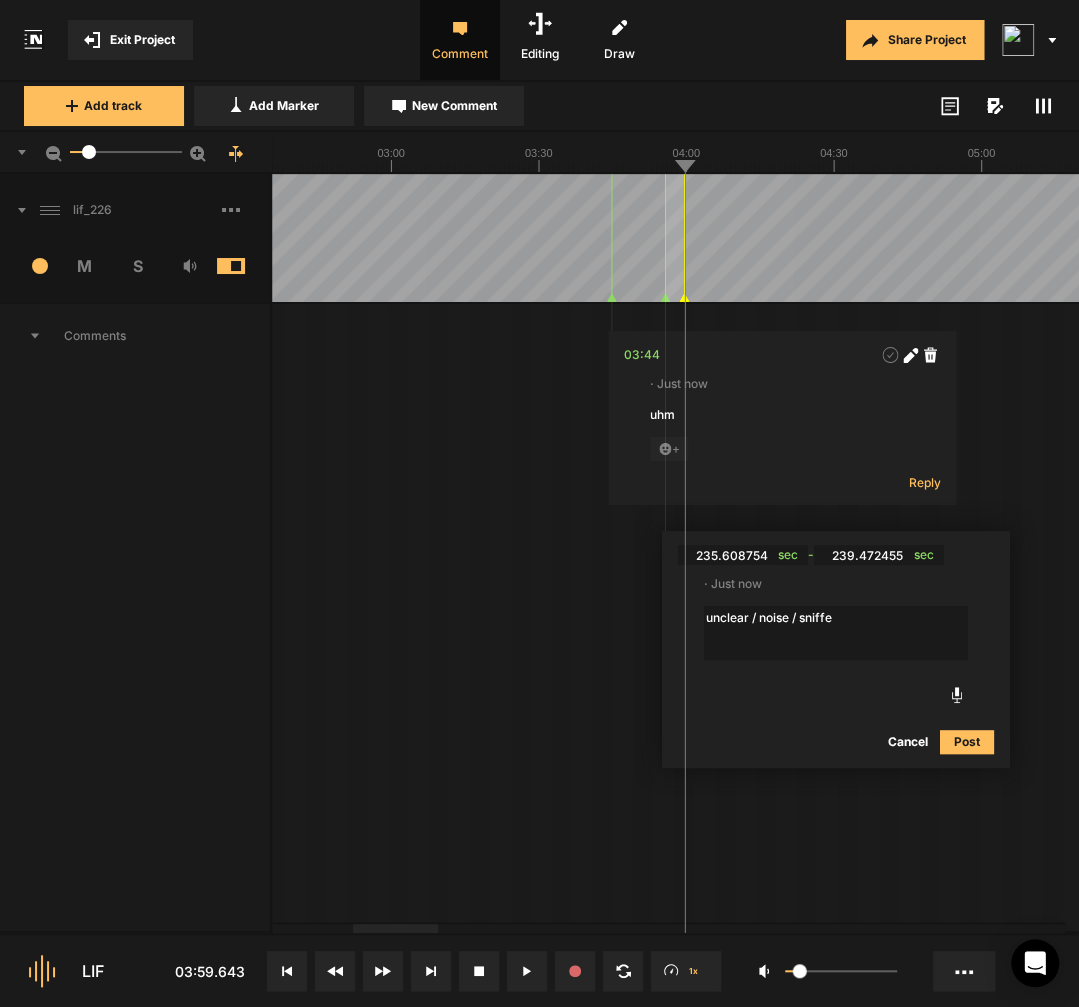 type on "unclear / noise / sniffed" 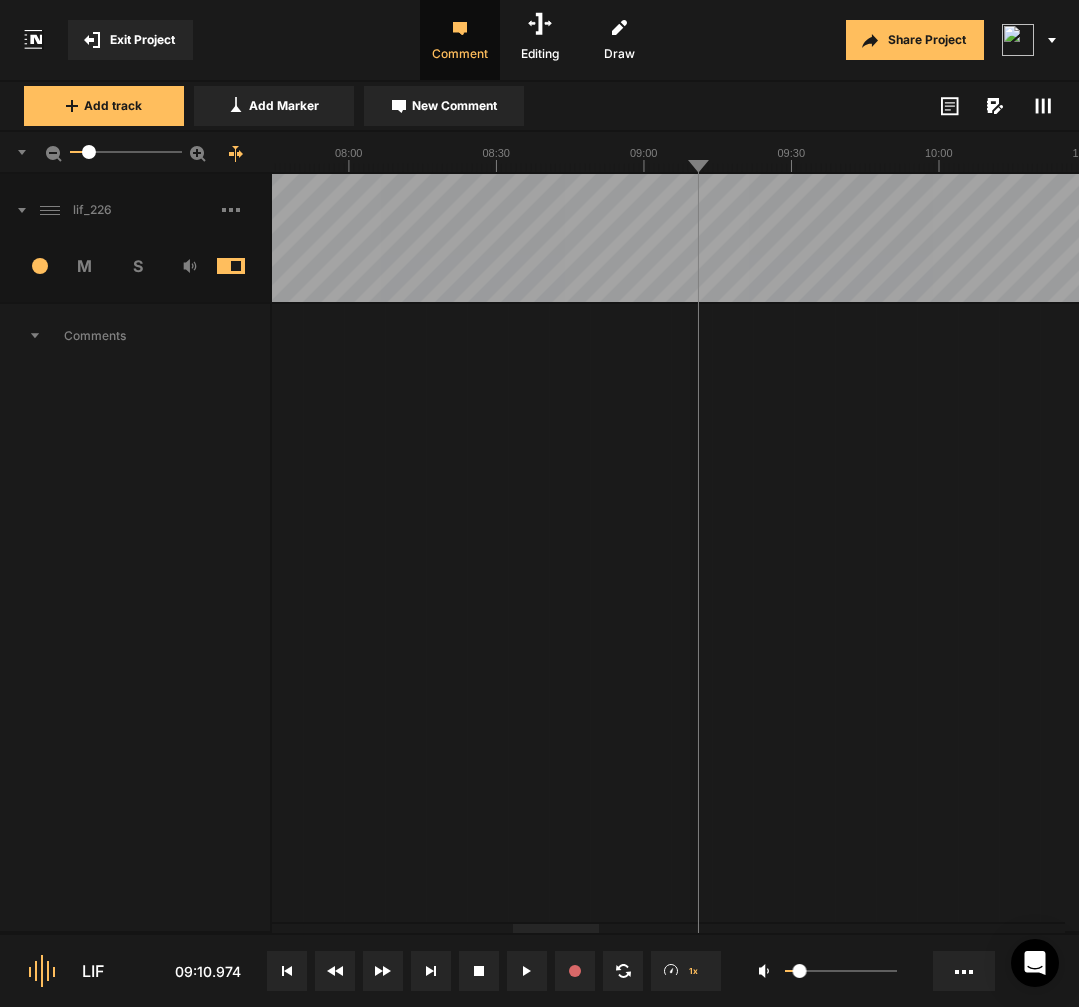 click at bounding box center [1741, 238] 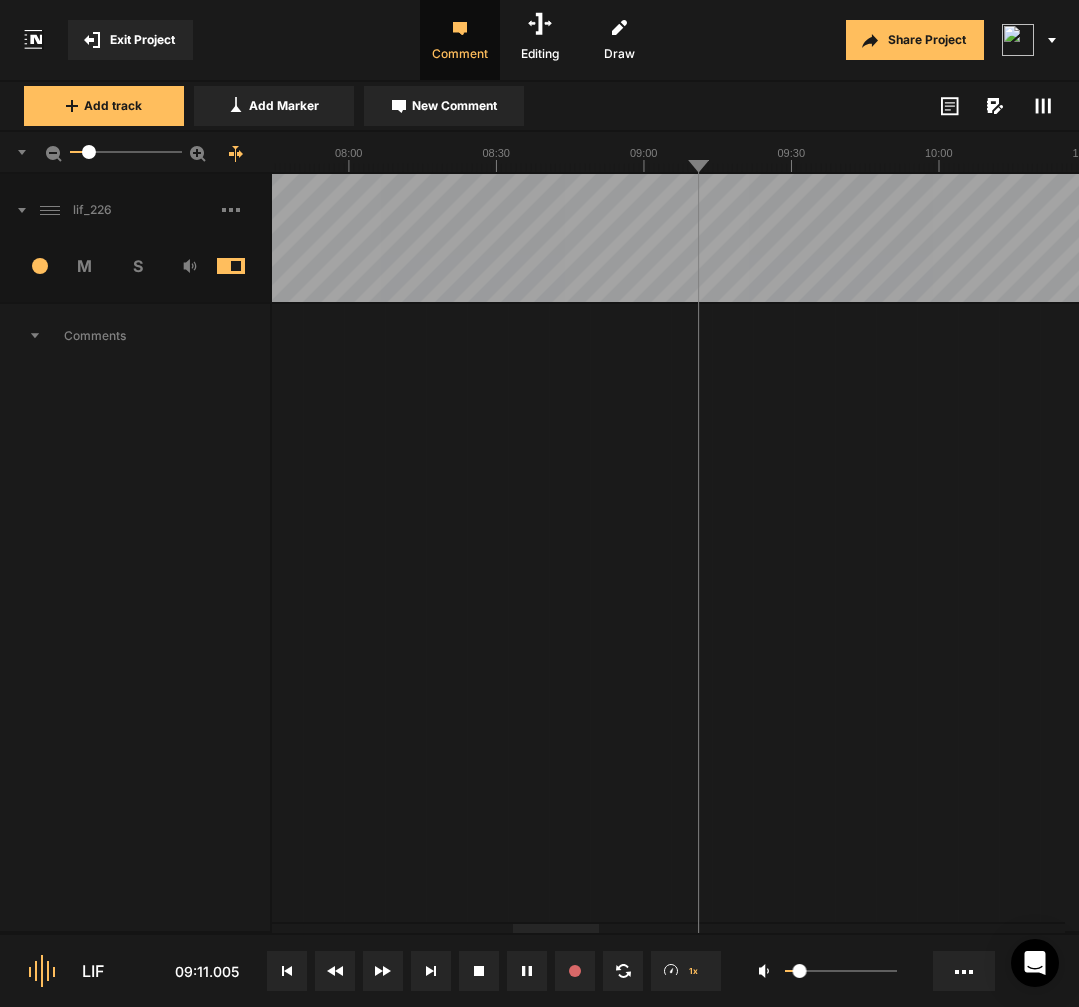 click at bounding box center [1741, 238] 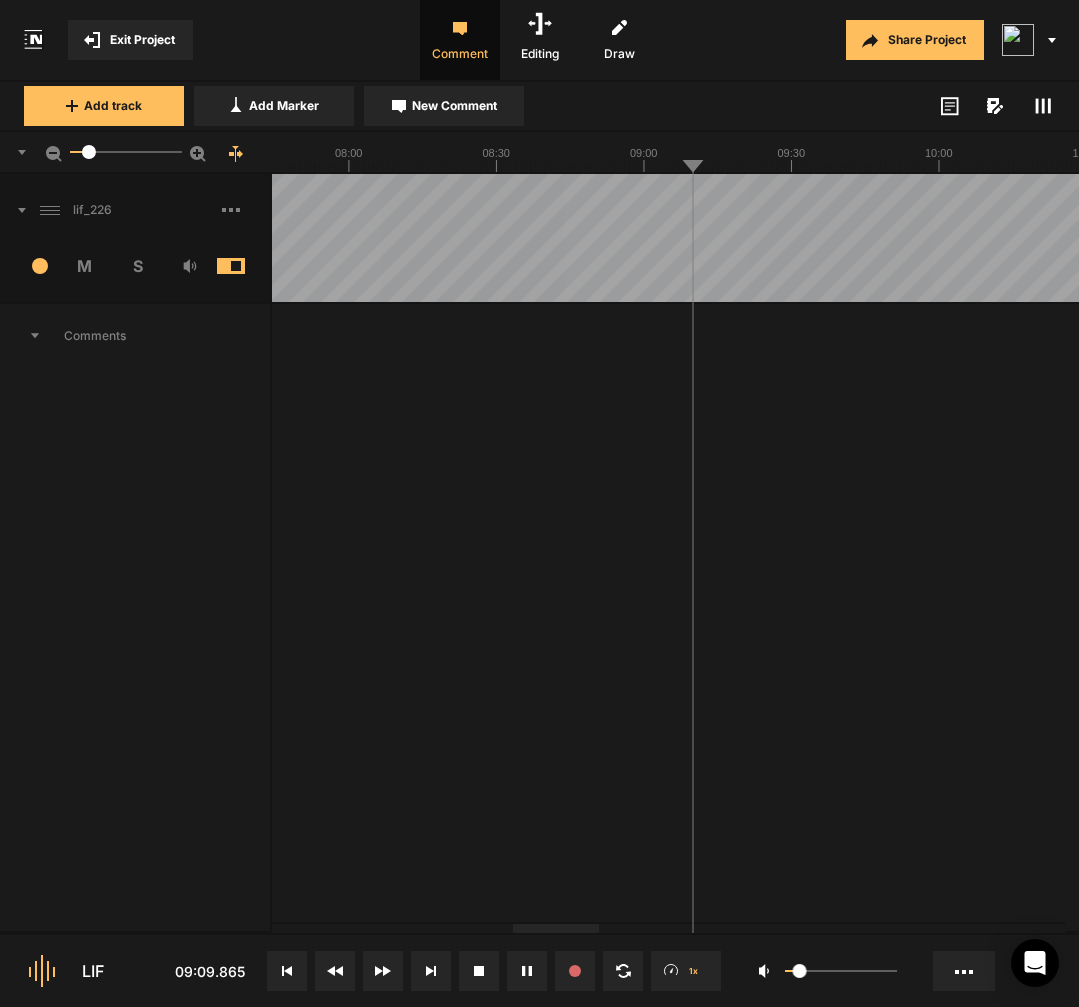 click at bounding box center (1741, 238) 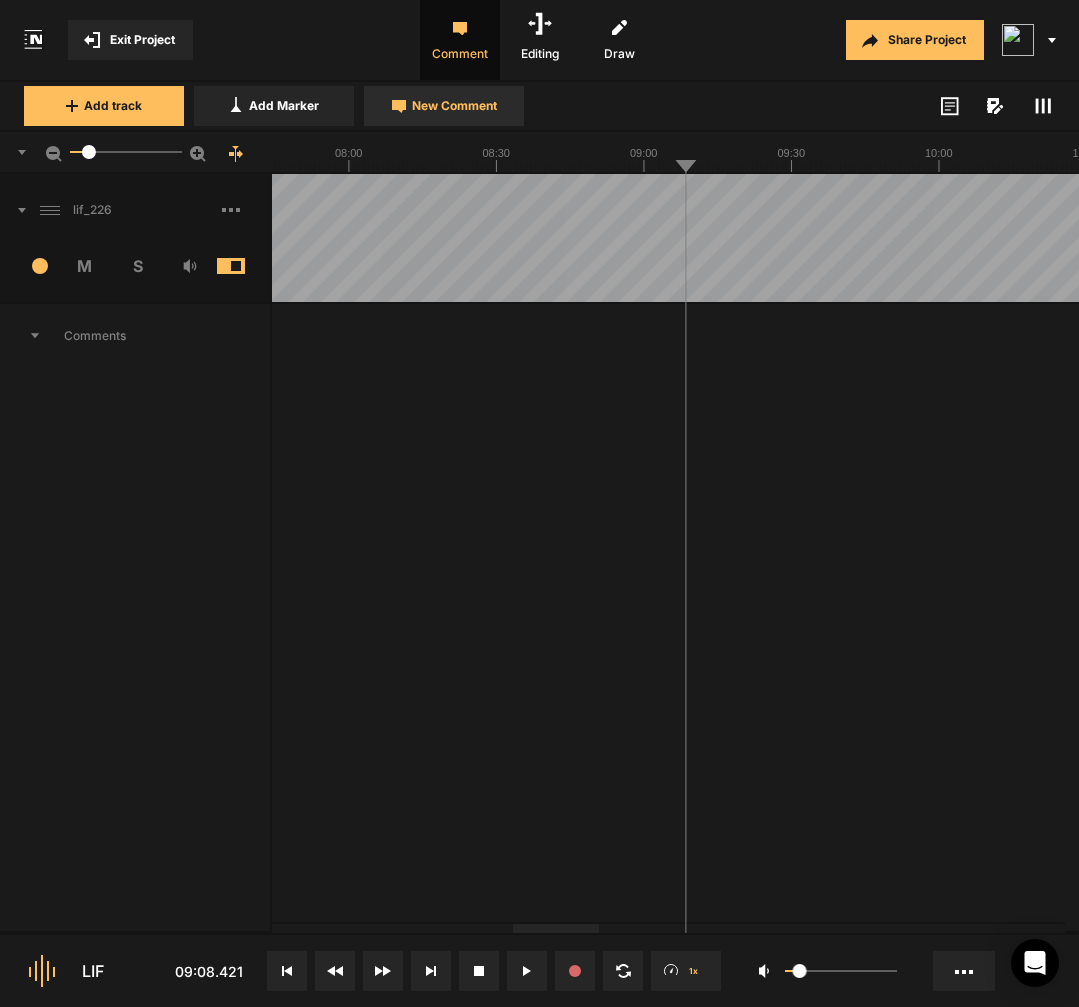 click on "New Comment" at bounding box center (454, 106) 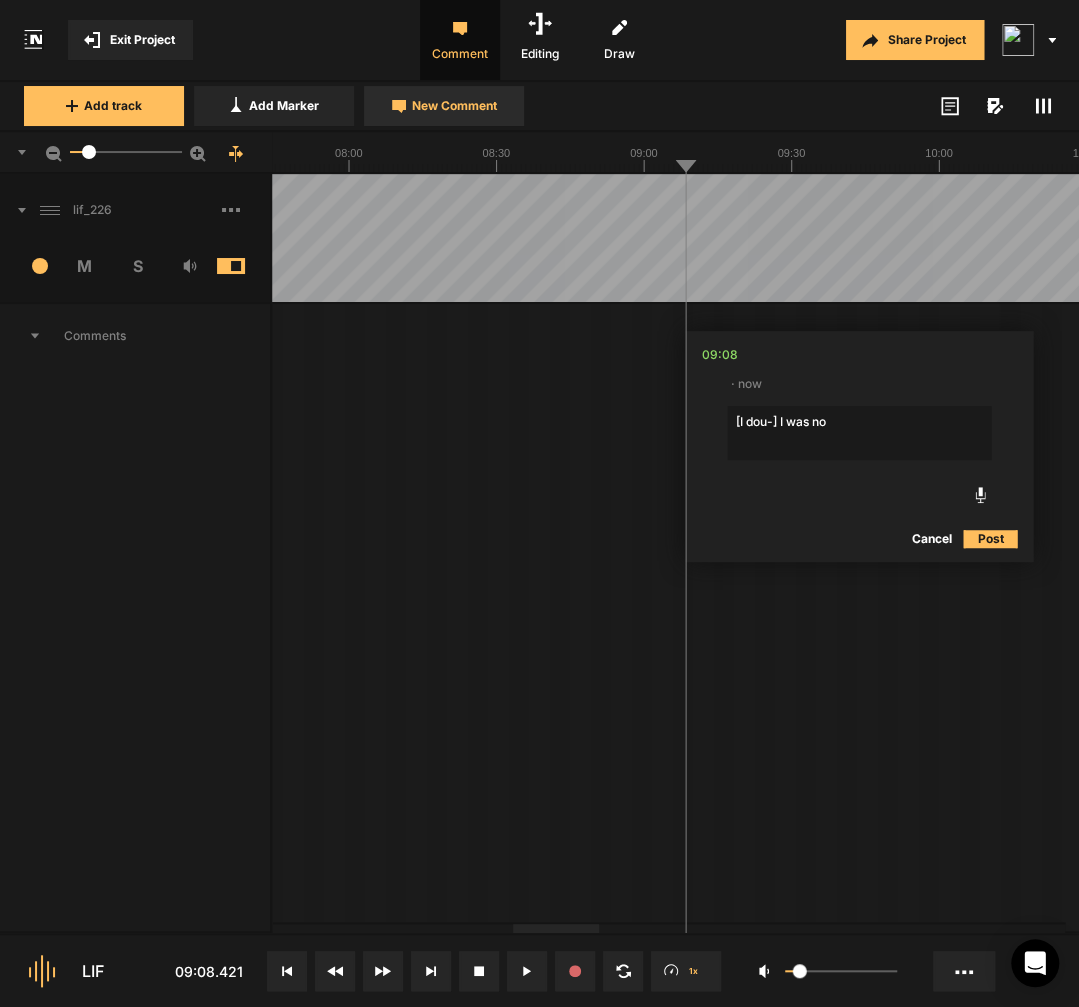 type on "[I dou-] I was not" 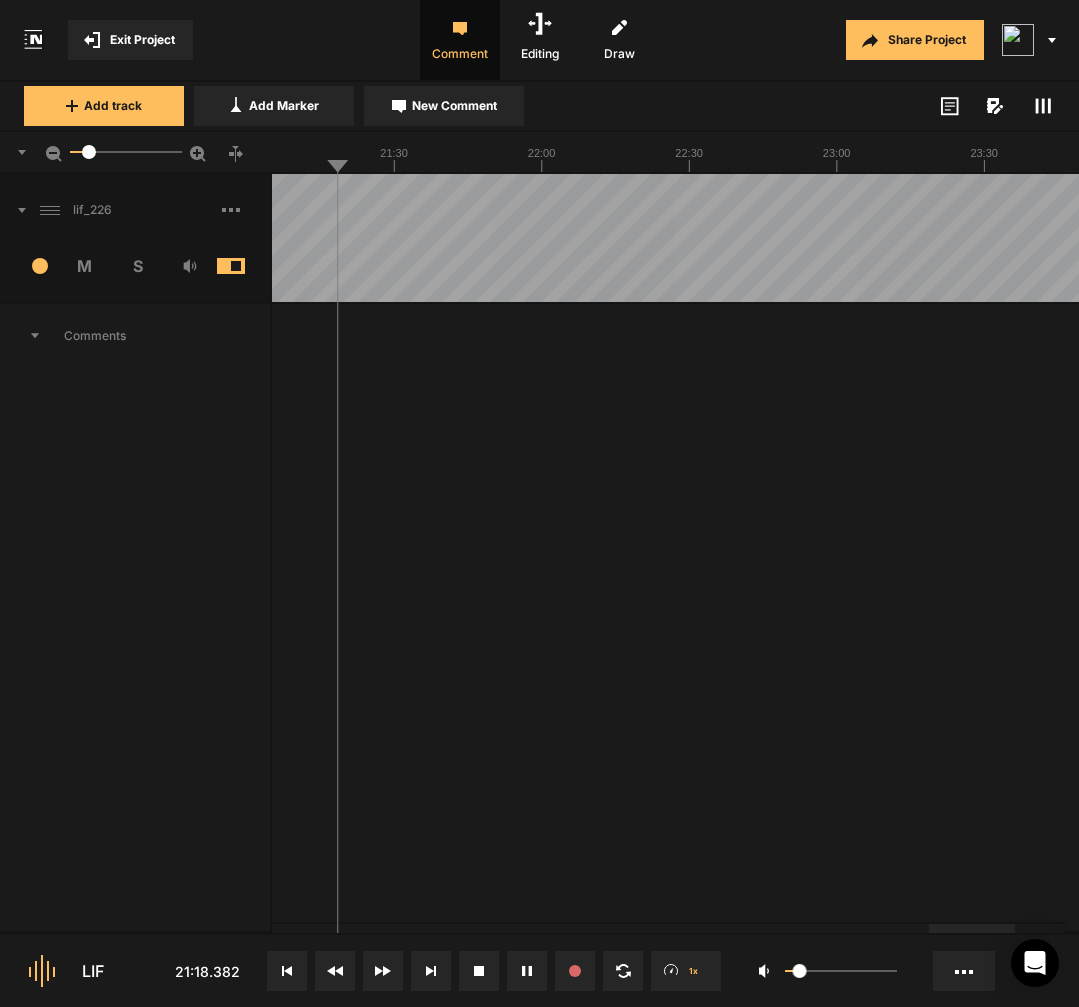 scroll, scrollTop: 0, scrollLeft: 0, axis: both 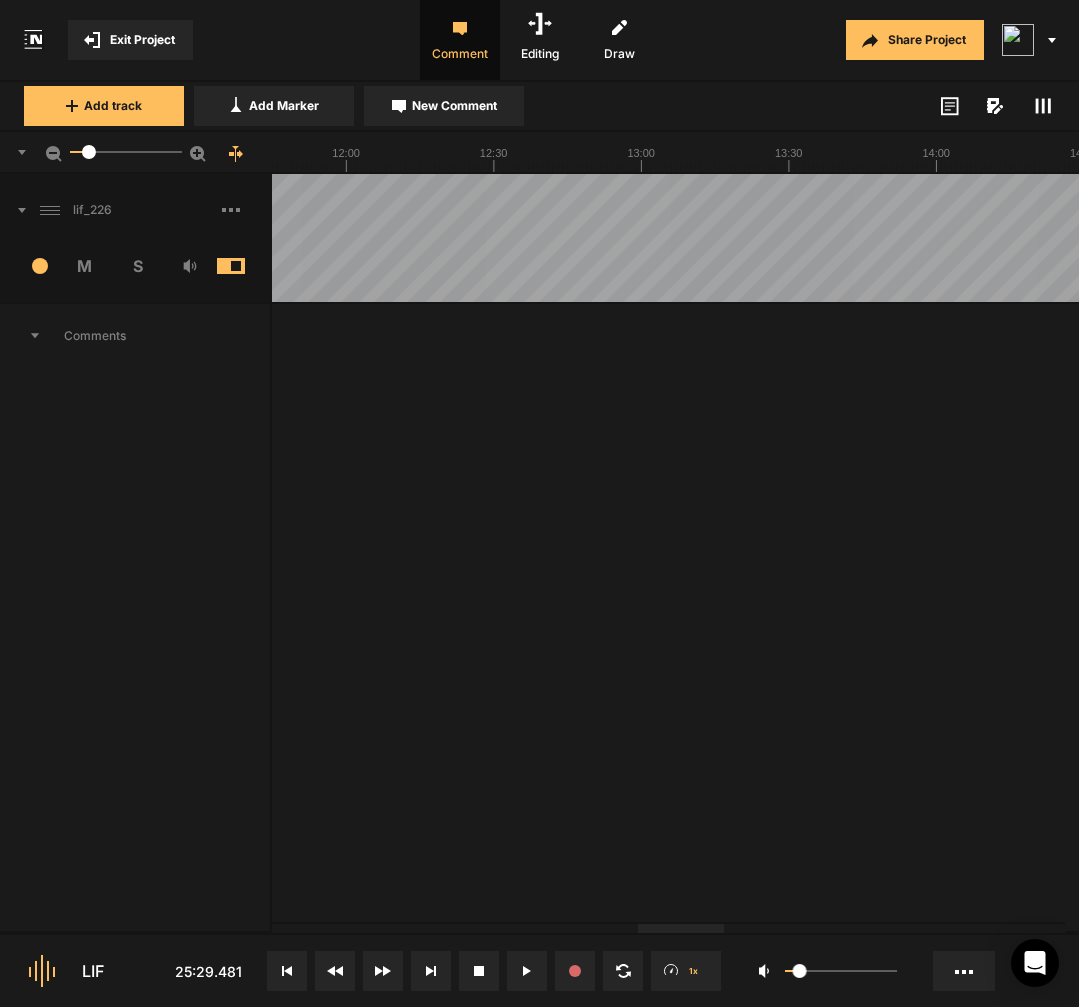 click at bounding box center [558, 238] 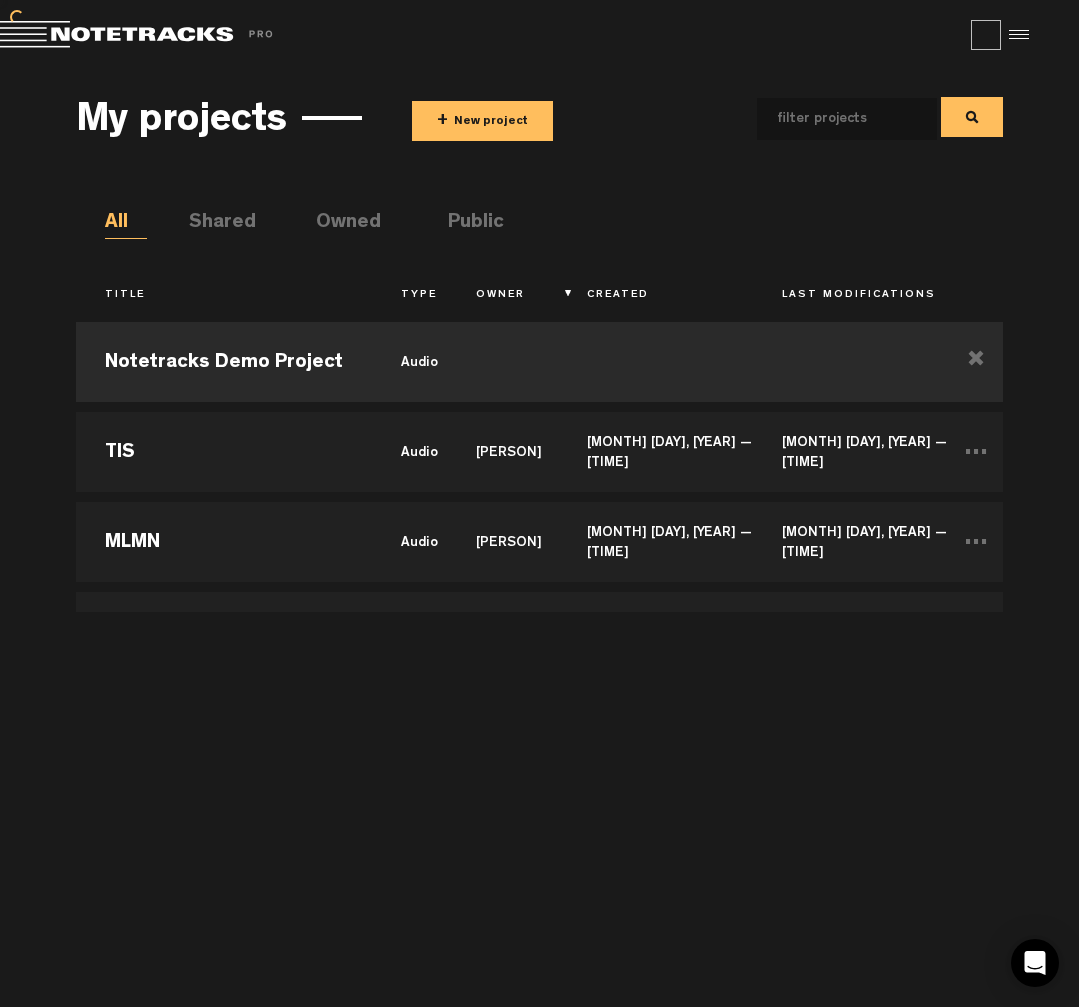 scroll, scrollTop: 0, scrollLeft: 0, axis: both 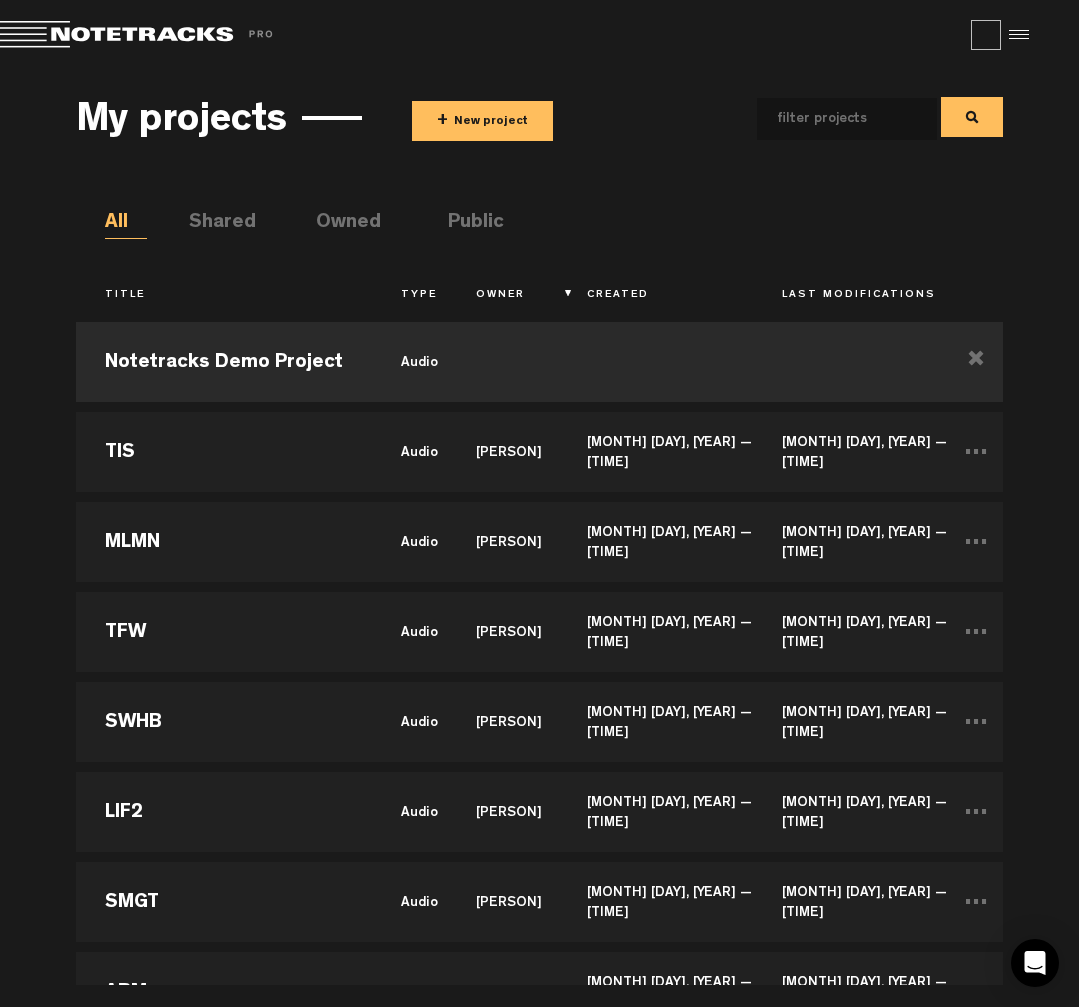 click at bounding box center (831, 119) 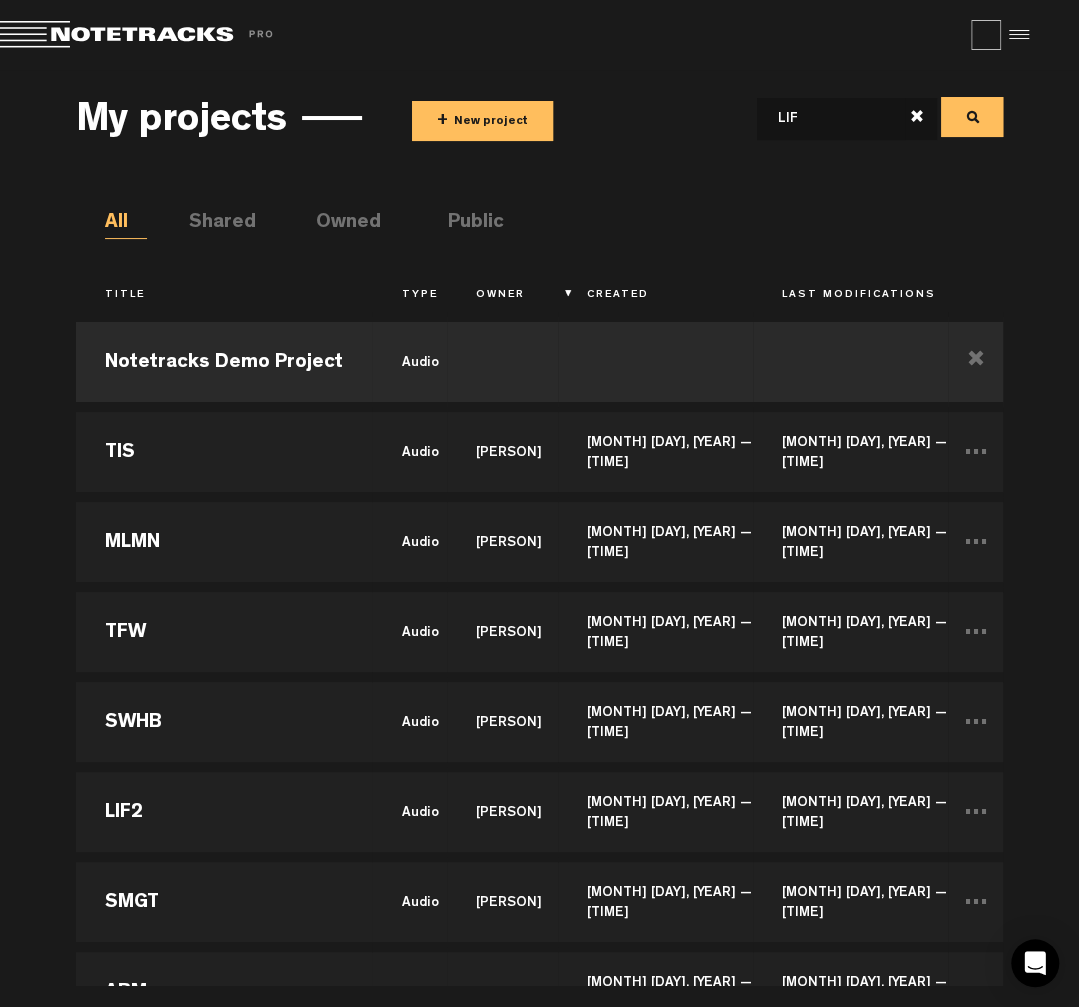 type on "LIF" 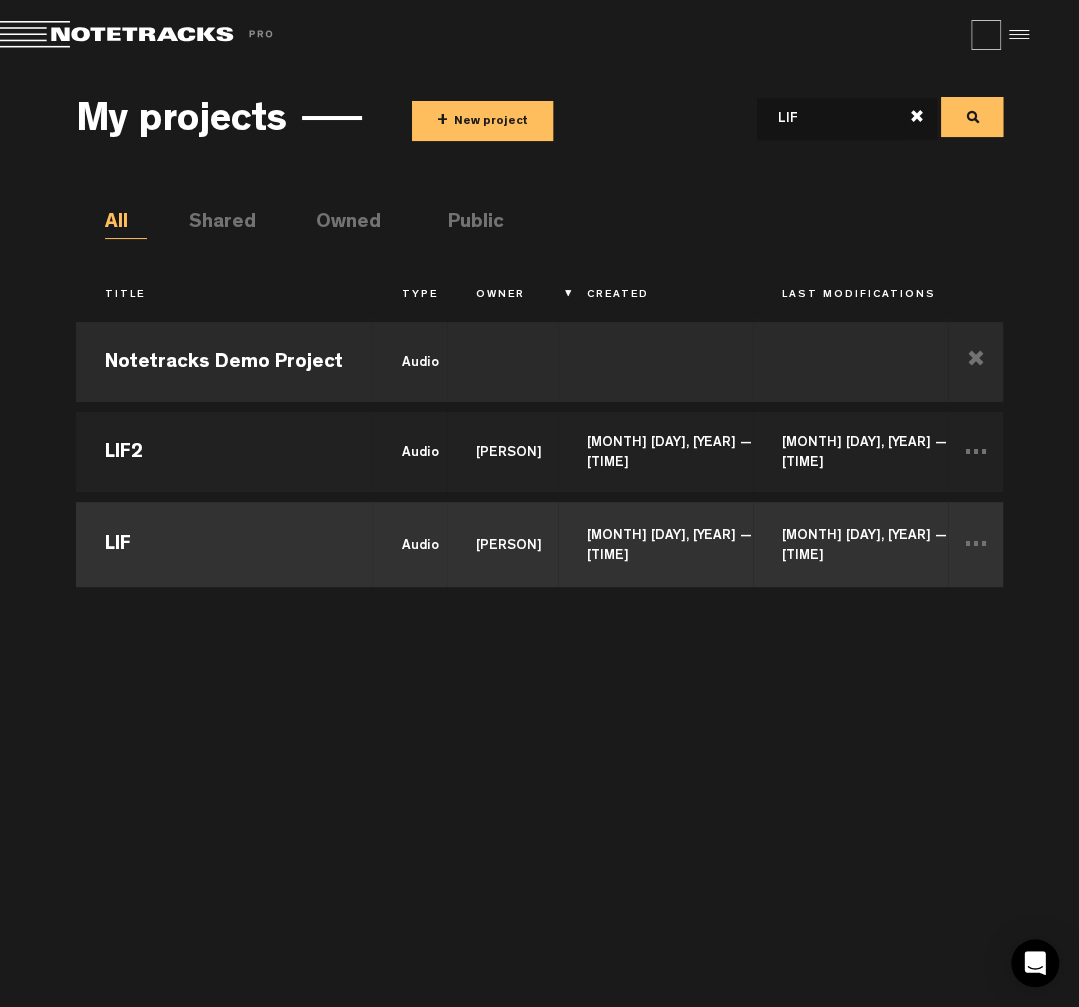 click on "LIF" at bounding box center (224, 542) 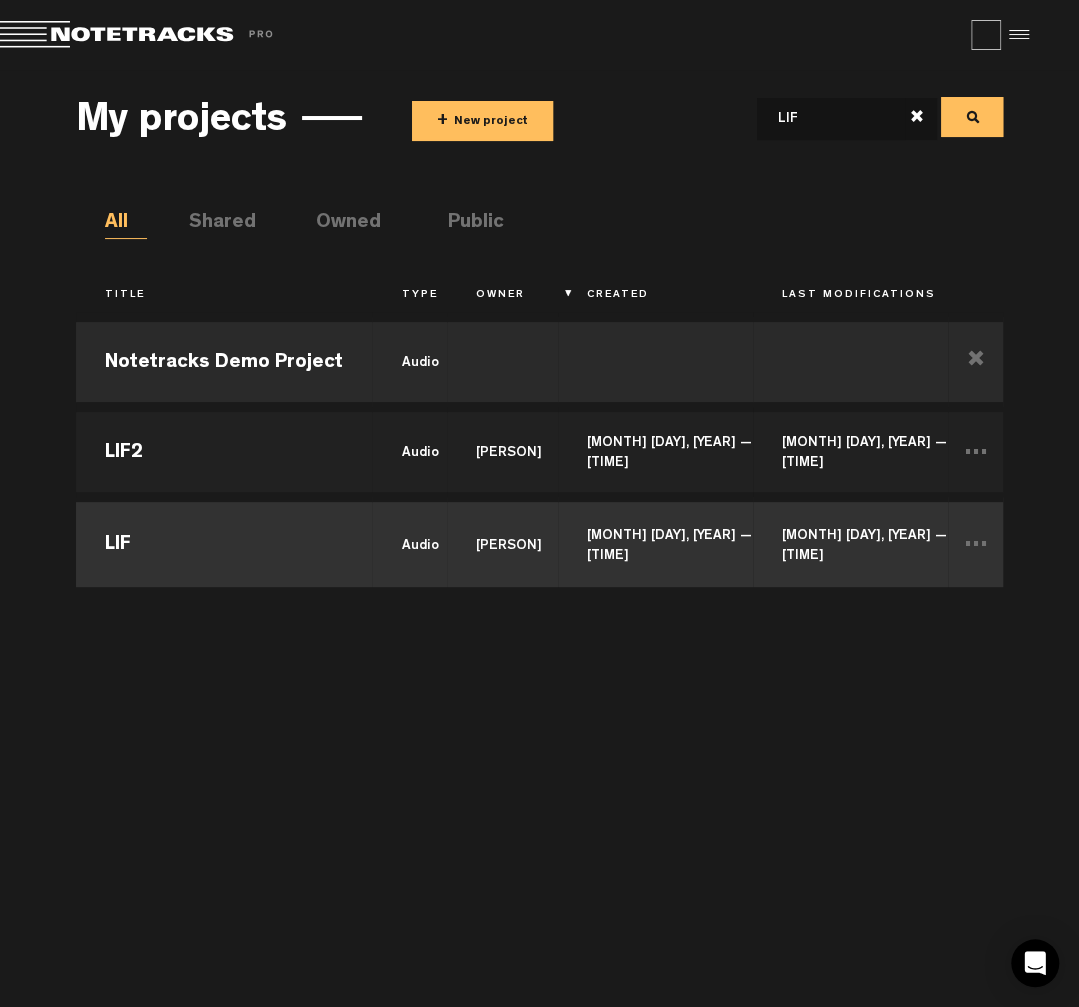 click on "LIF" at bounding box center (224, 542) 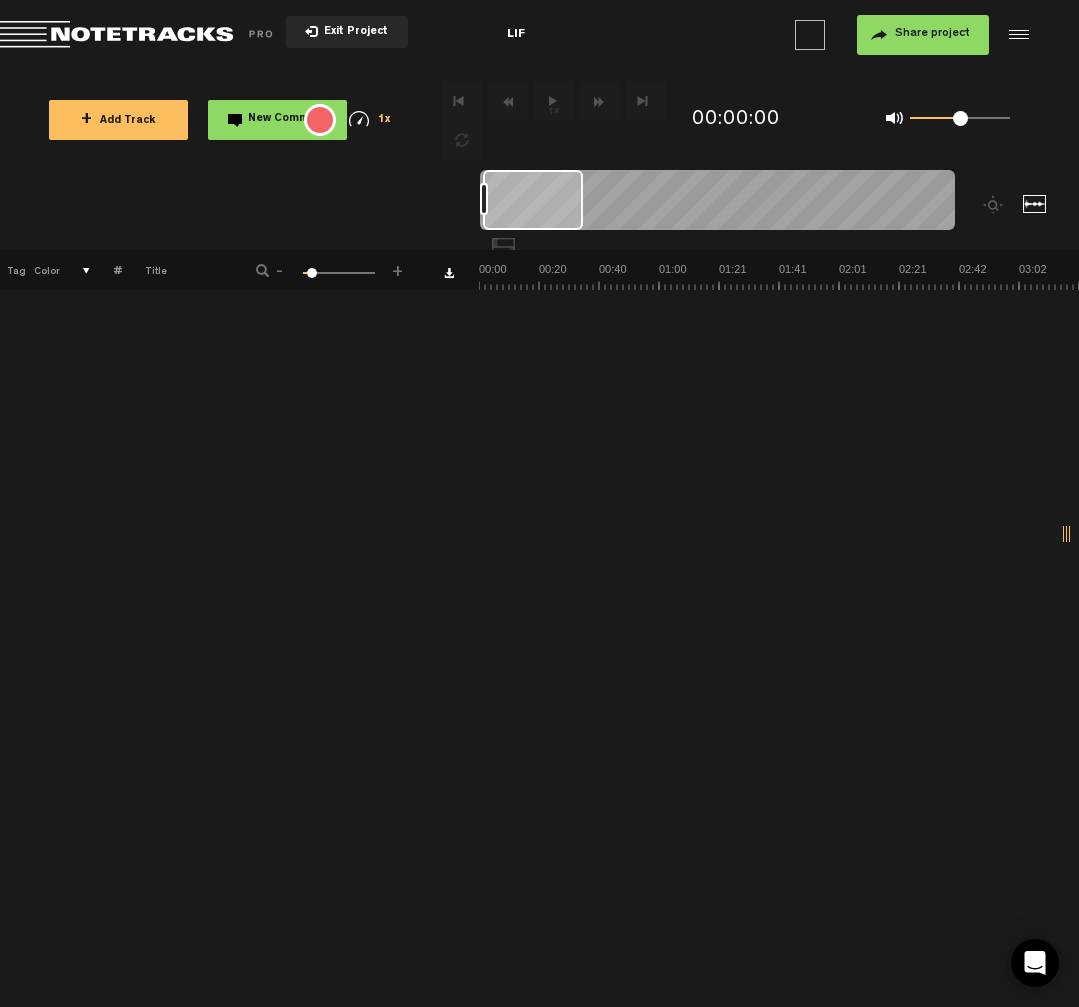 click on "+ Add Track" at bounding box center [118, 120] 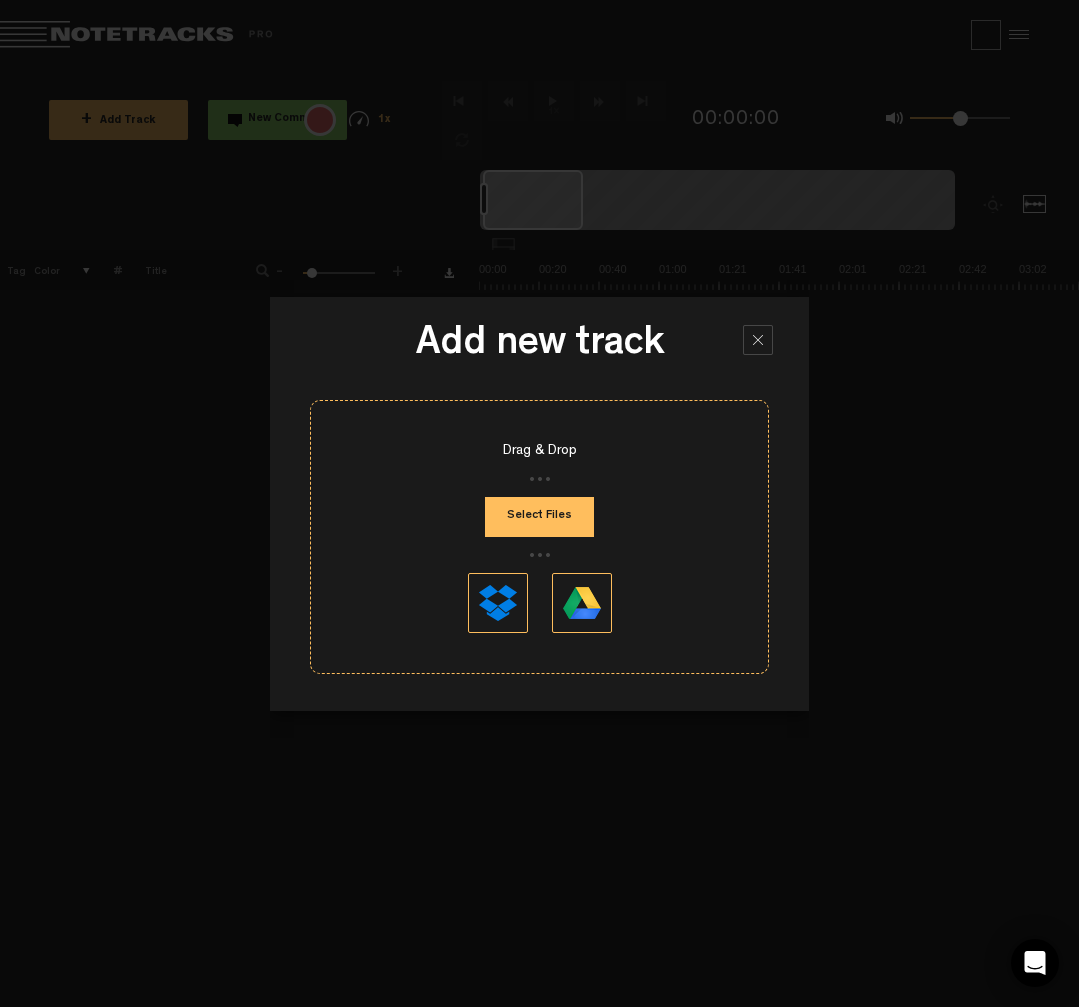 click on "Select Files" at bounding box center [539, 517] 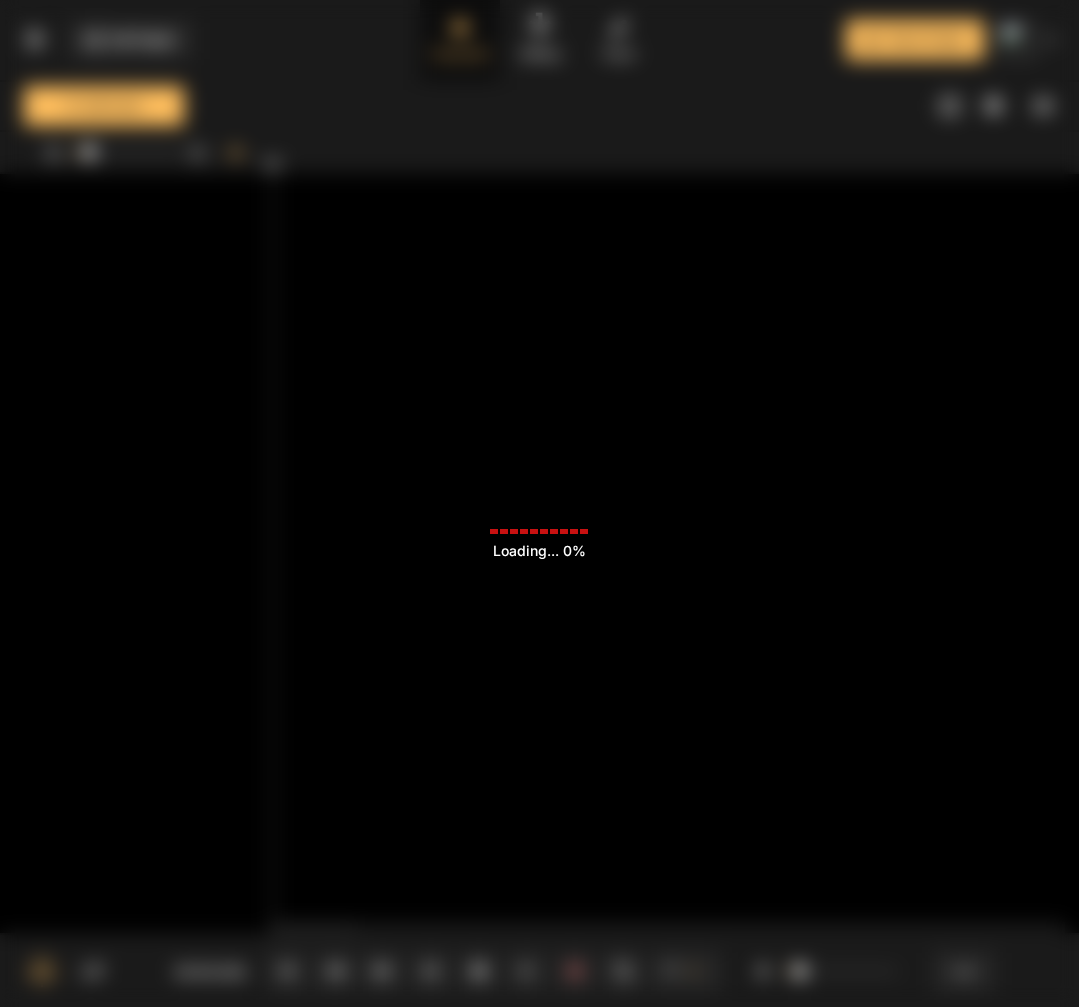 scroll, scrollTop: 0, scrollLeft: 0, axis: both 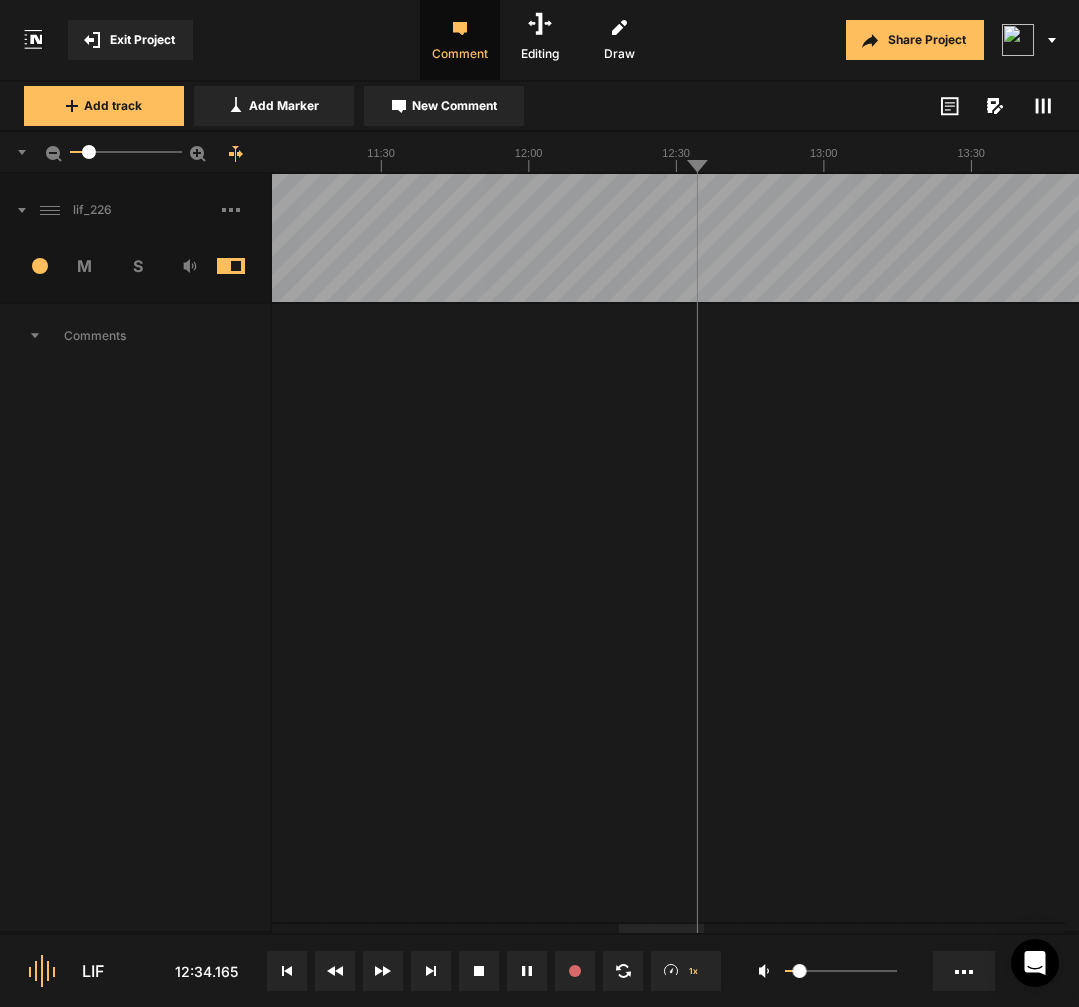 click at bounding box center [740, 238] 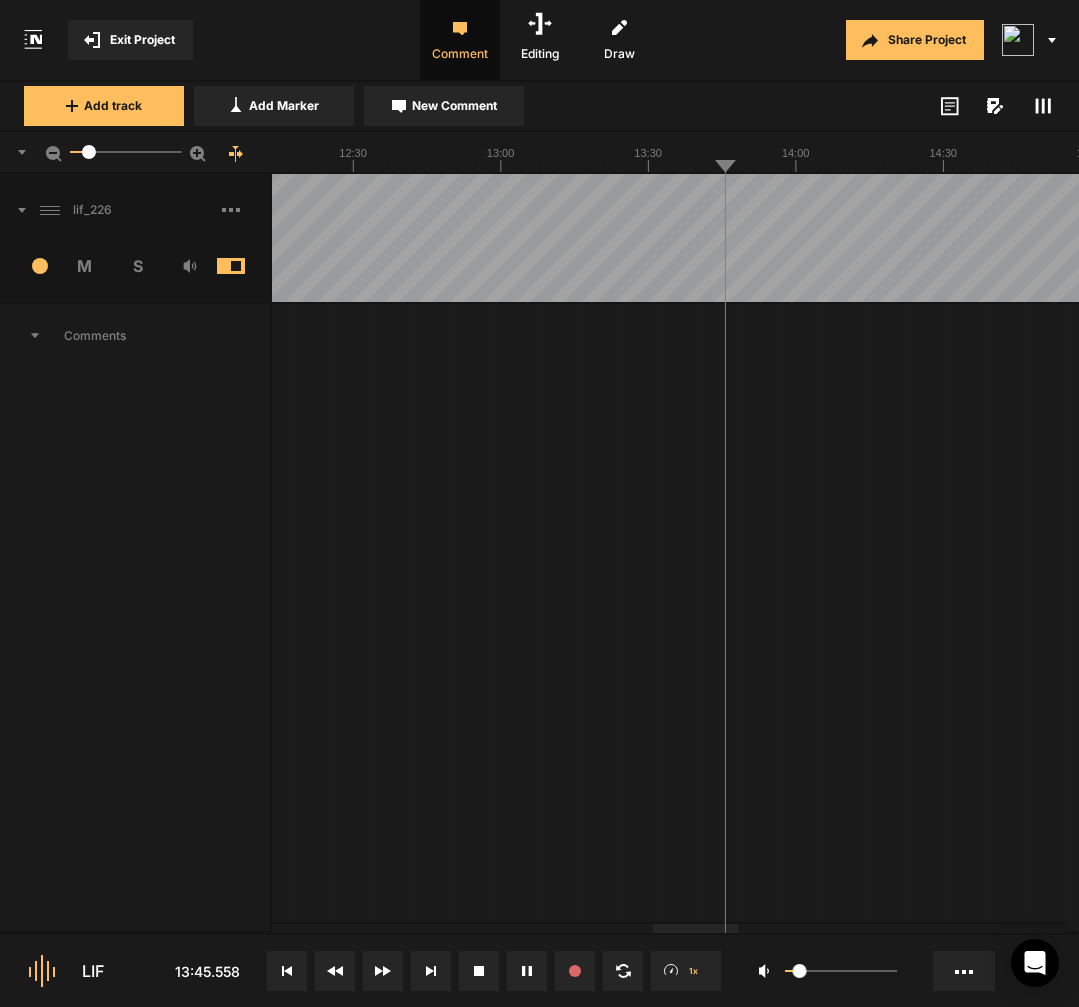 click at bounding box center [417, 238] 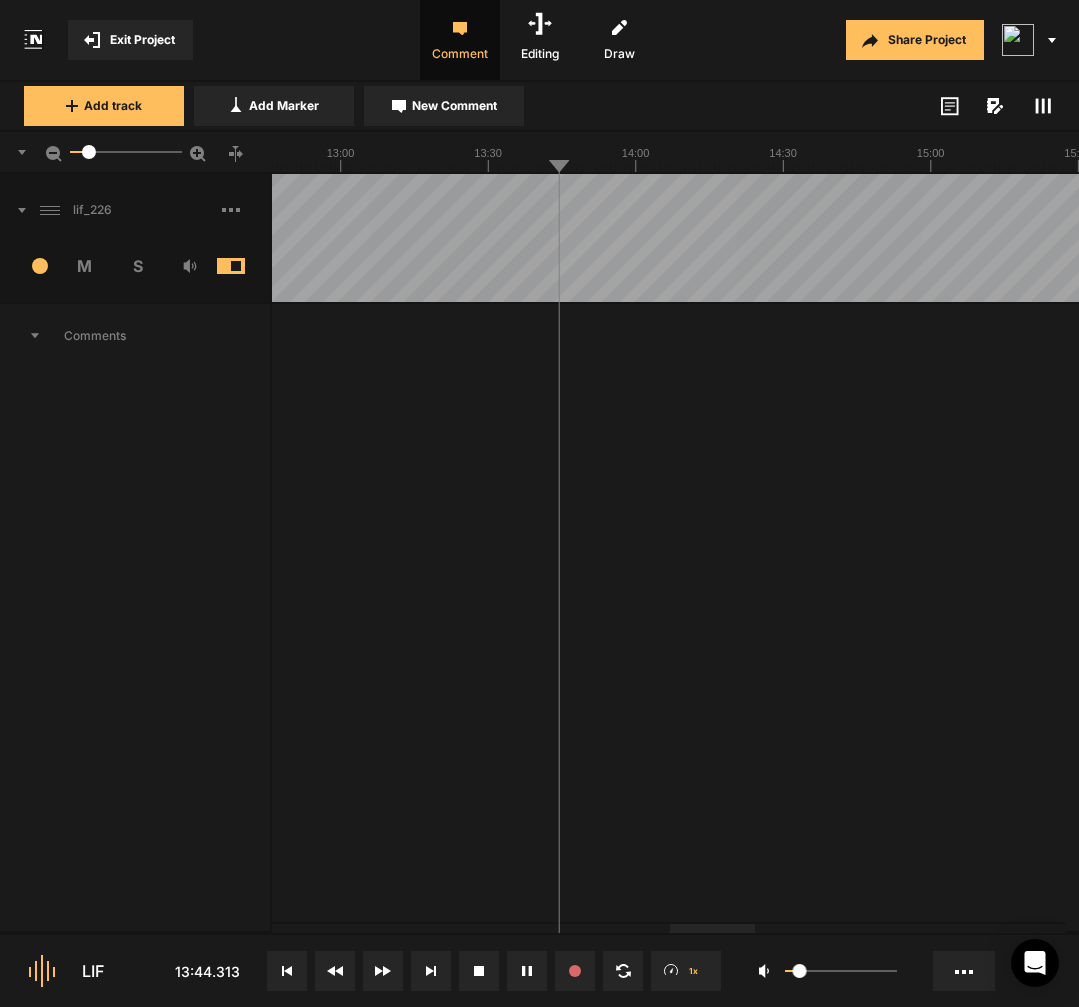 click at bounding box center [257, 238] 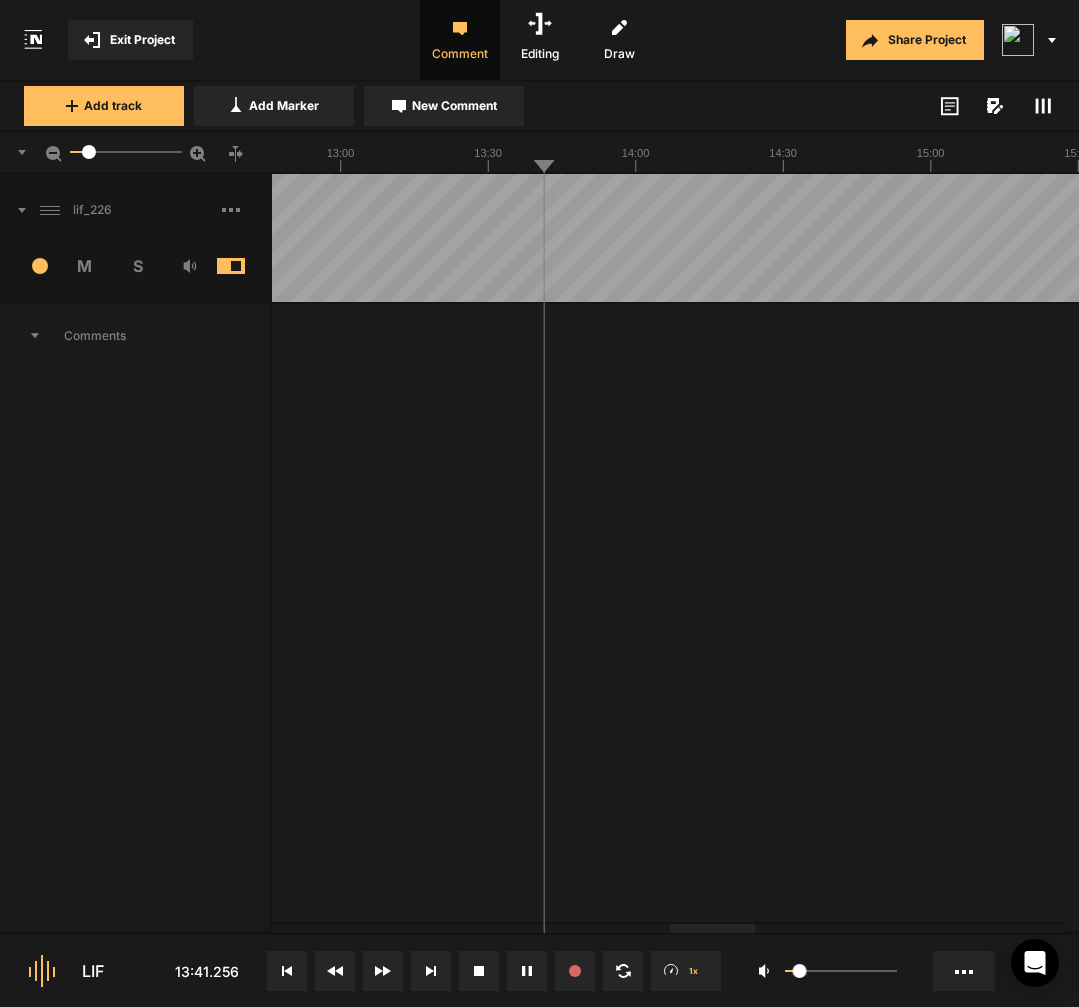 click at bounding box center (257, 238) 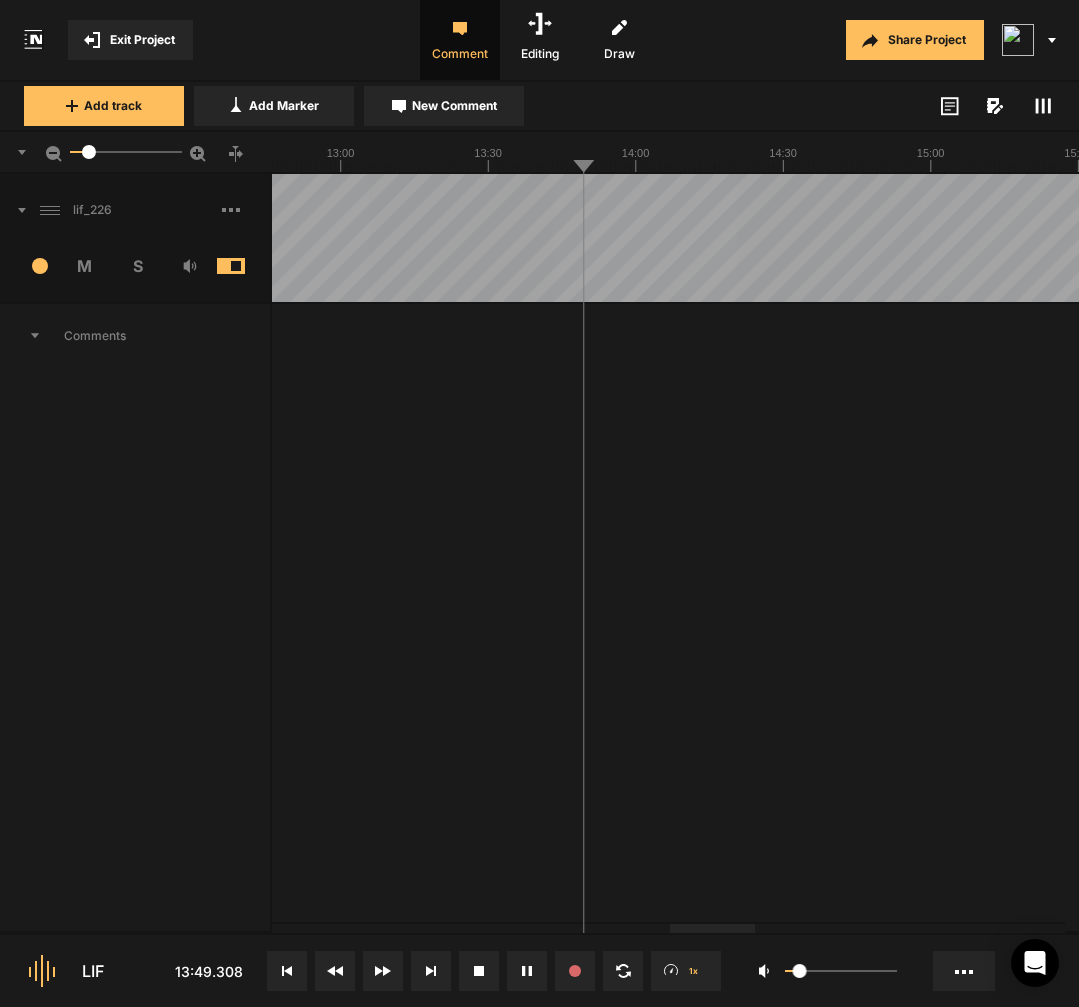 click 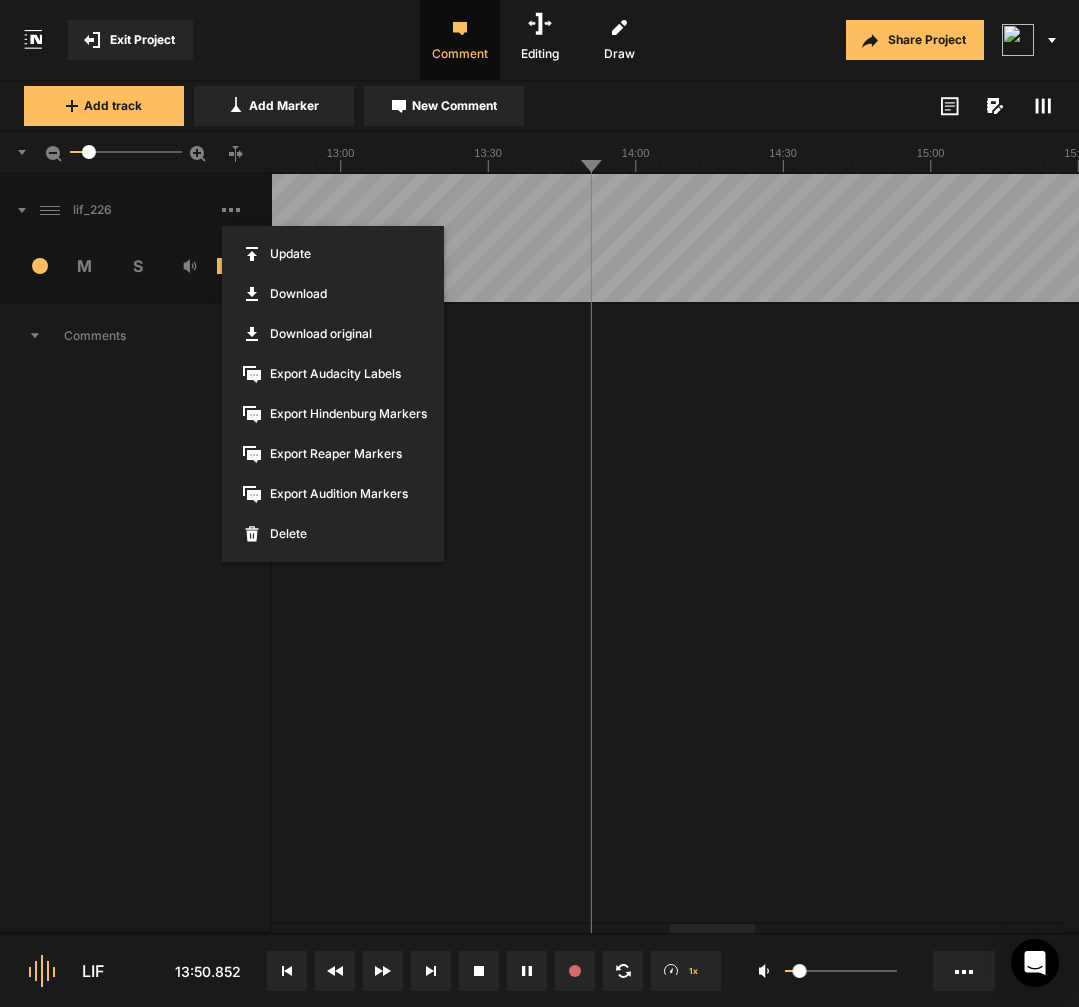 click on "Export Reaper Markers" at bounding box center [333, 454] 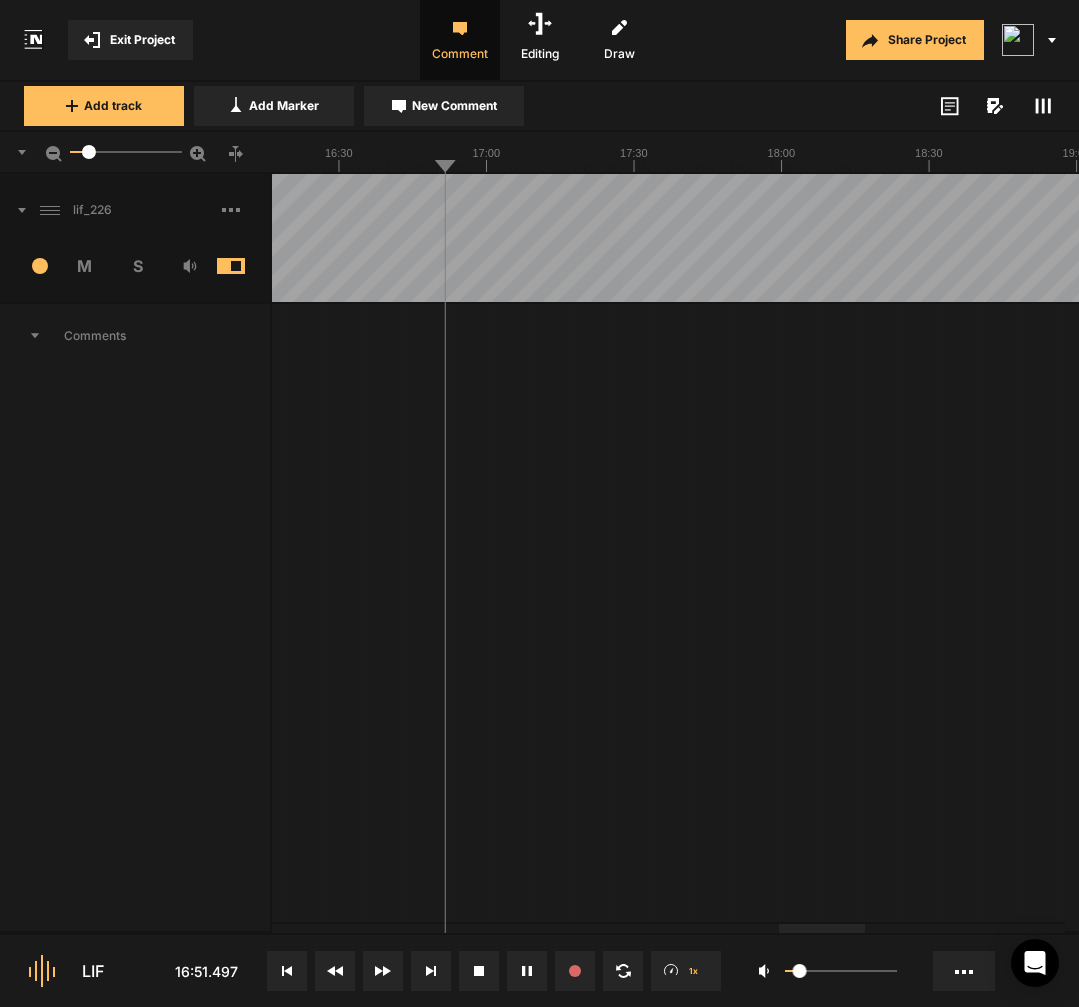 click 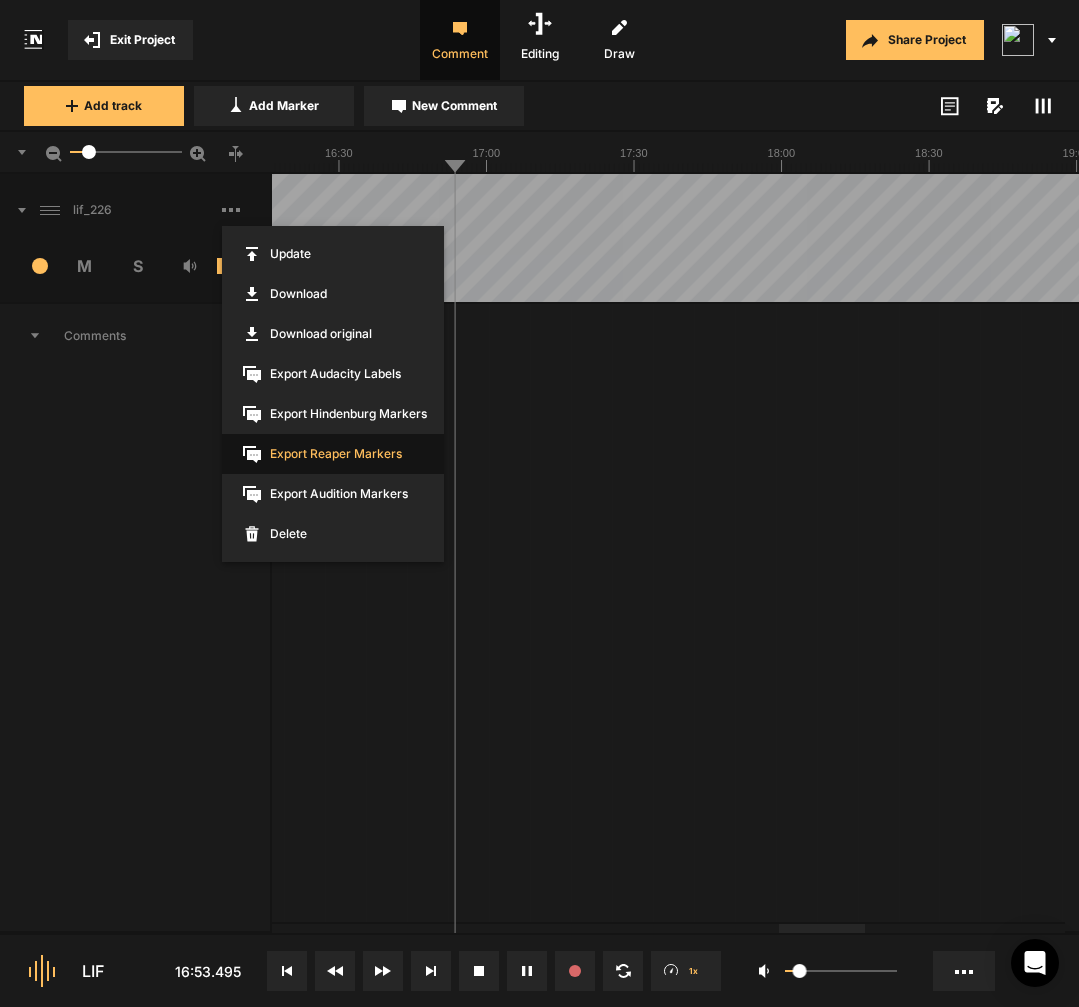 click on "Export Reaper Markers" at bounding box center (333, 454) 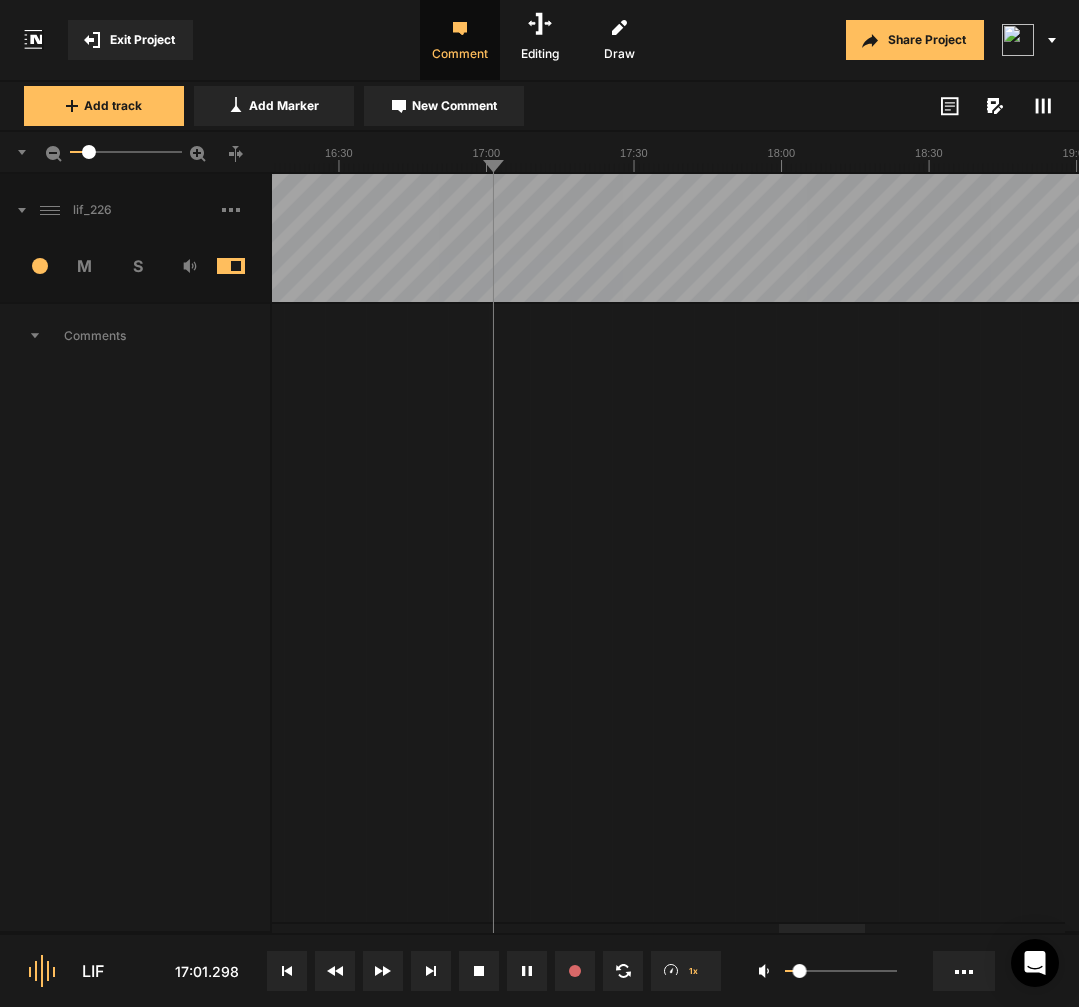 click on "1x" 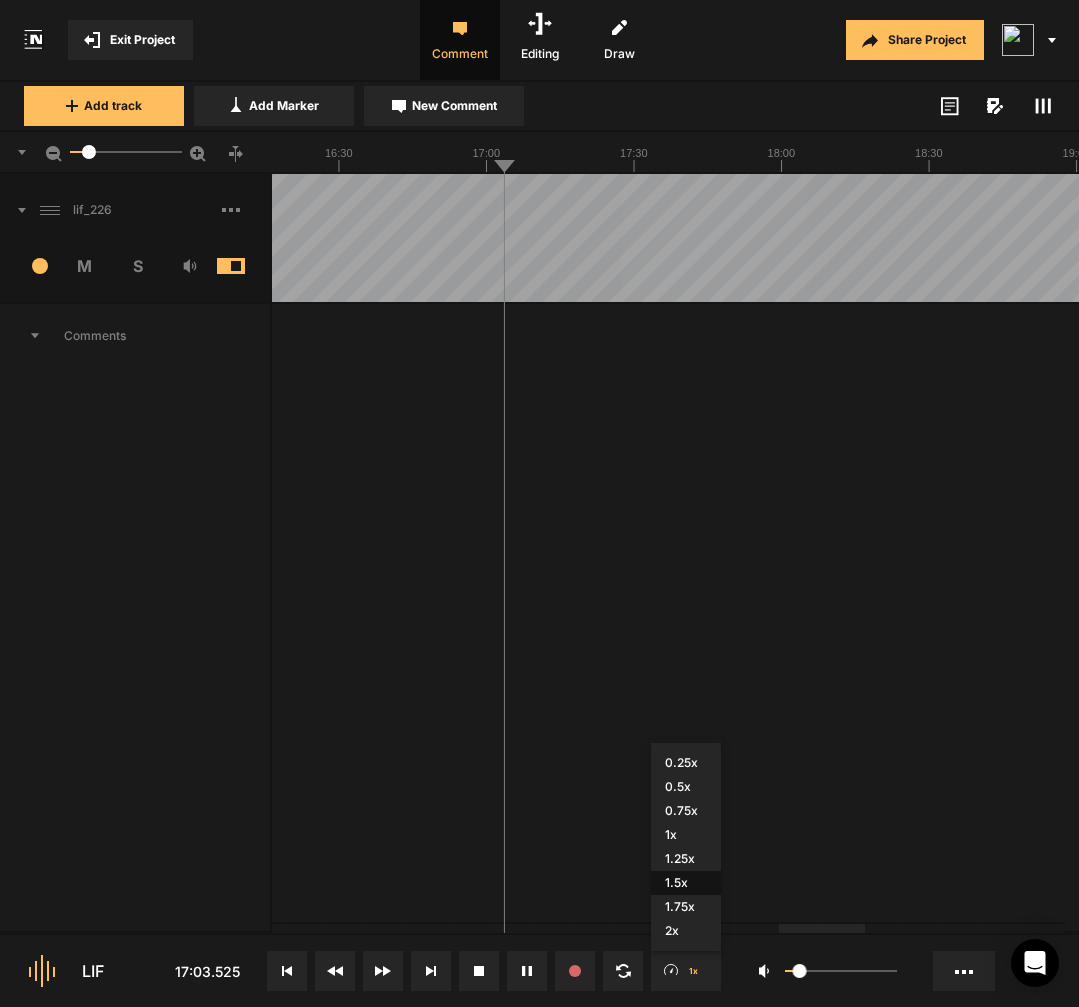 click on "1.5x" at bounding box center (686, 883) 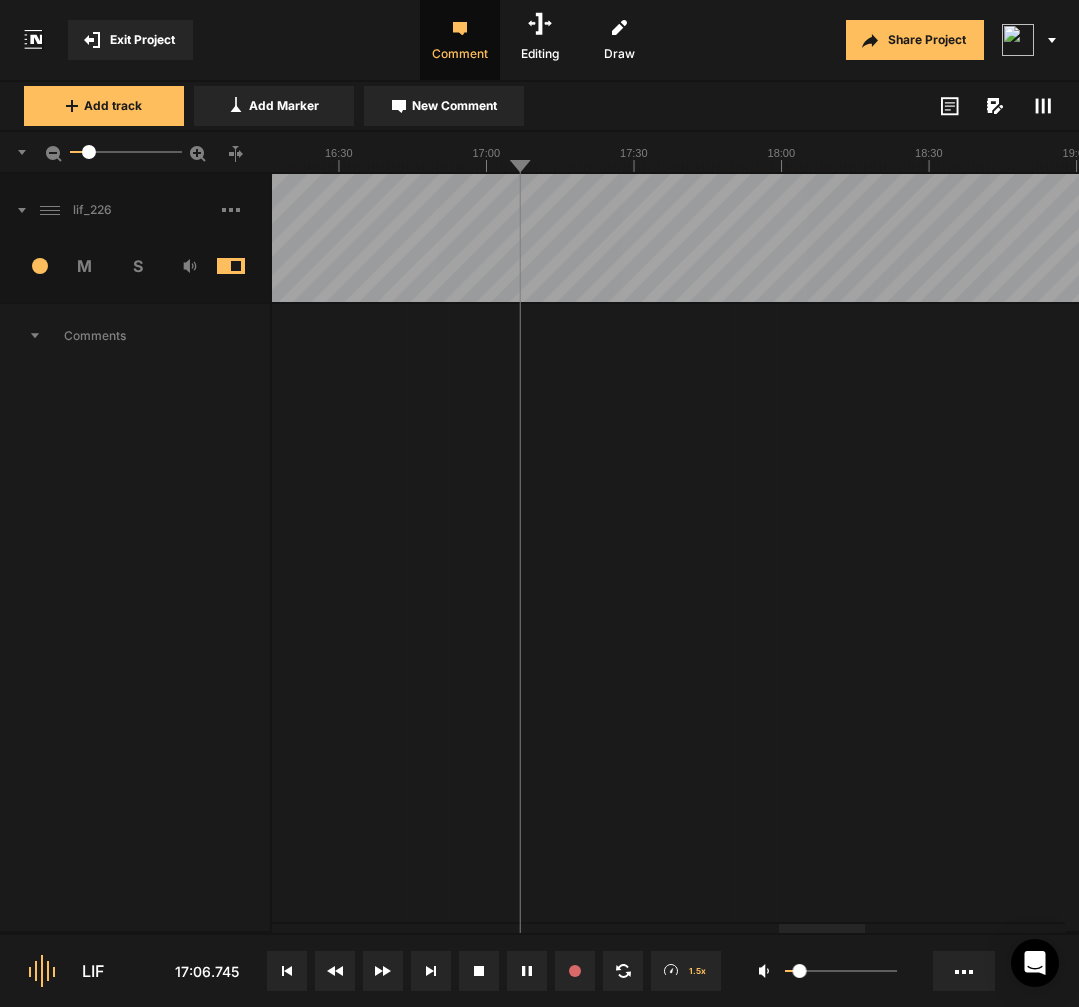 click on "1.5x" 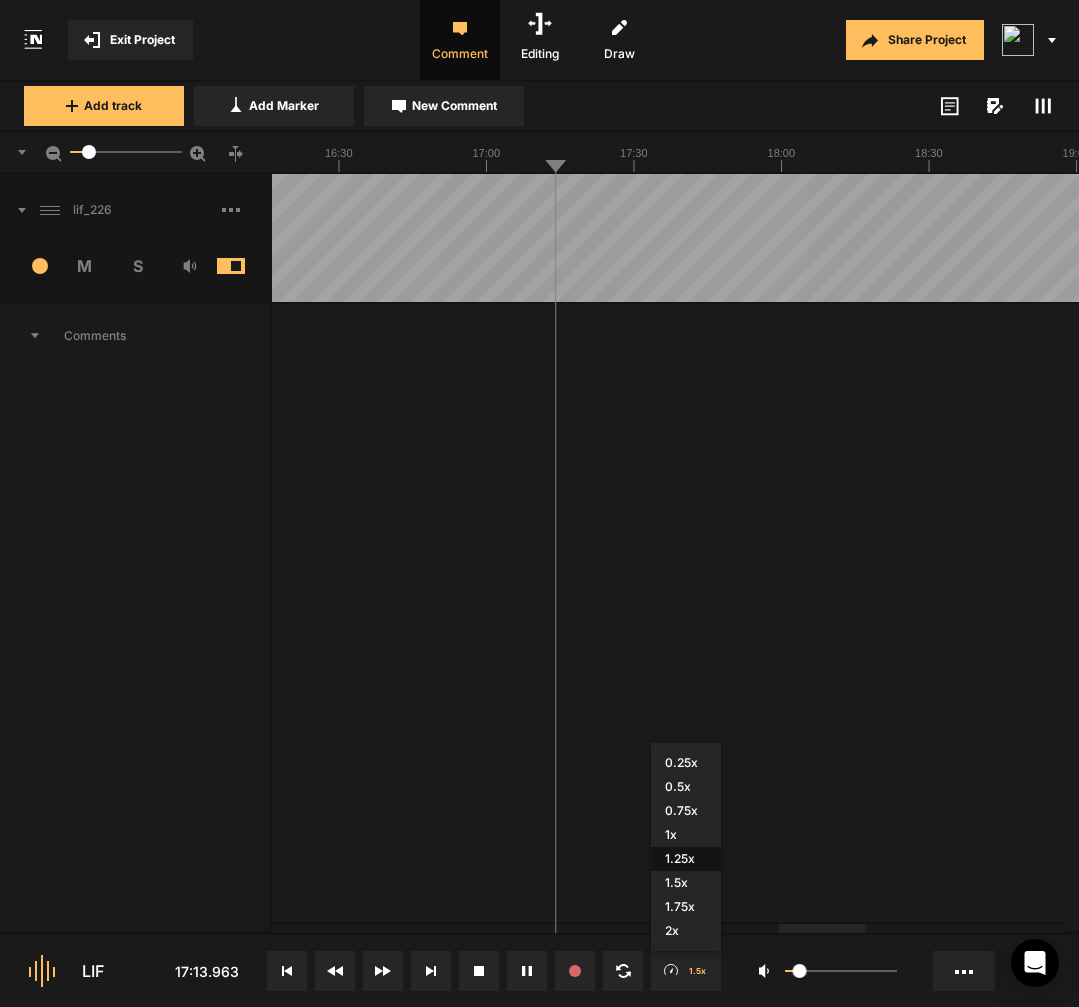 click on "1.25x" at bounding box center [686, 859] 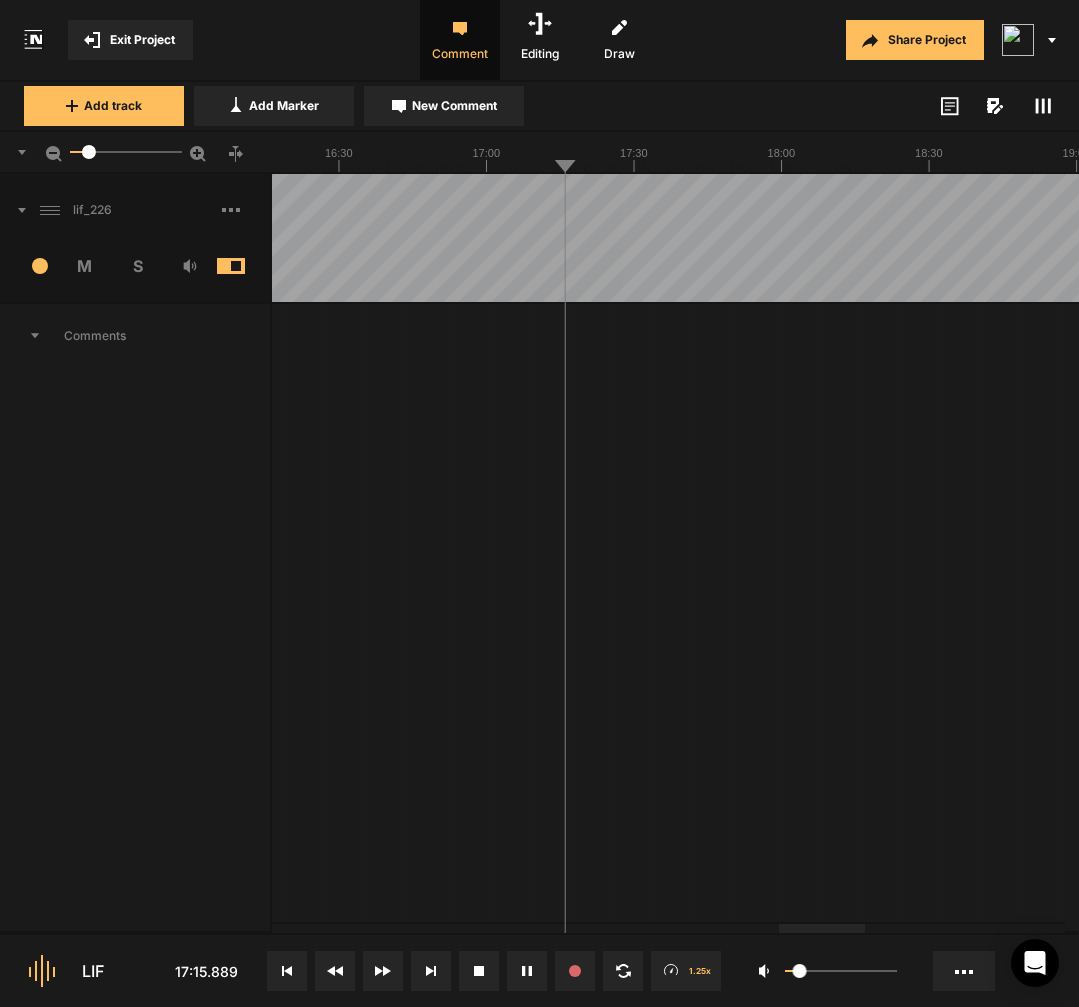 click 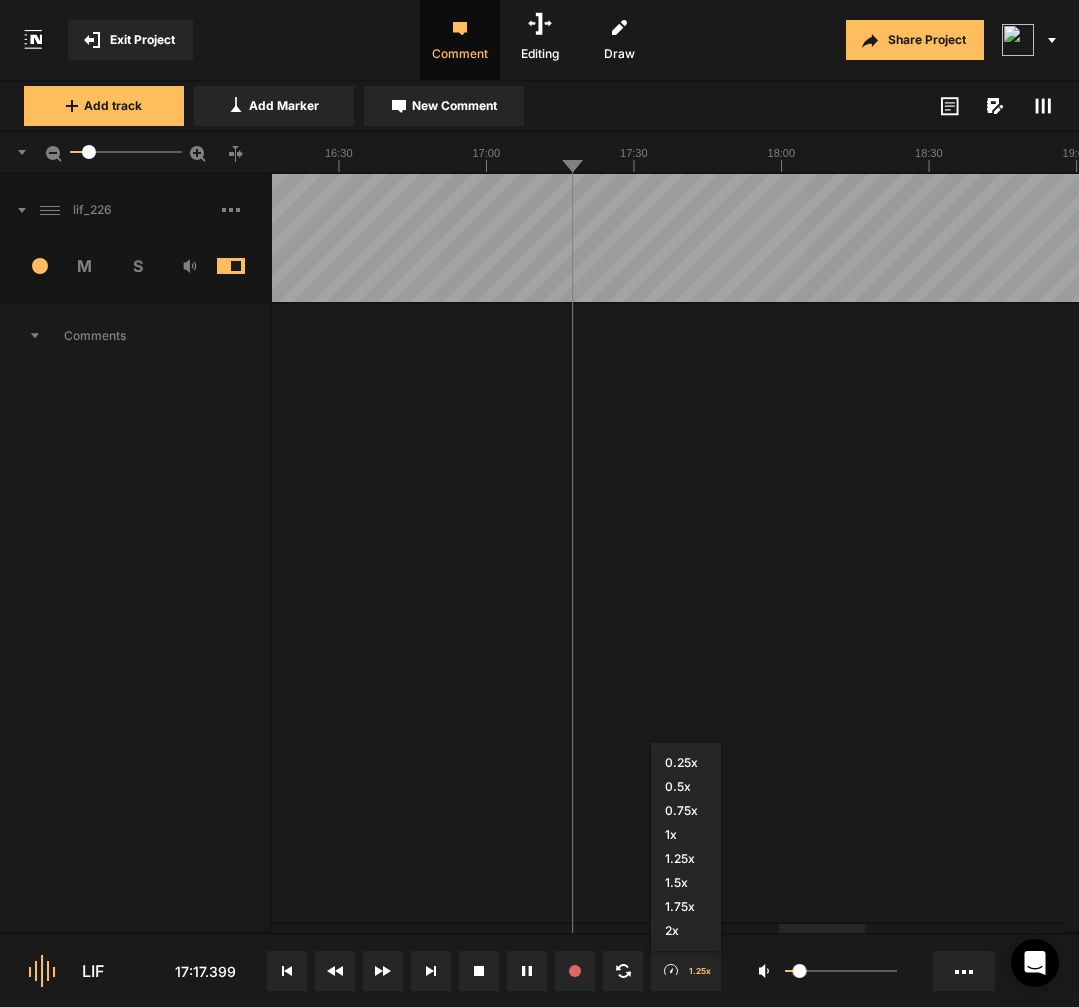 click on "1.5x" at bounding box center [686, 883] 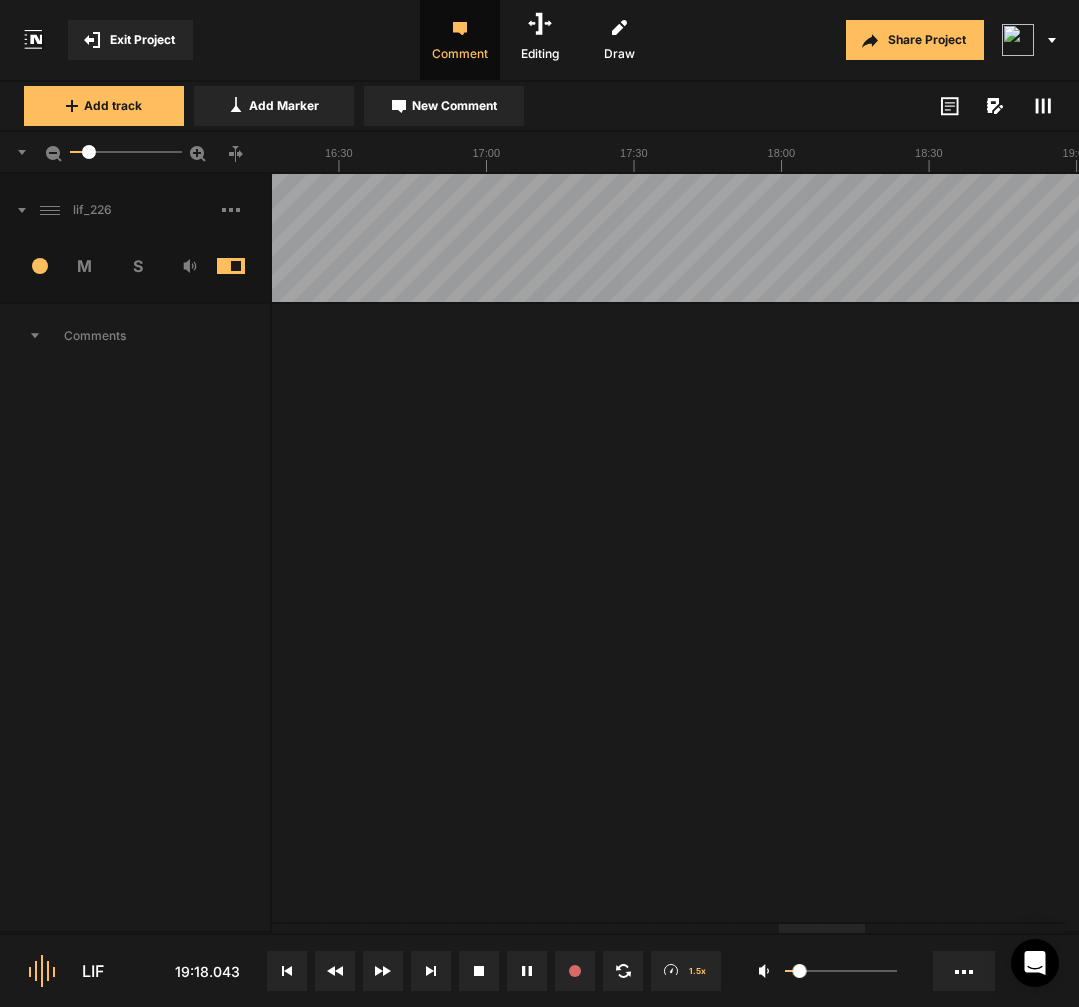 scroll, scrollTop: 12, scrollLeft: 0, axis: vertical 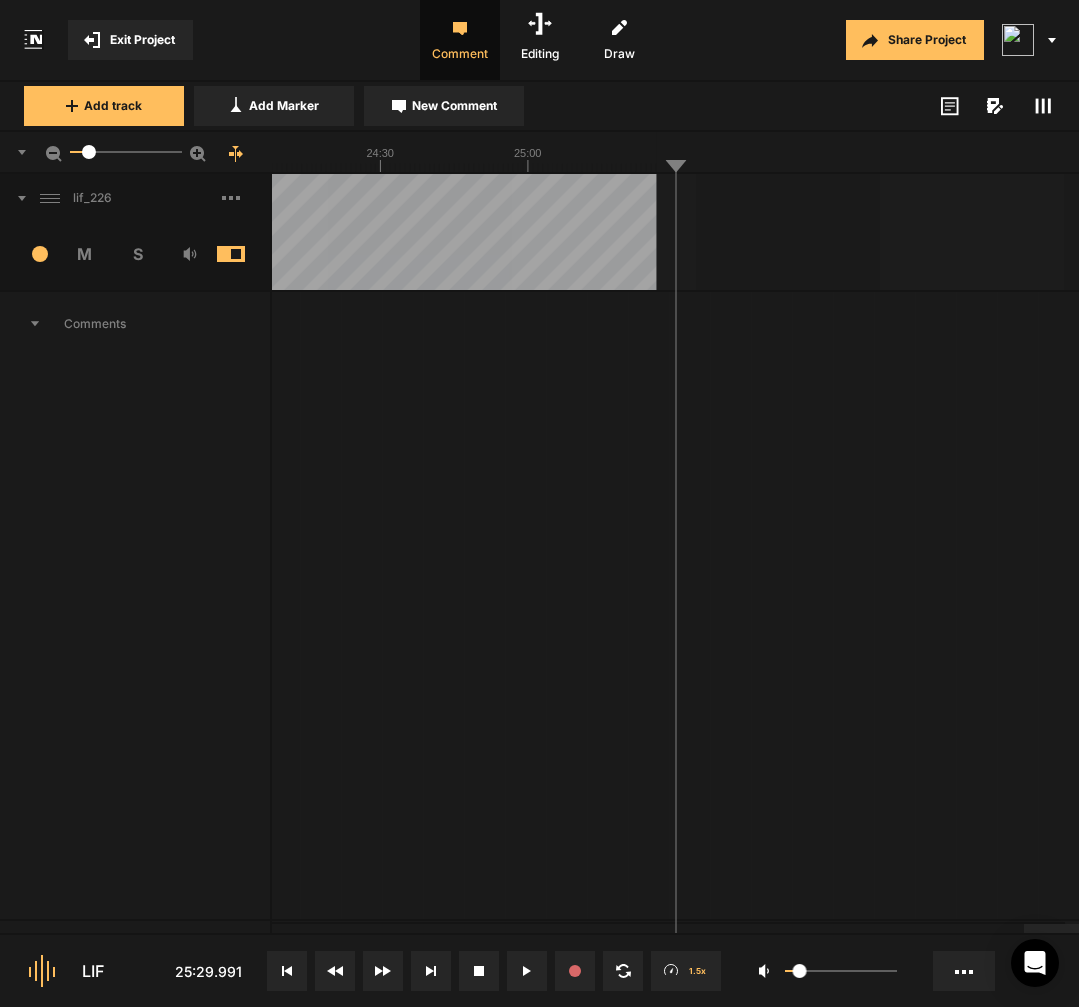 click at bounding box center (246, 198) 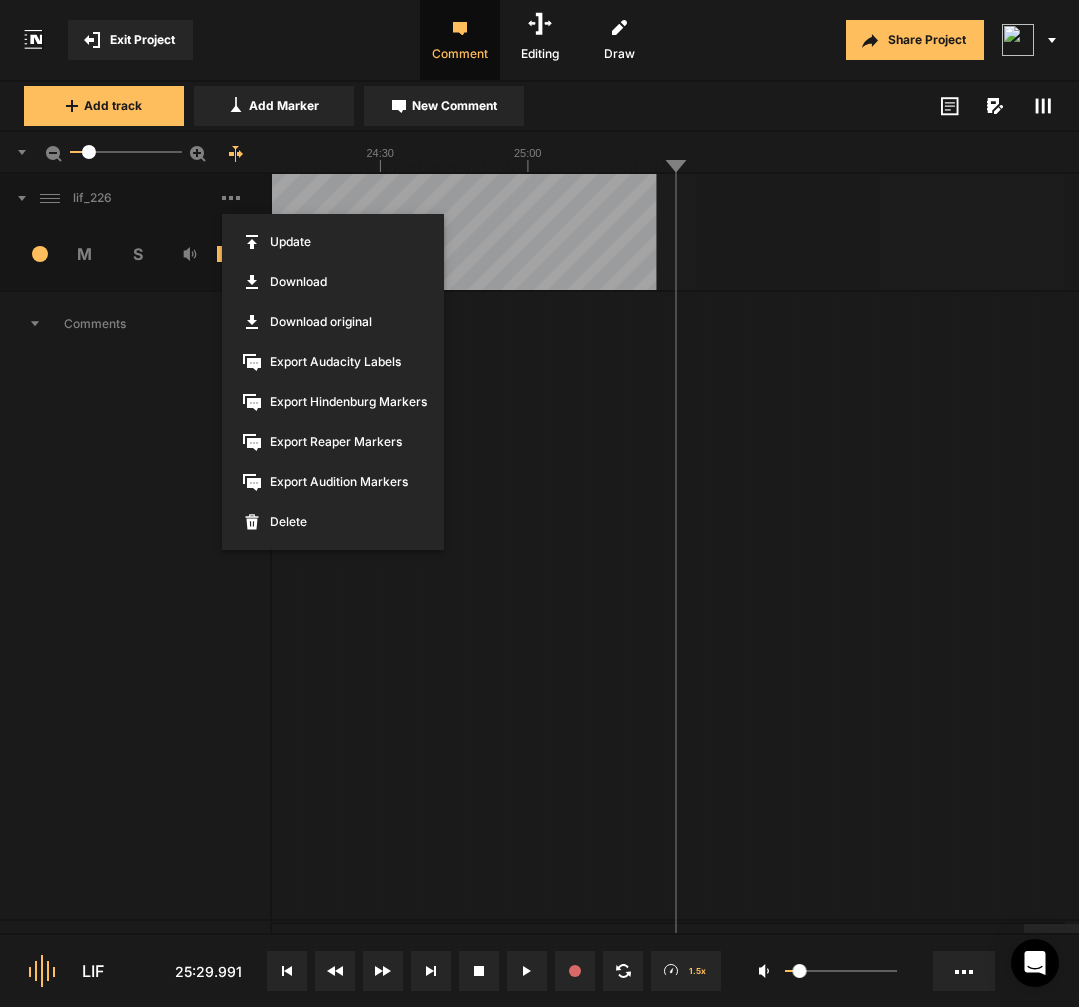 click on "Delete" at bounding box center (333, 522) 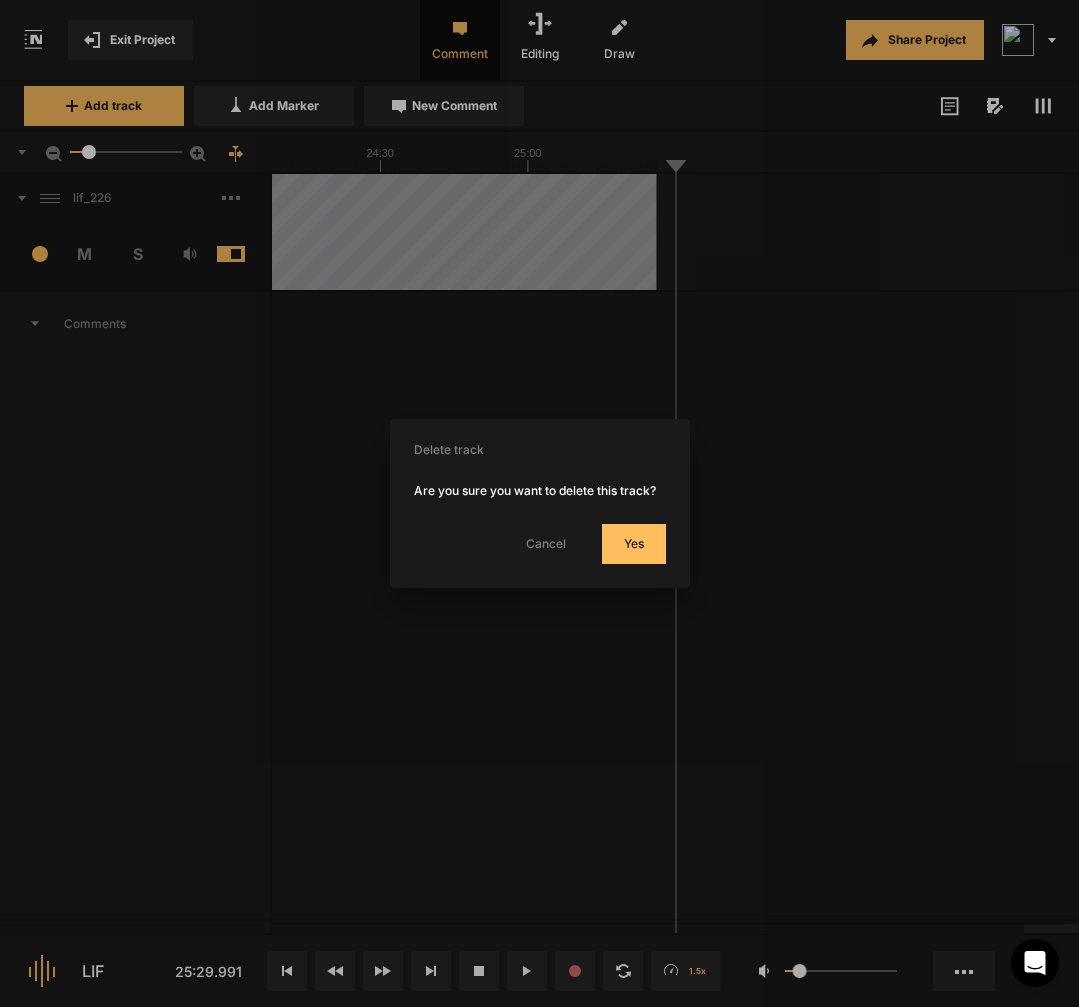 click on "Cancel" at bounding box center (546, 544) 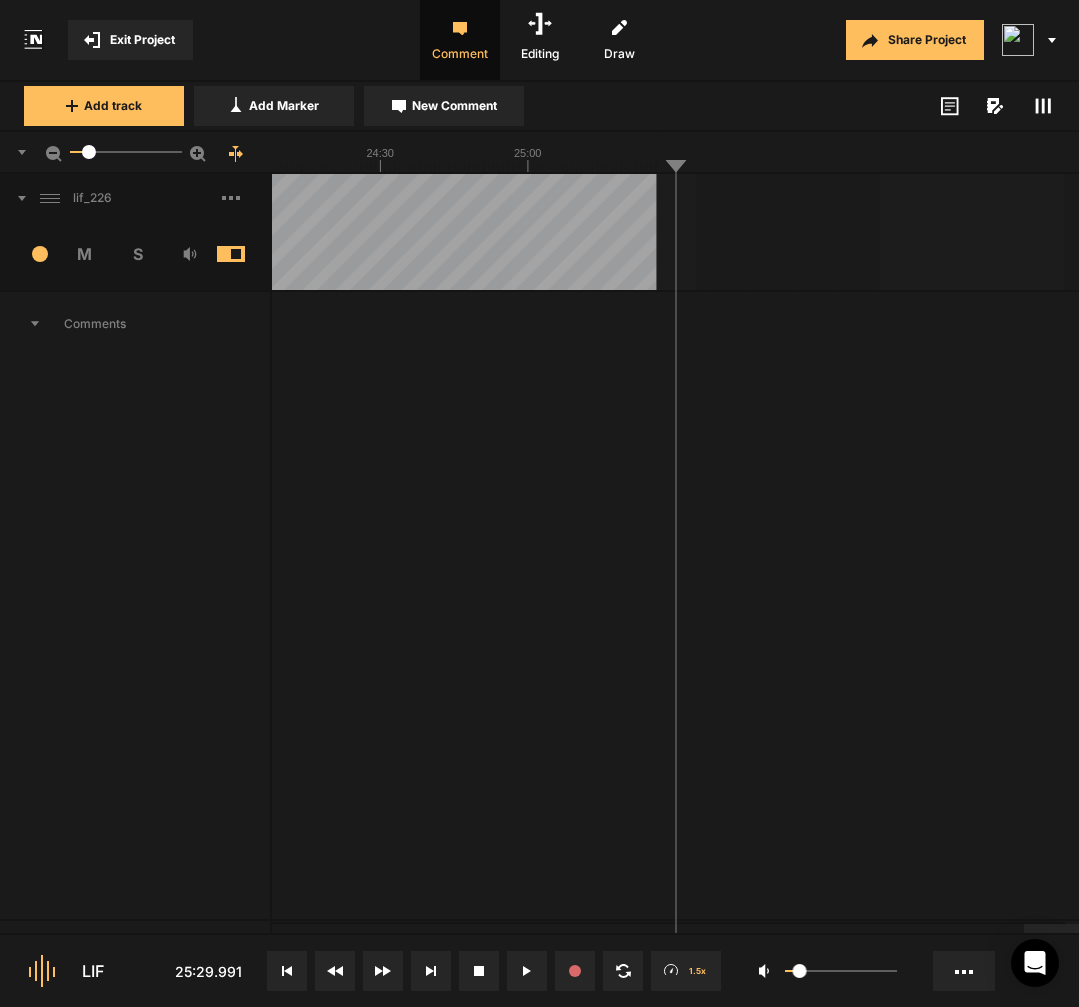 click at bounding box center (246, 198) 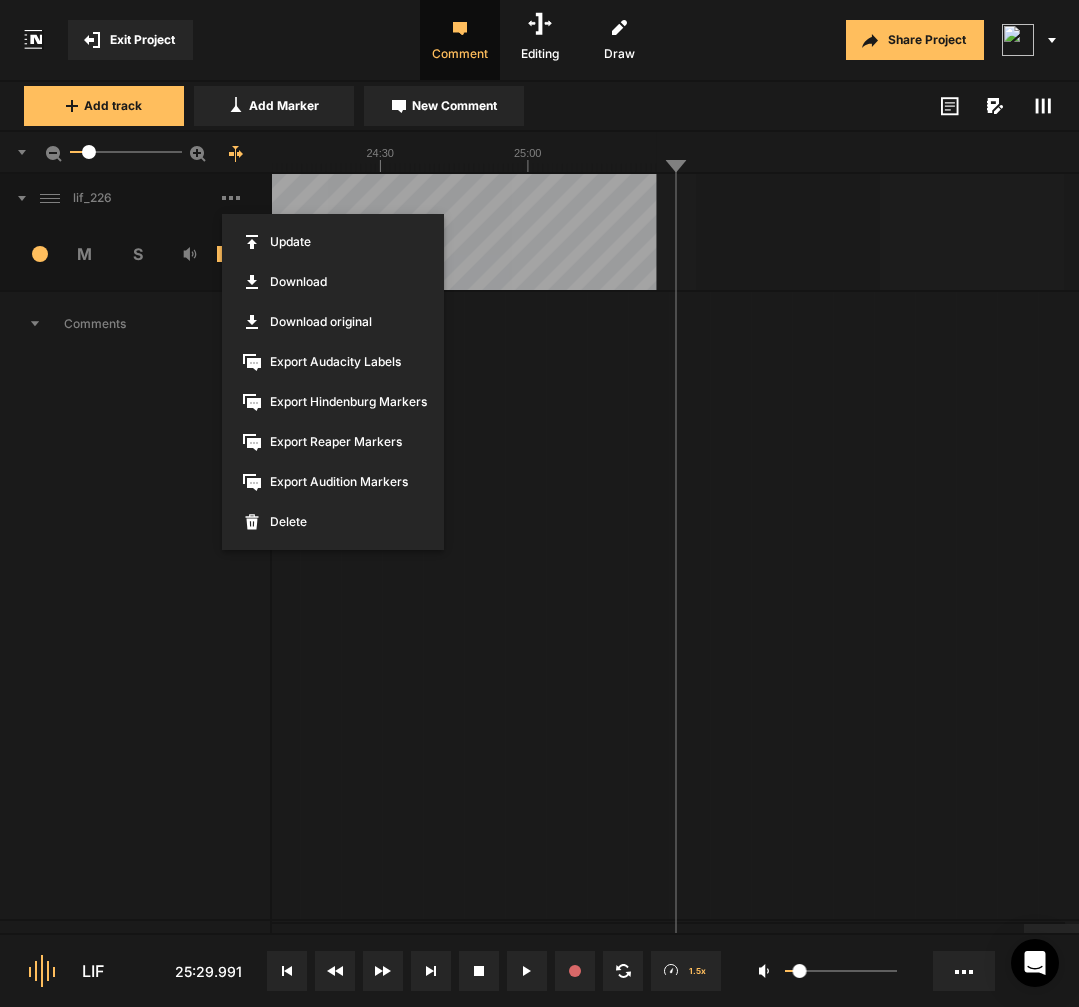 click on "Export Reaper Markers" at bounding box center [333, 442] 